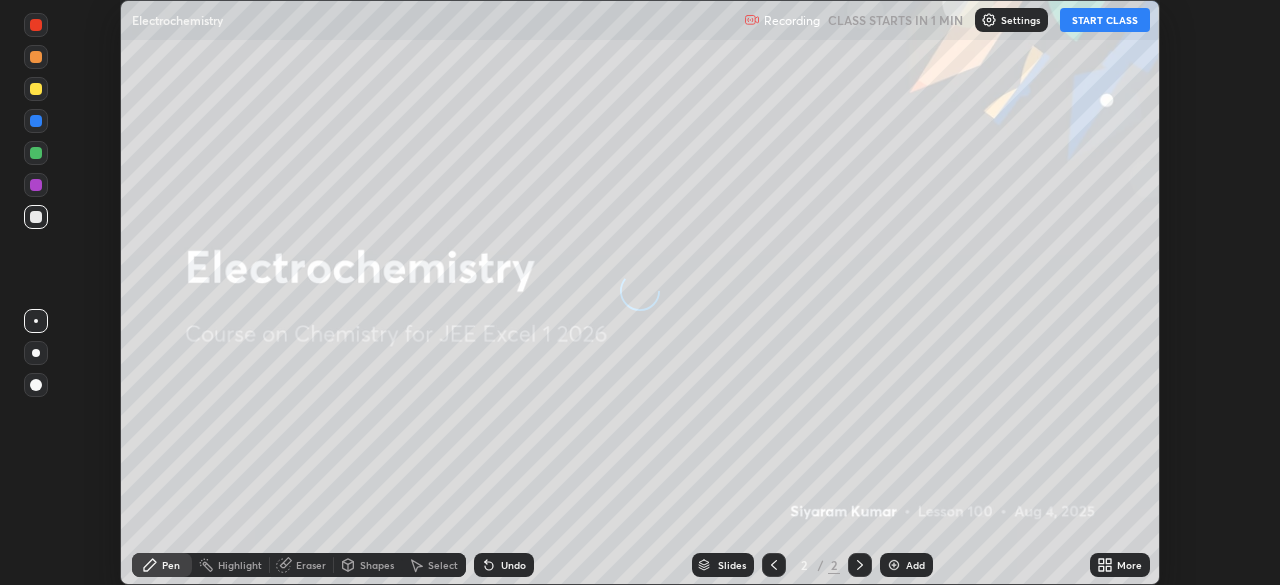 scroll, scrollTop: 0, scrollLeft: 0, axis: both 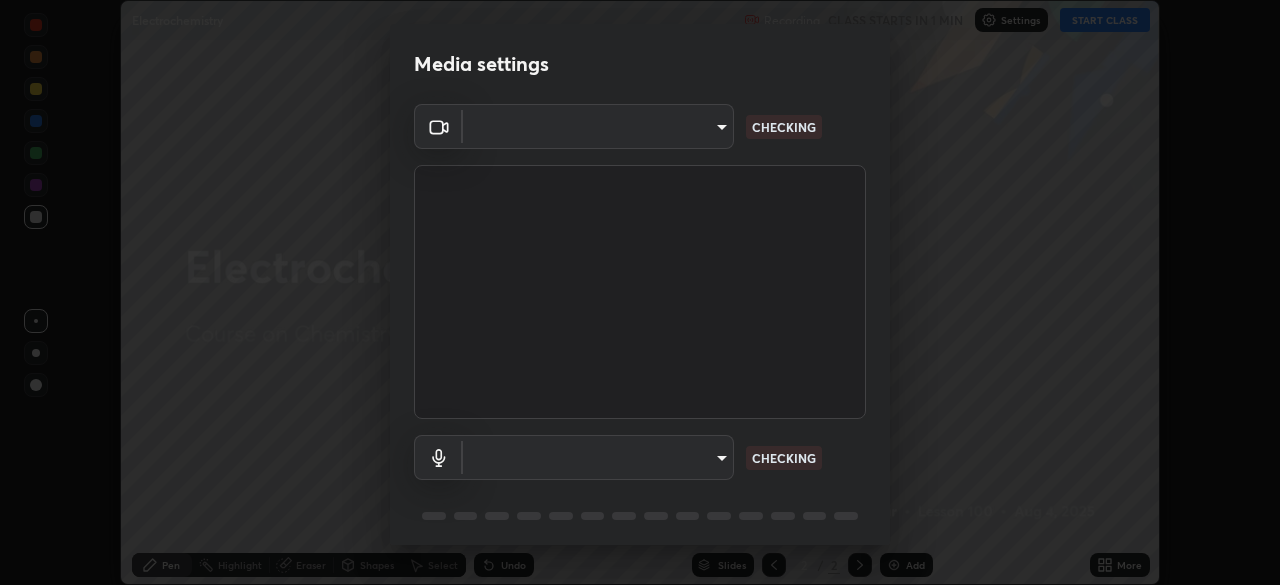 type on "2e9b027d6a4255688e554df818383ce9ed5f881db366686a8468352ce6a31e43" 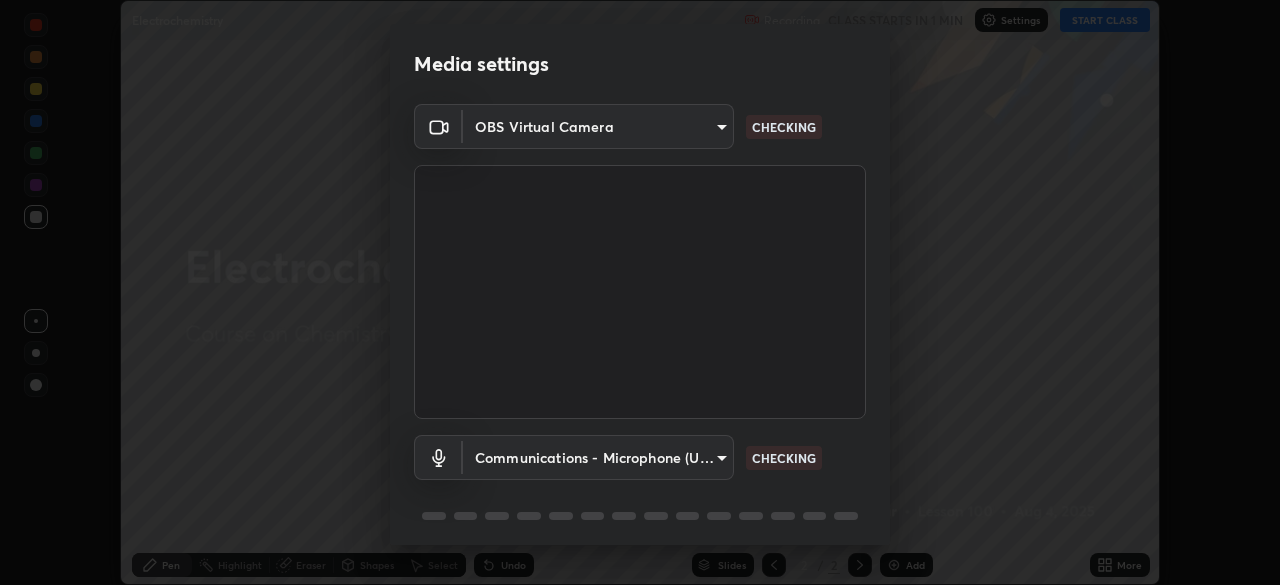 click on "Erase all Electrochemistry Recording CLASS STARTS IN 1 MIN Settings START CLASS Setting up your live class Electrochemistry • L100 of Course on Chemistry for JEE Excel 1 2026 [FIRST] [LAST] Pen Highlight Eraser Shapes Select Undo Slides 2 / 2 Add More No doubts shared Encourage your learners to ask a doubt for better clarity Report an issue Reason for reporting Buffering Chat not working Audio - Video sync issue Educator video quality low ​ Attach an image Report Media settings OBS Virtual Camera [HASH] CHECKING Communications - Microphone (USB PnP Sound Device) communications CHECKING 1 / 5 Next" at bounding box center [640, 292] 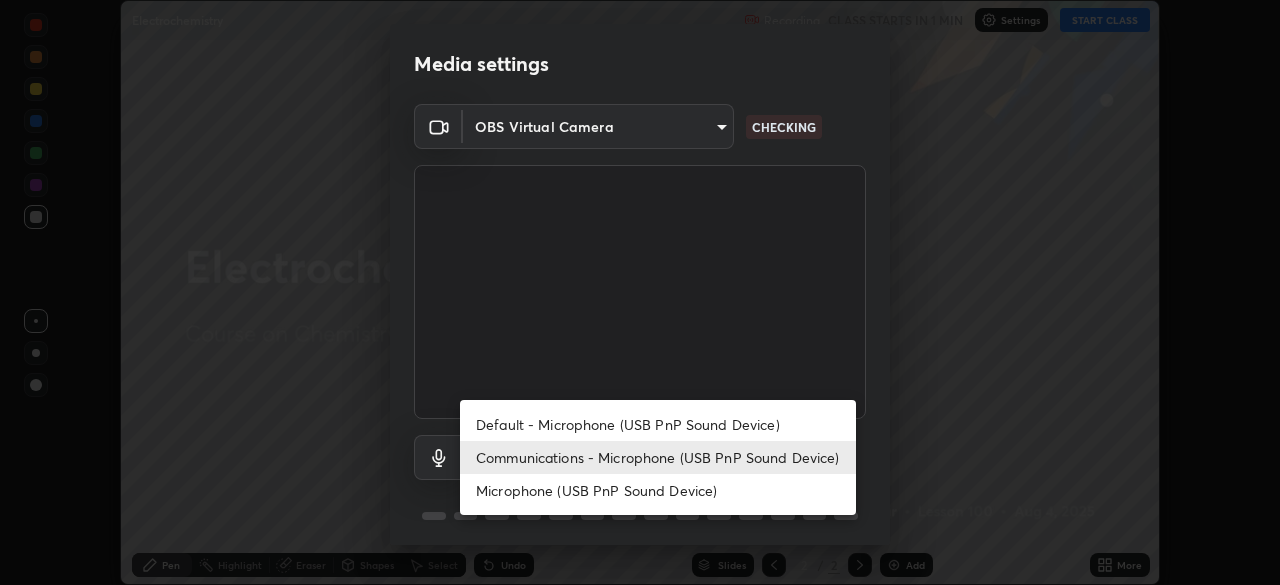 click on "Default - Microphone (USB PnP Sound Device)" at bounding box center (658, 424) 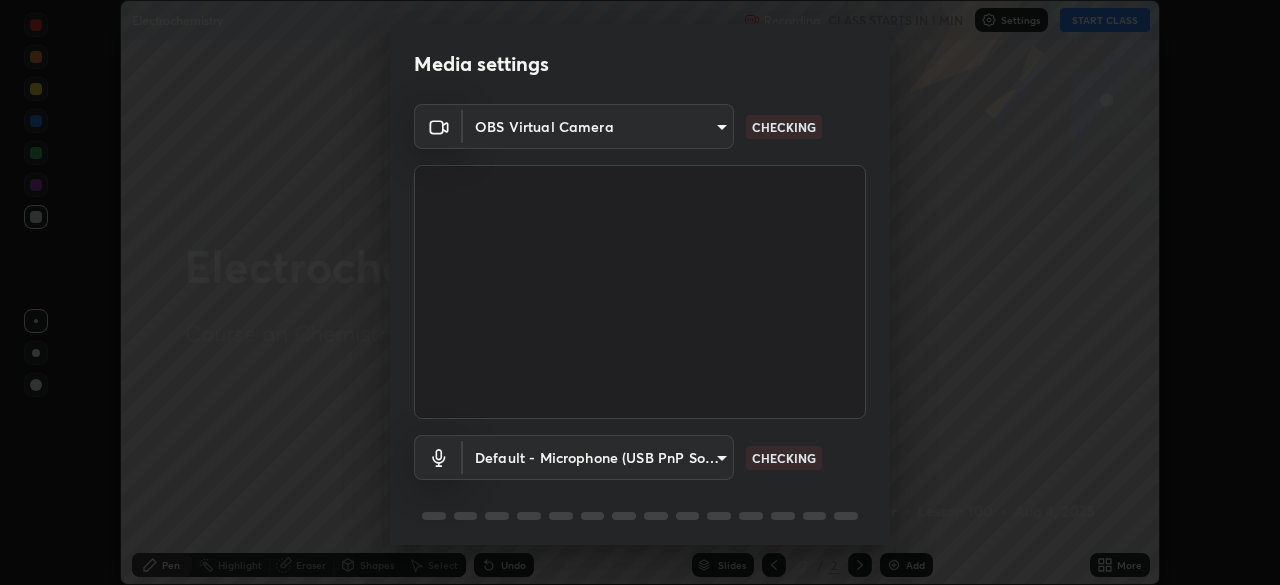 click on "Erase all Electrochemistry Recording CLASS STARTS IN 1 MIN Settings START CLASS Setting up your live class Electrochemistry • L100 of Course on Chemistry for JEE Excel 1 2026 [FIRST] [LAST] Pen Highlight Eraser Shapes Select Undo Slides 2 / 2 Add More No doubts shared Encourage your learners to ask a doubt for better clarity Report an issue Reason for reporting Buffering Chat not working Audio - Video sync issue Educator video quality low ​ Attach an image Report Media settings OBS Virtual Camera [HASH] CHECKING Default - Microphone (USB PnP Sound Device) default CHECKING 1 / 5 Next" at bounding box center [640, 292] 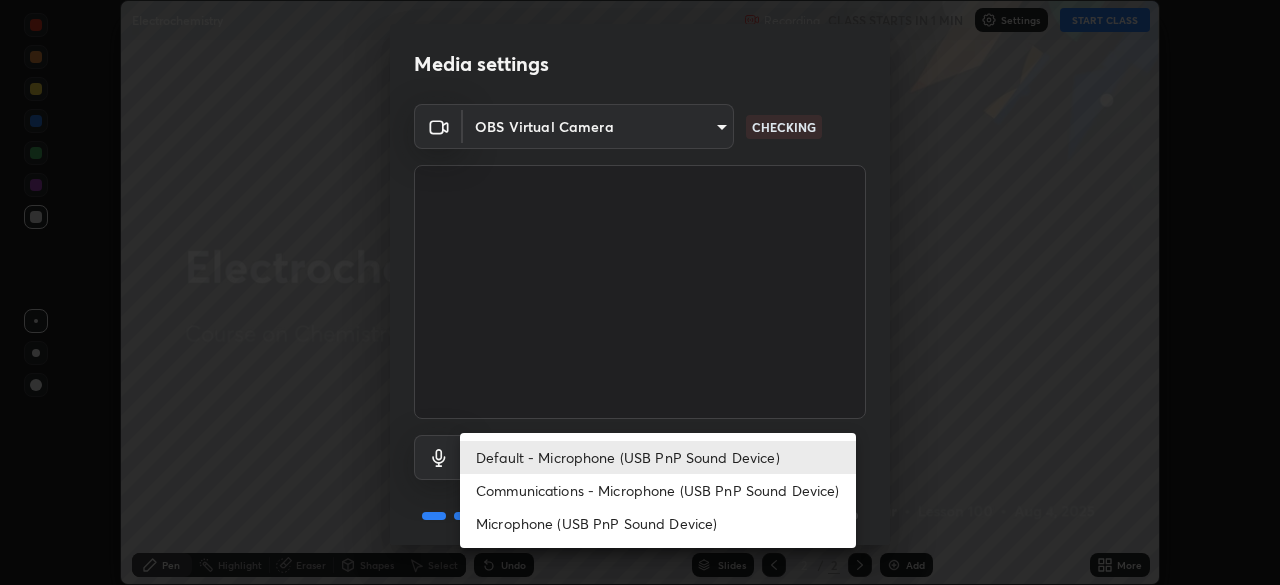 click on "Communications - Microphone (USB PnP Sound Device)" at bounding box center (658, 490) 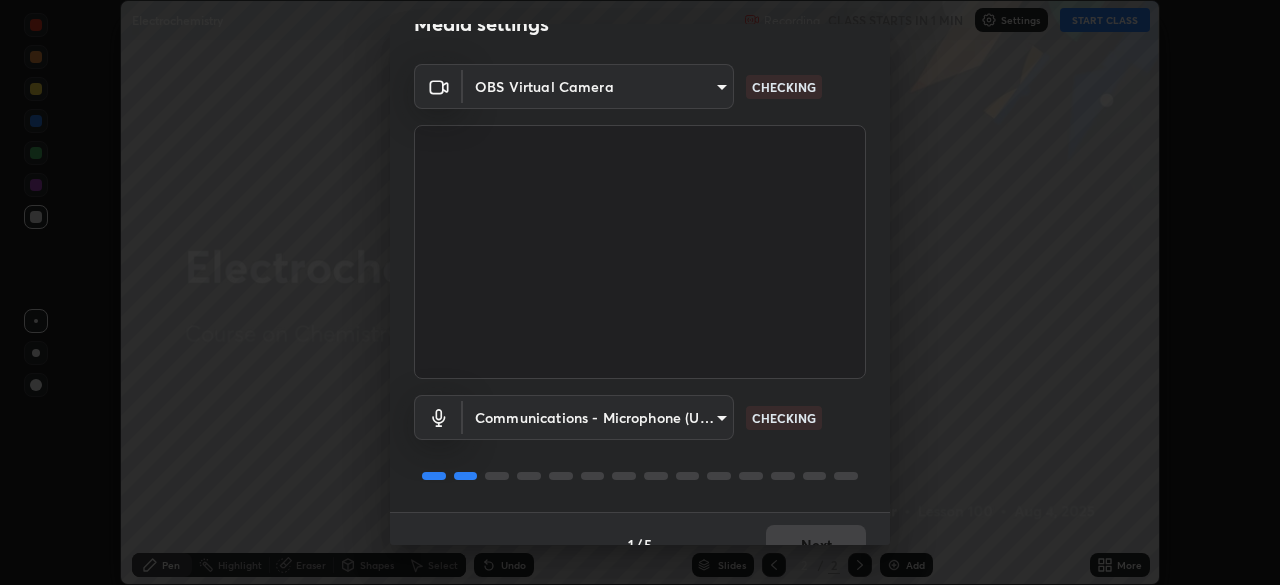 scroll, scrollTop: 71, scrollLeft: 0, axis: vertical 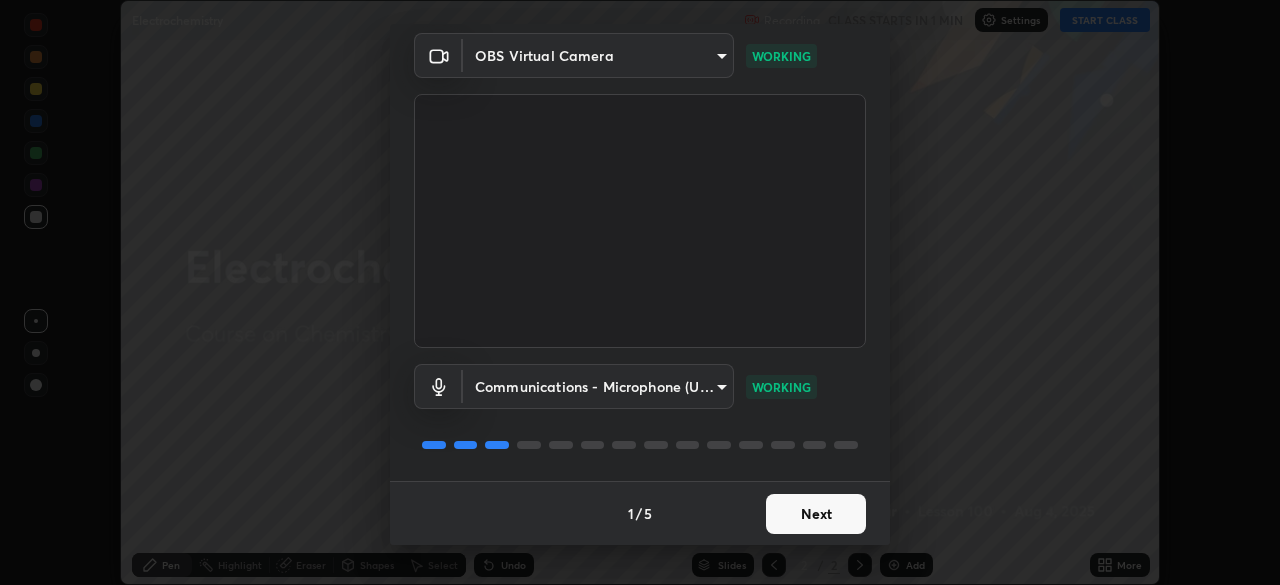click on "Next" at bounding box center [816, 514] 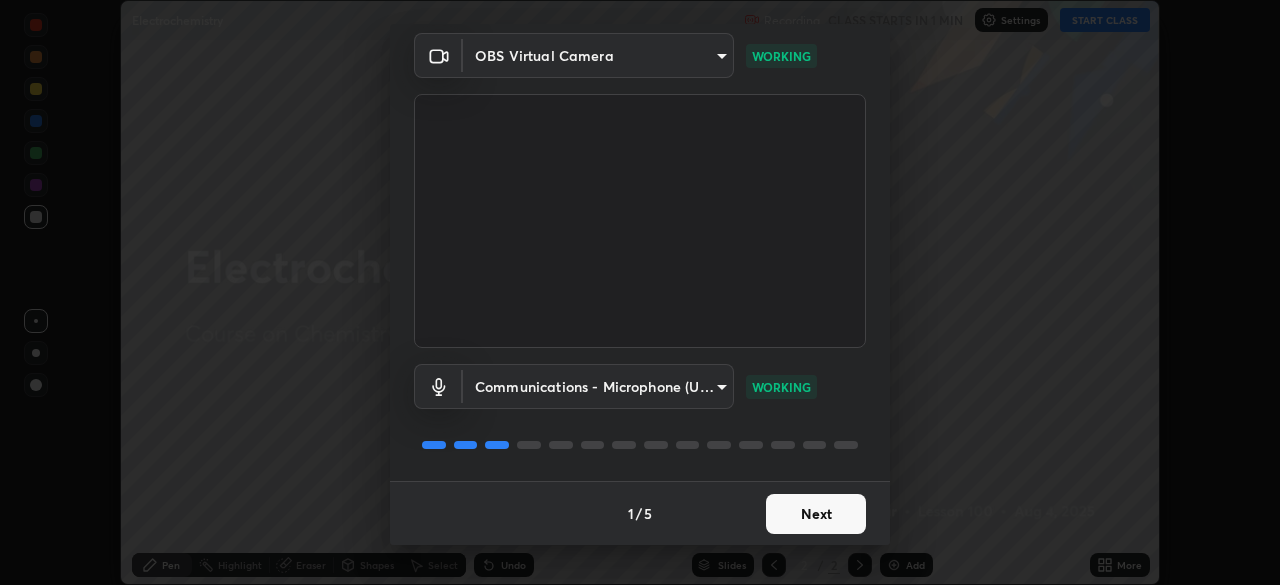 scroll, scrollTop: 0, scrollLeft: 0, axis: both 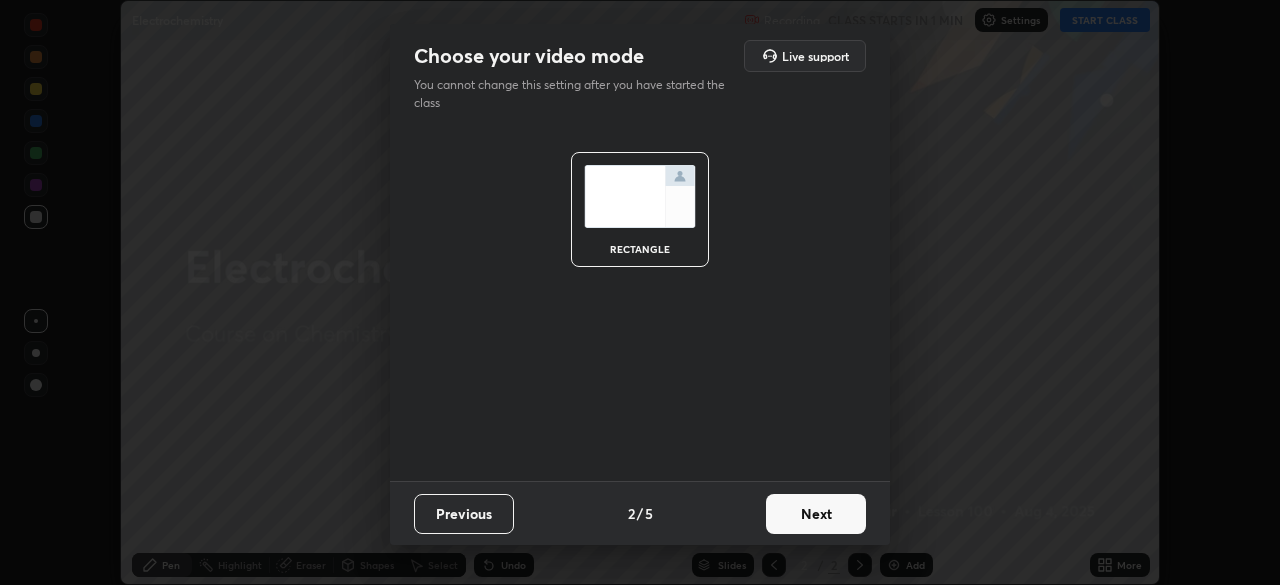 click on "Next" at bounding box center (816, 514) 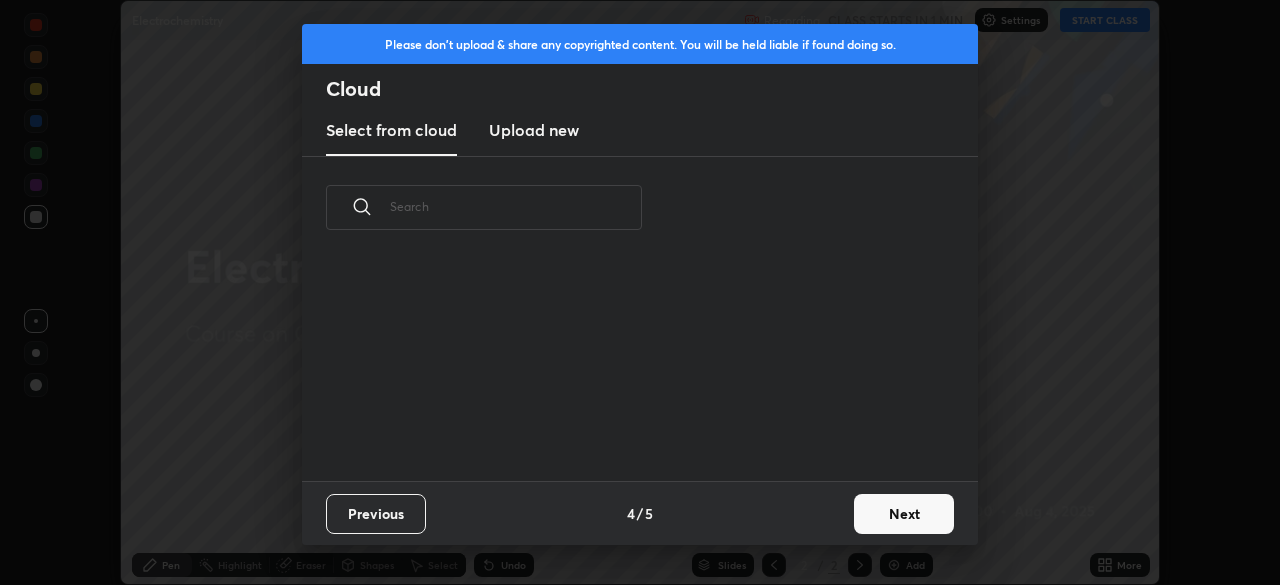 click on "Next" at bounding box center (904, 514) 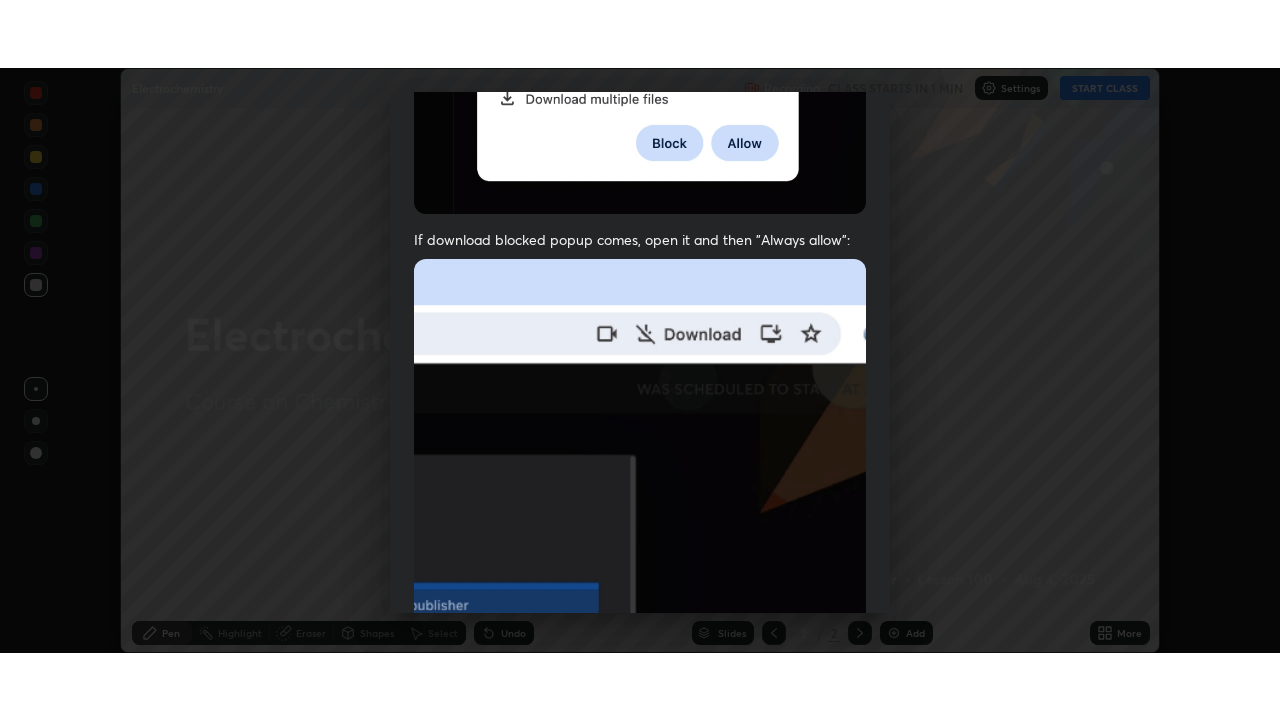 scroll, scrollTop: 479, scrollLeft: 0, axis: vertical 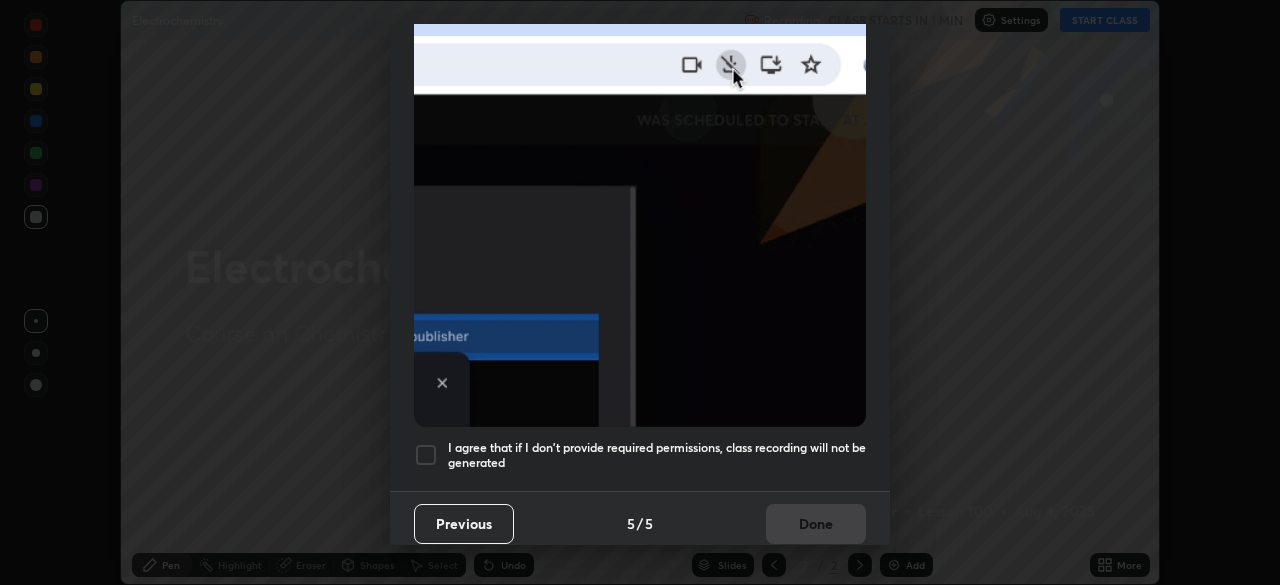 click at bounding box center (426, 455) 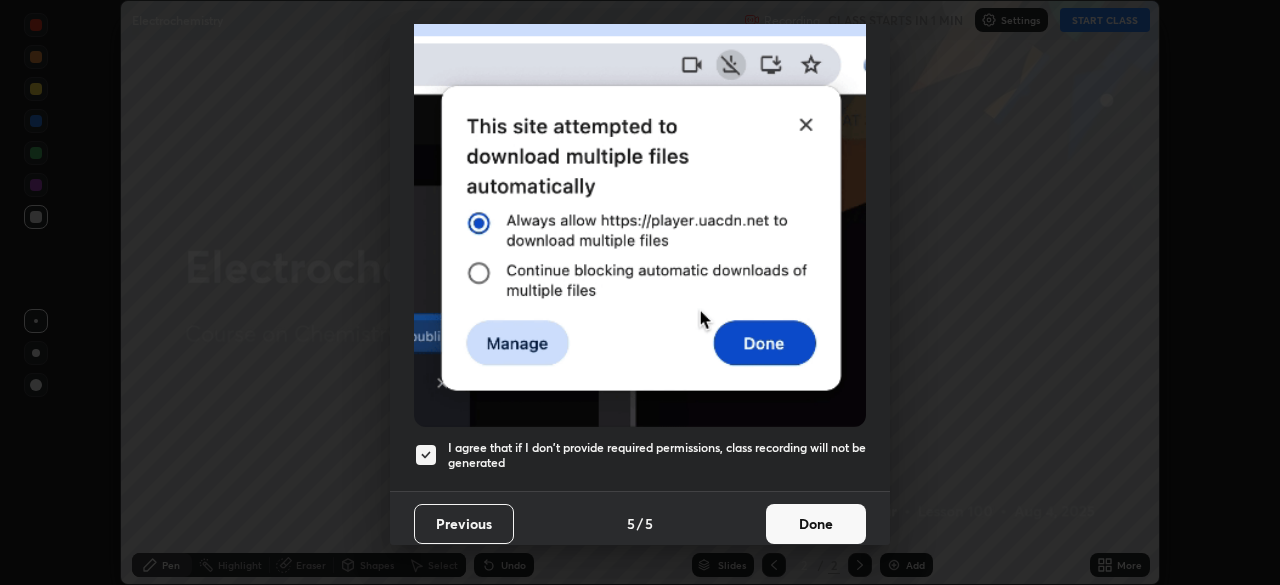 click on "Done" at bounding box center [816, 524] 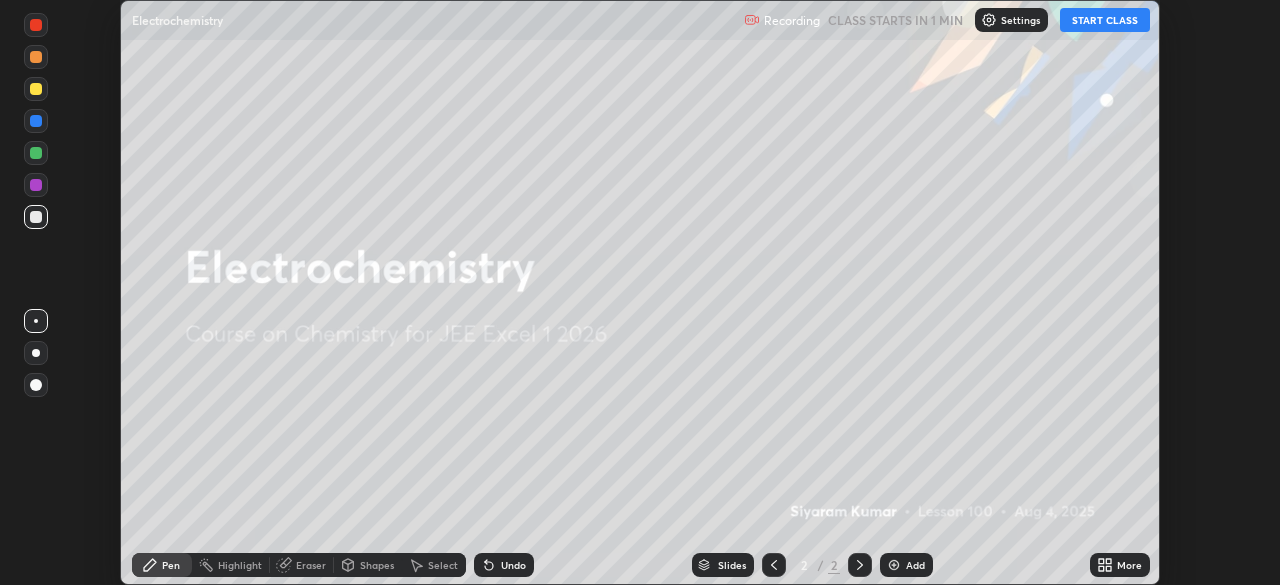 click 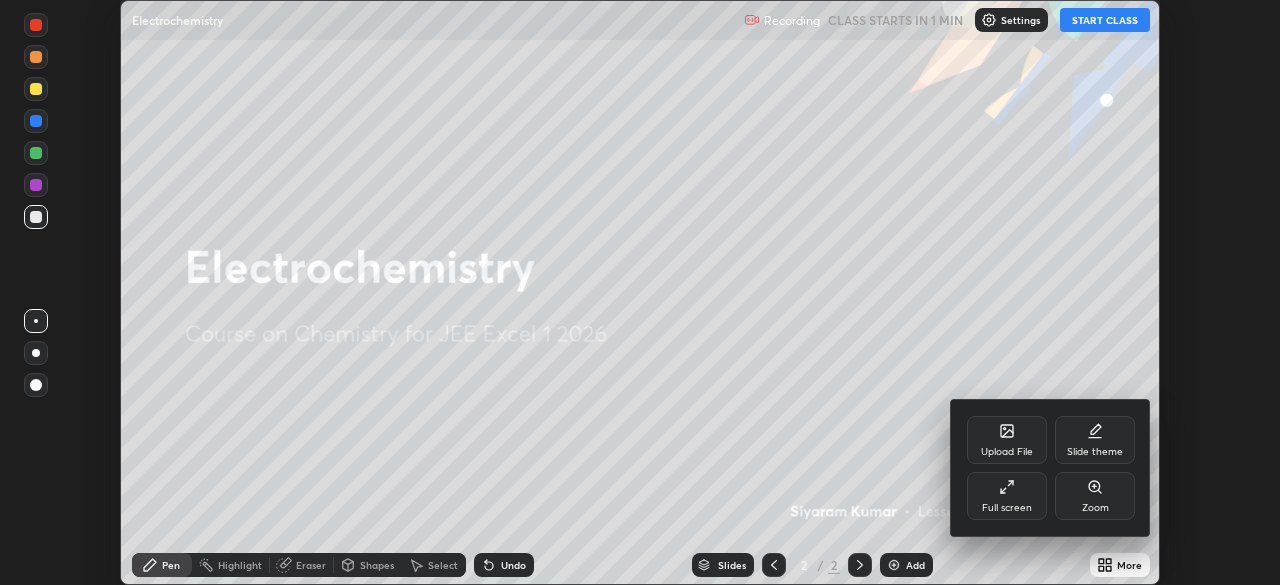 click on "Full screen" at bounding box center [1007, 508] 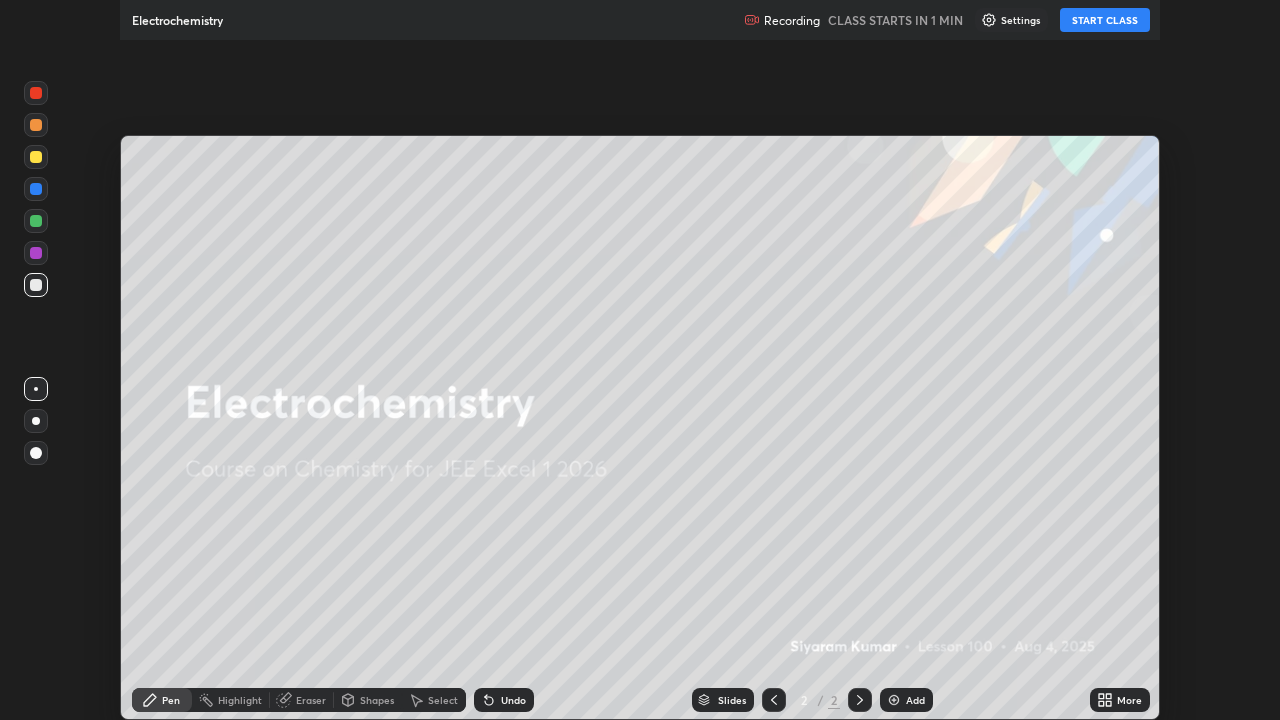 scroll, scrollTop: 99280, scrollLeft: 98720, axis: both 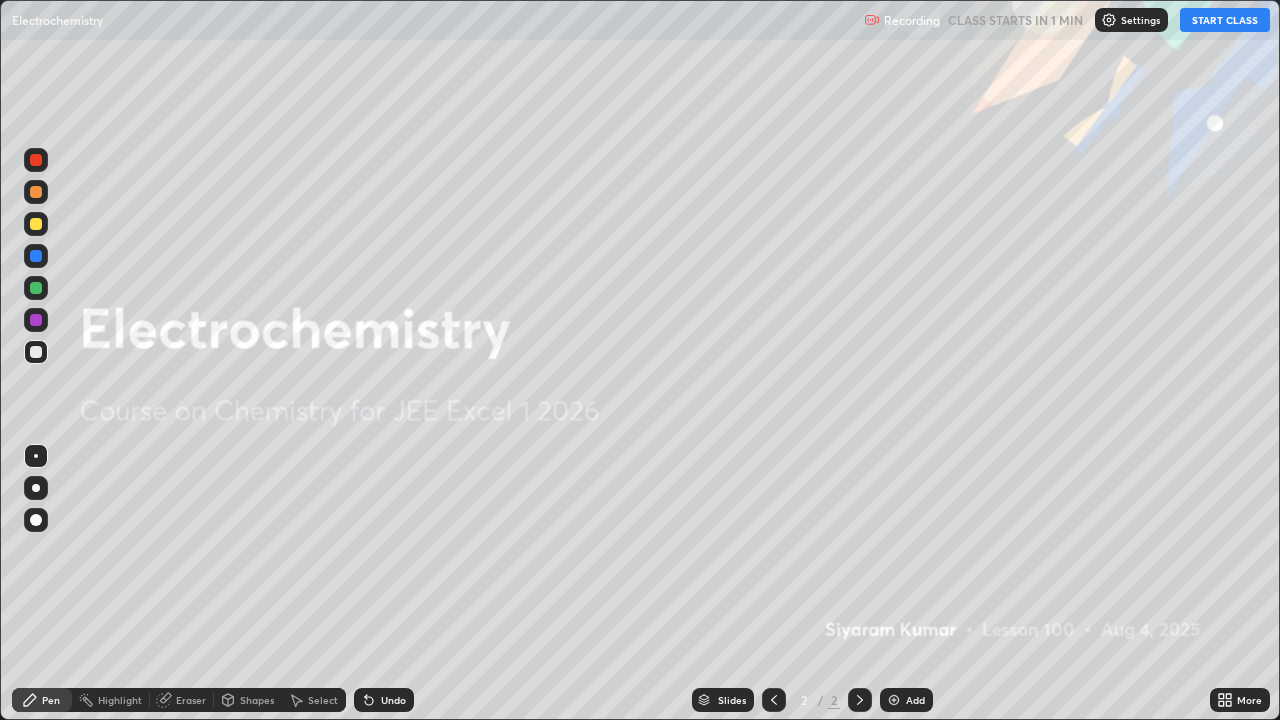 click on "START CLASS" at bounding box center [1225, 20] 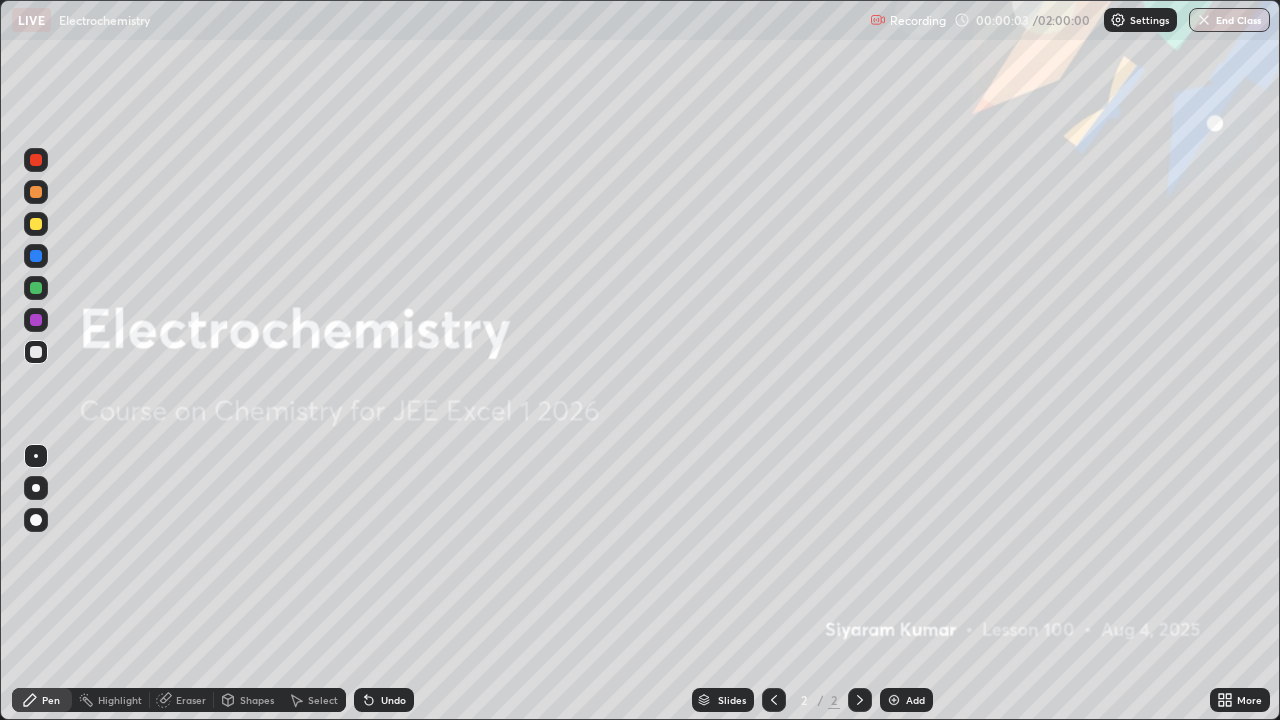 click at bounding box center (36, 160) 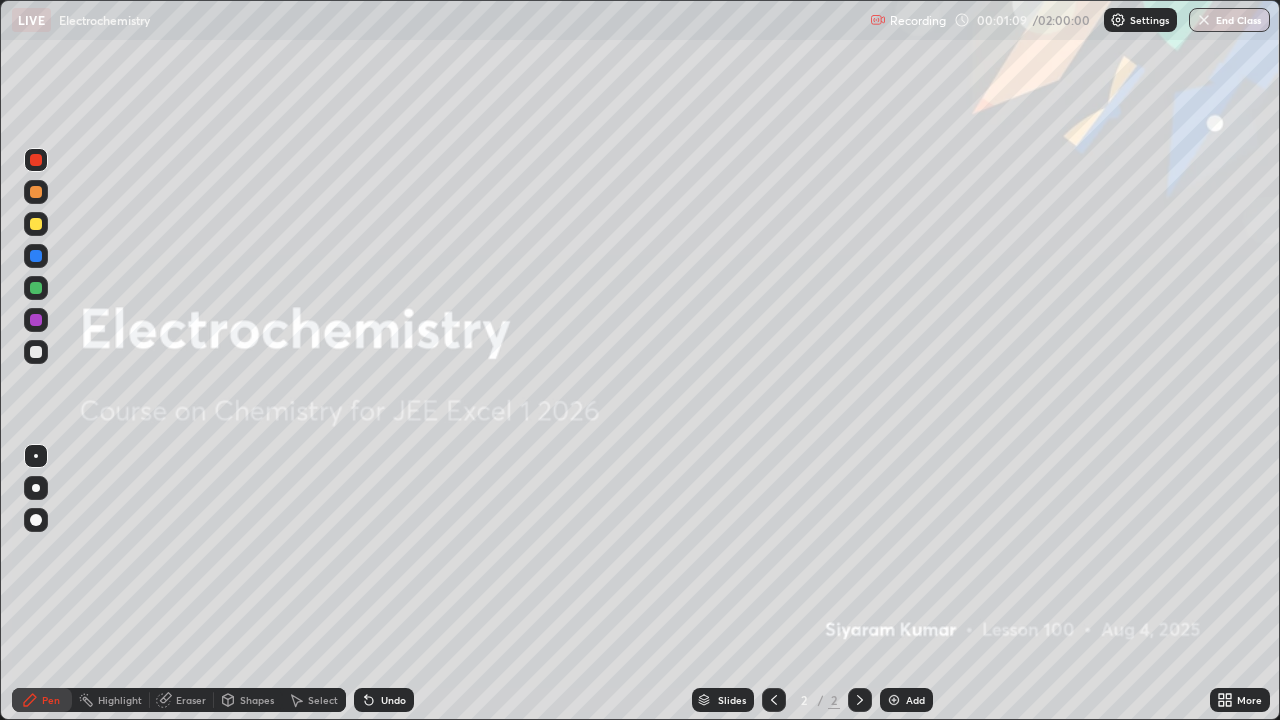 click 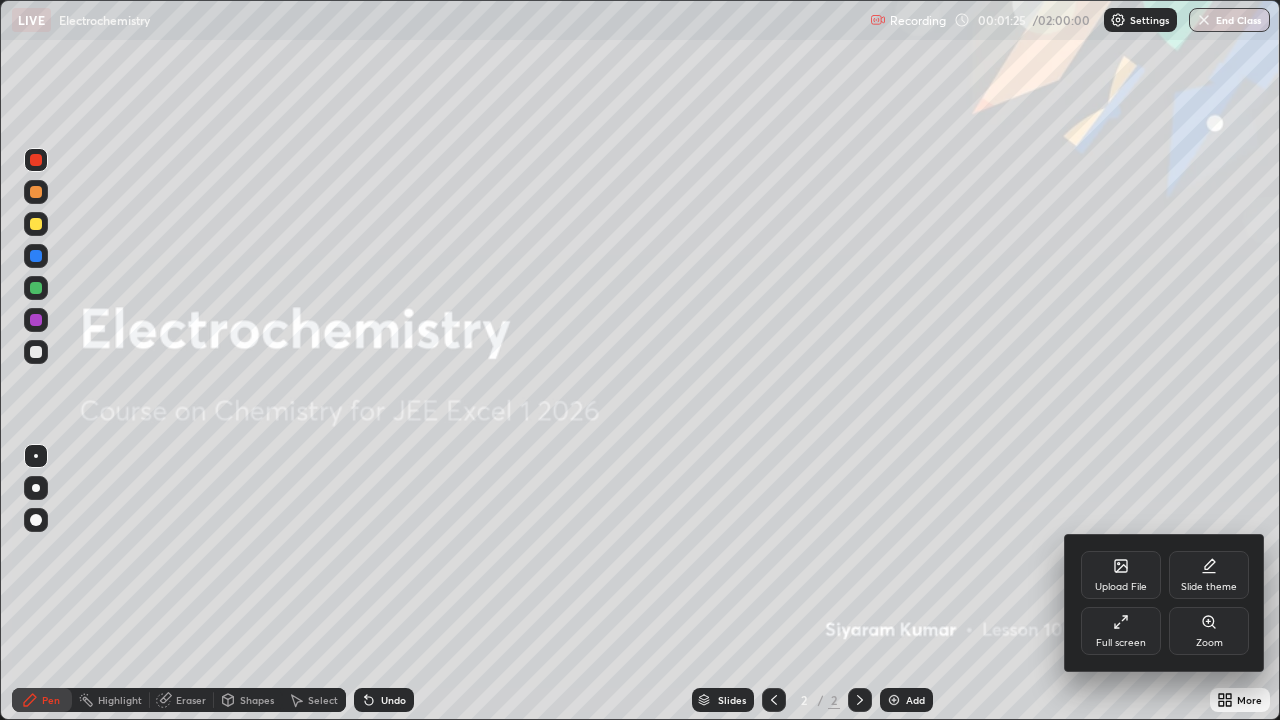 click on "Upload File" at bounding box center [1121, 575] 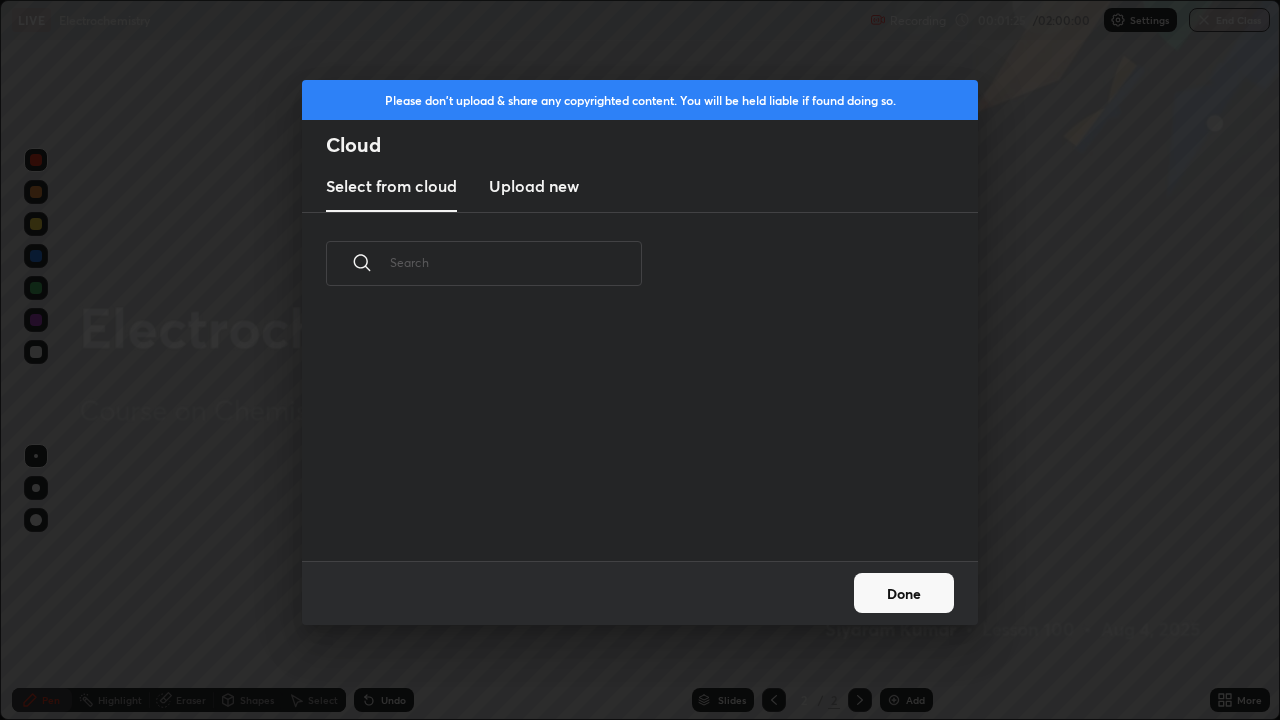 scroll, scrollTop: 7, scrollLeft: 11, axis: both 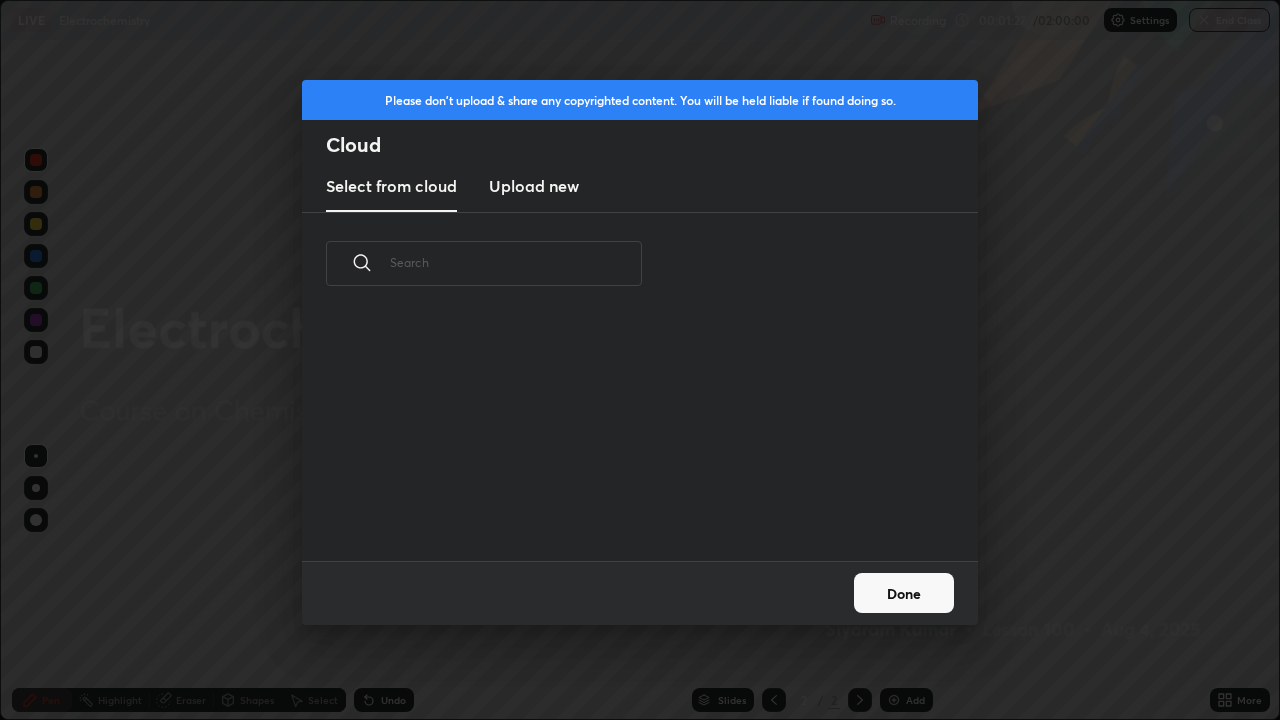 click on "Upload new" at bounding box center [534, 186] 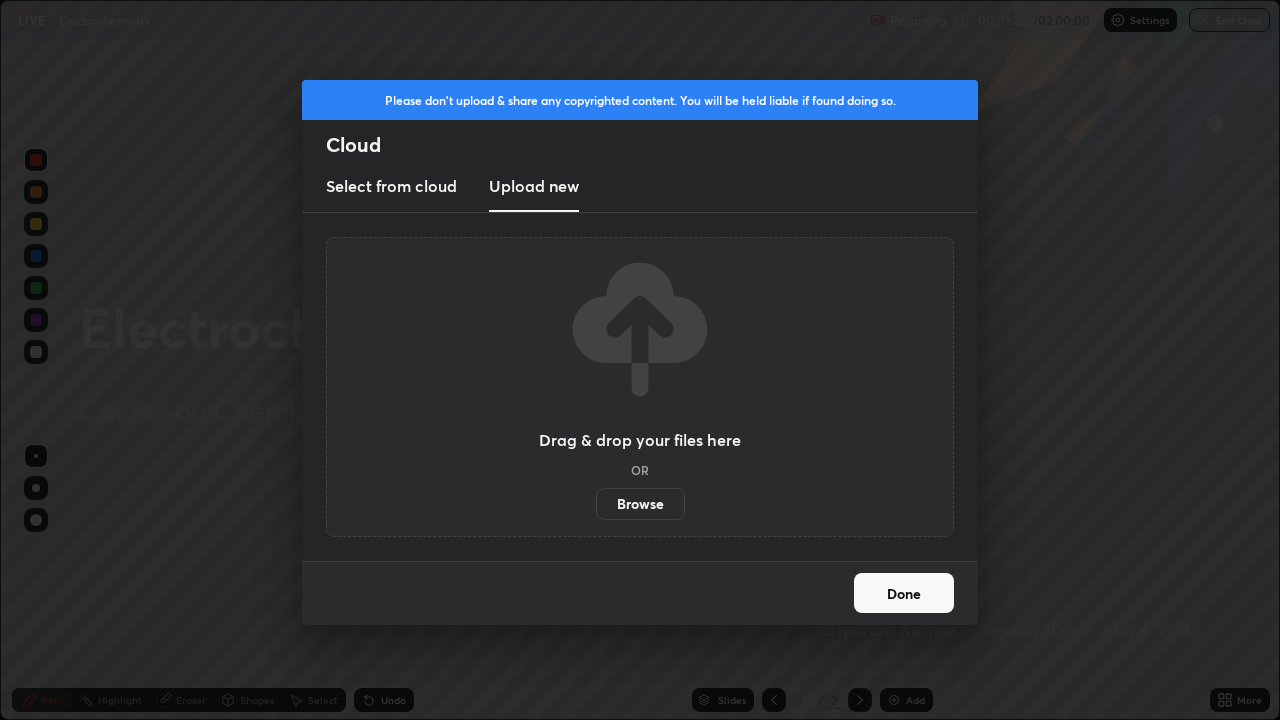click on "Browse" at bounding box center (640, 504) 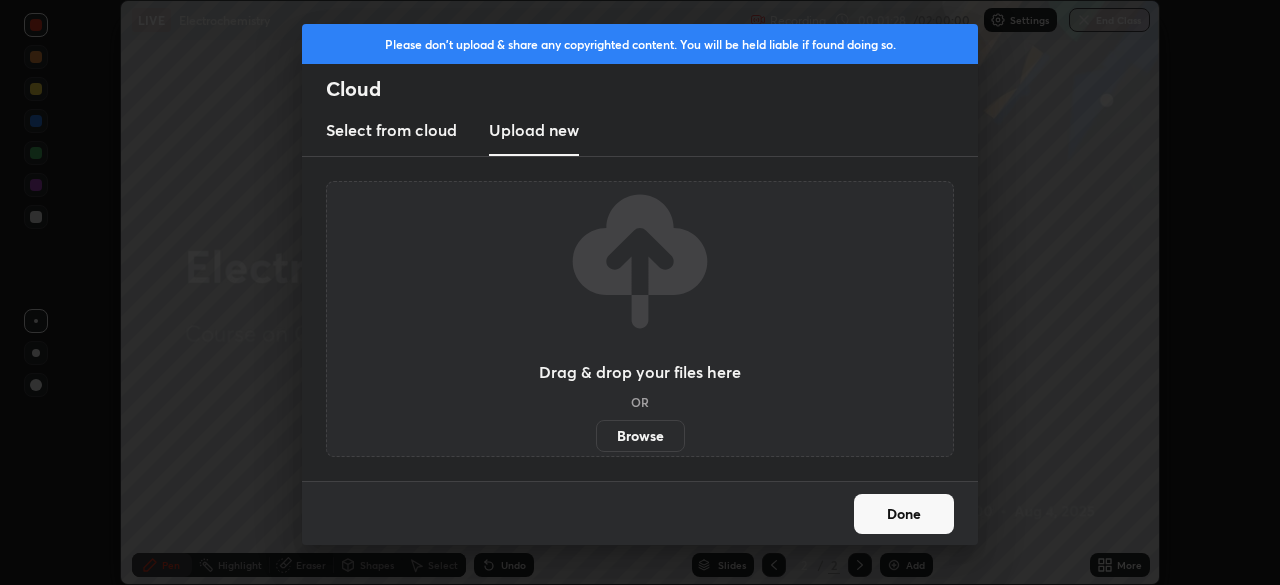 scroll, scrollTop: 585, scrollLeft: 1280, axis: both 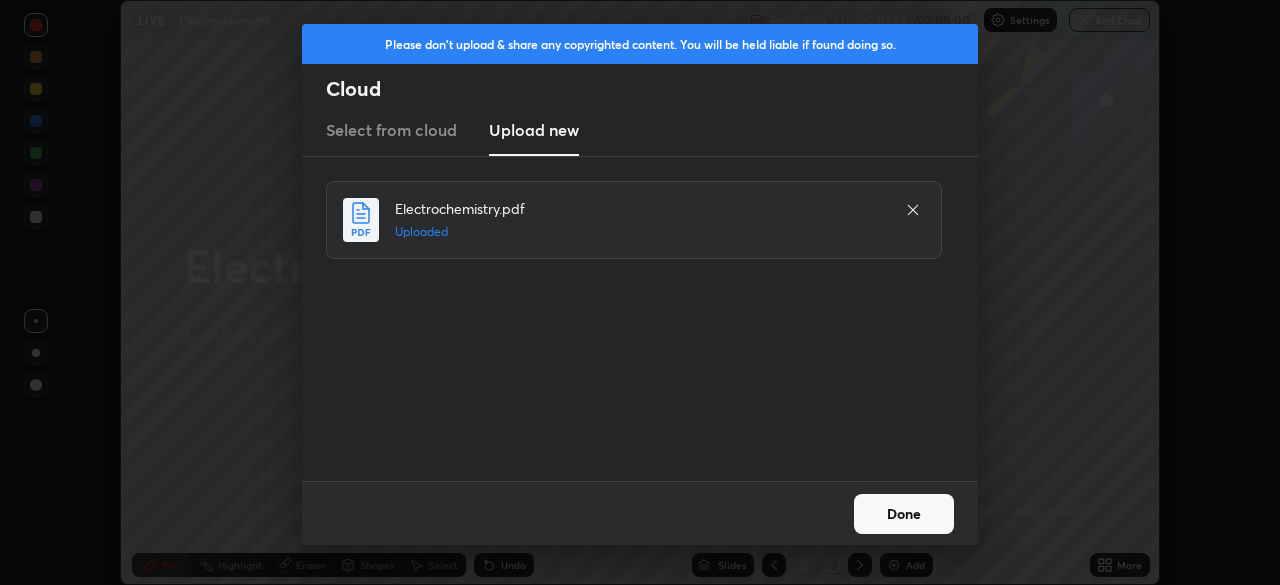 click on "Done" at bounding box center (904, 514) 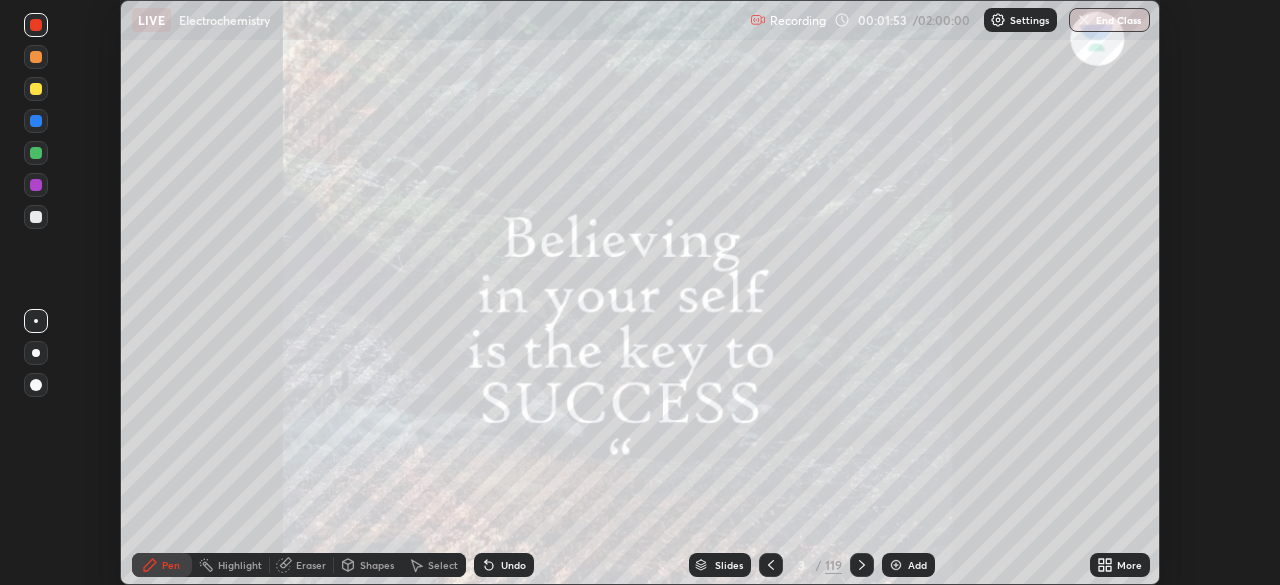 click 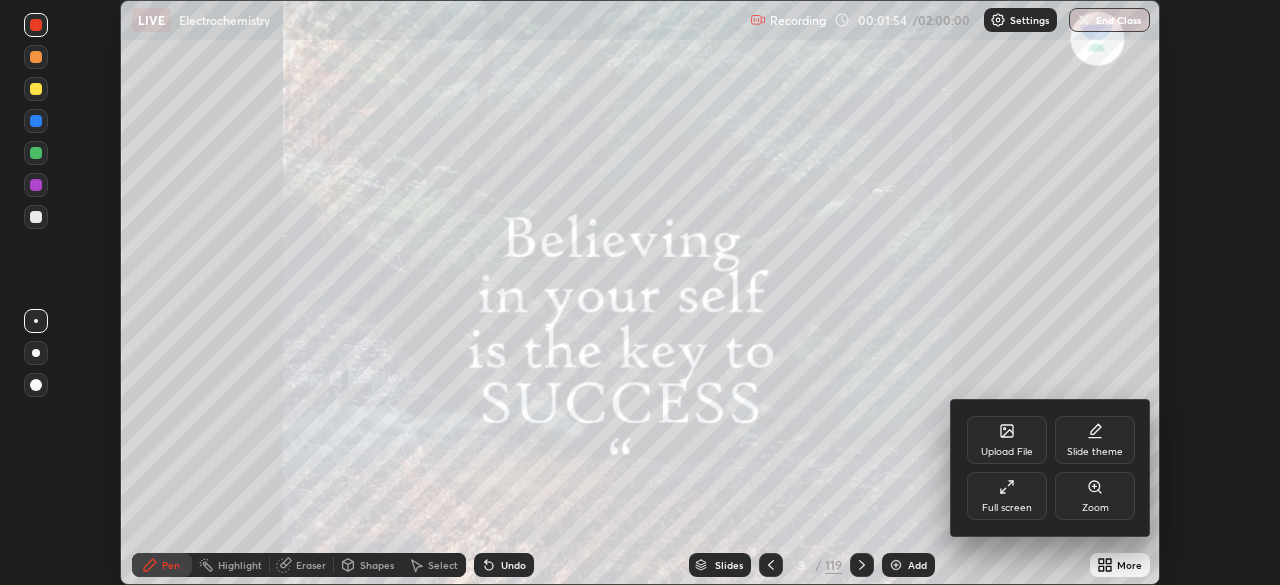 click on "Full screen" at bounding box center (1007, 508) 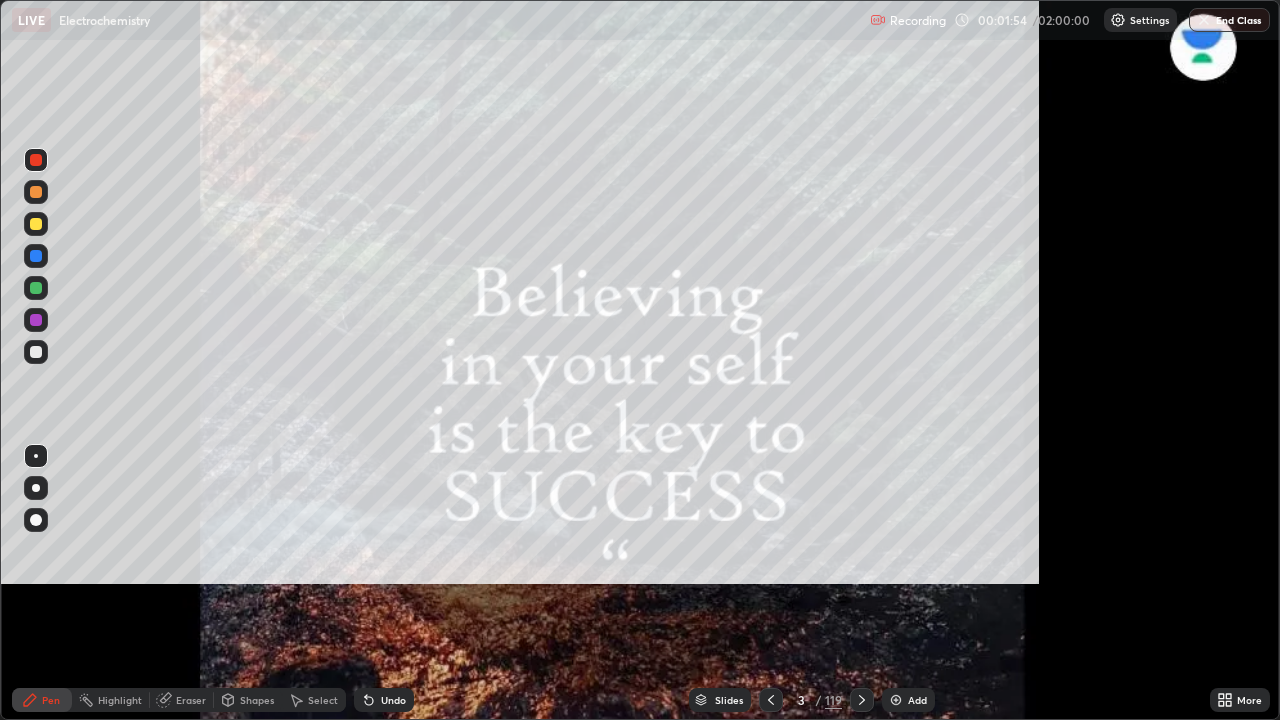 scroll, scrollTop: 99280, scrollLeft: 98720, axis: both 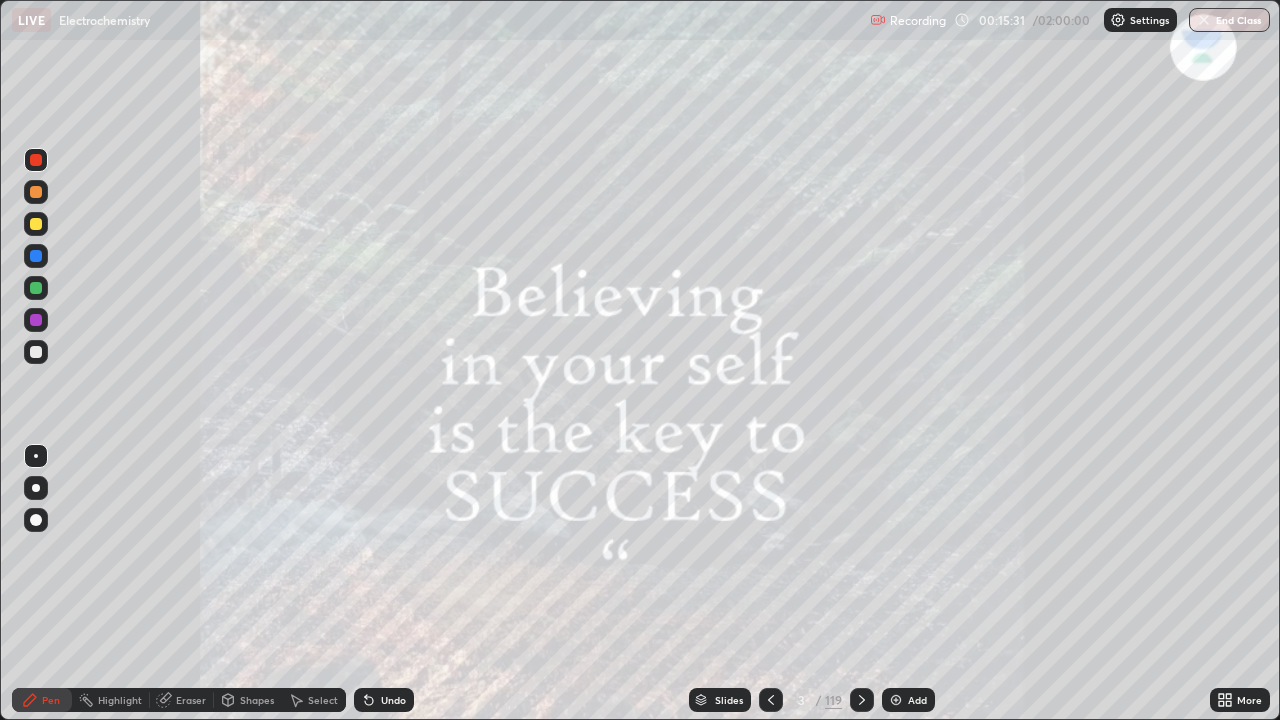 click on "Add" at bounding box center (917, 700) 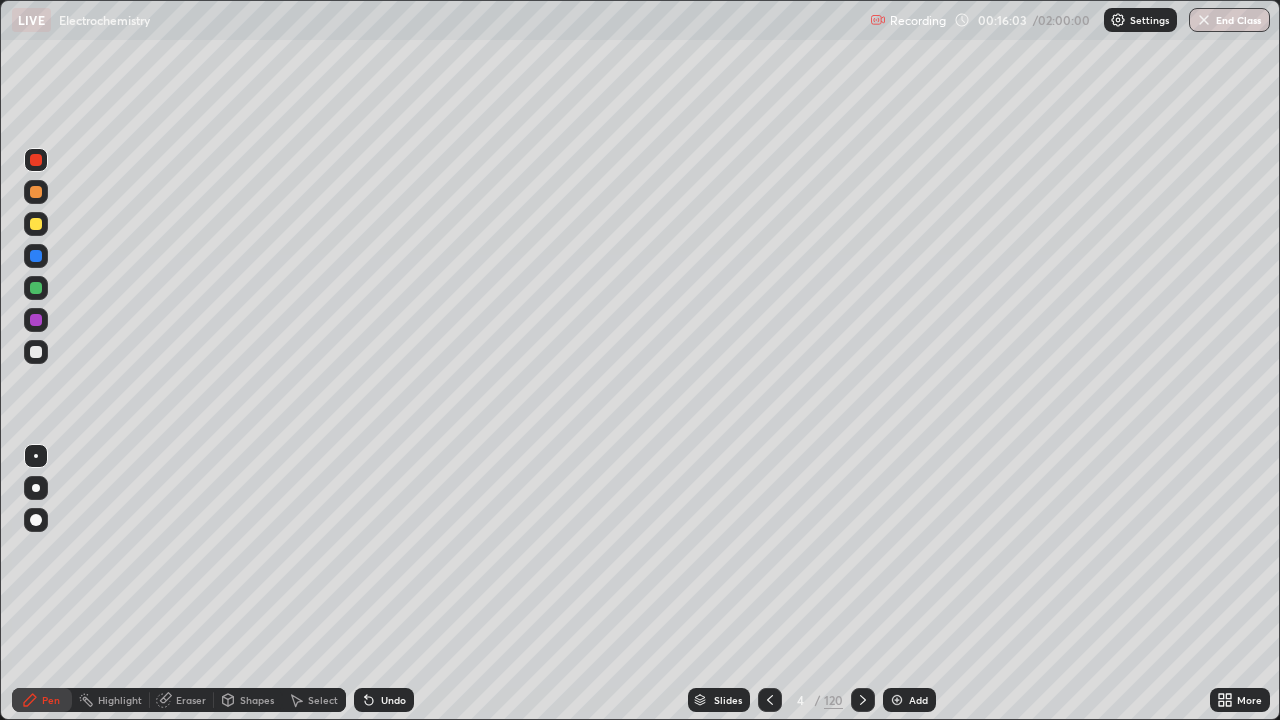 click on "Settings" at bounding box center [1149, 20] 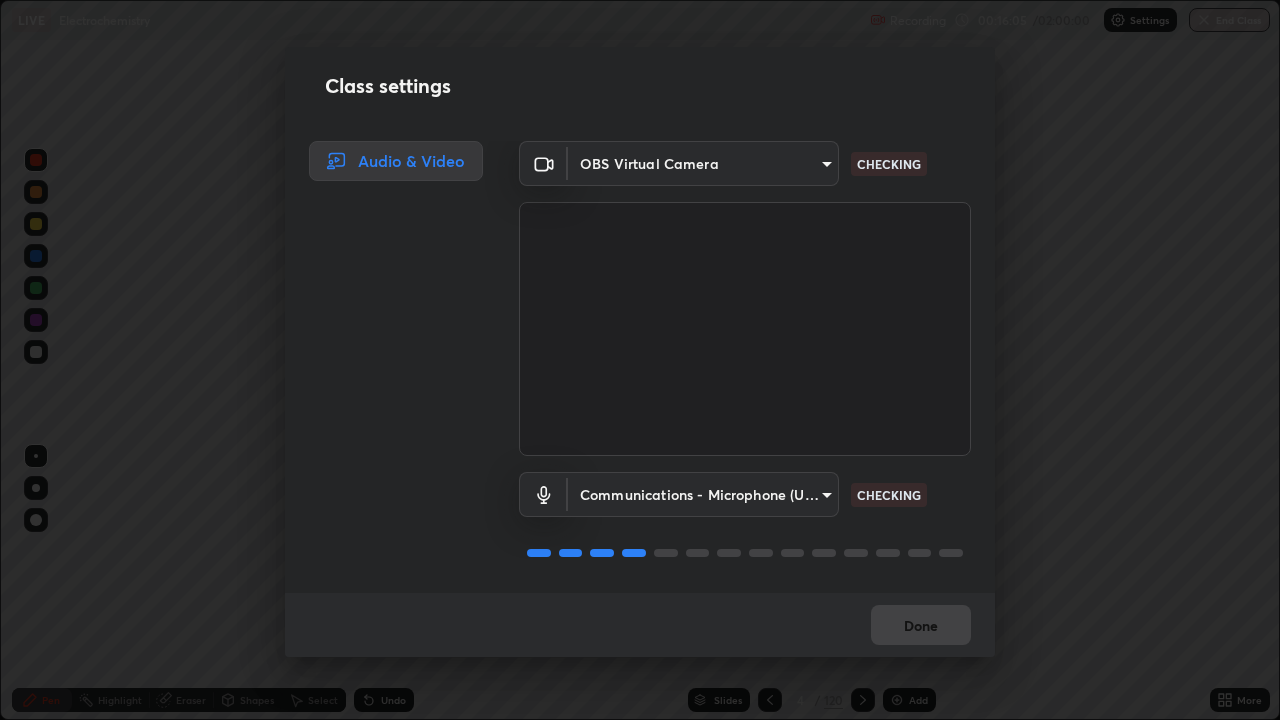 click on "Erase all LIVE Electrochemistry Recording 00:16:05 /  02:00:00 Settings End Class Setting up your live class Electrochemistry • L100 of Course on Chemistry for JEE Excel 1 2026 [FIRST] [LAST] Pen Highlight Eraser Shapes Select Undo Slides 4 / 120 Add More No doubts shared Encourage your learners to ask a doubt for better clarity Report an issue Reason for reporting Buffering Chat not working Audio - Video sync issue Educator video quality low ​ Attach an image Report Class settings Audio & Video OBS Virtual Camera [HASH] CHECKING Communications - Microphone (USB PnP Sound Device) communications CHECKING Done" at bounding box center [640, 360] 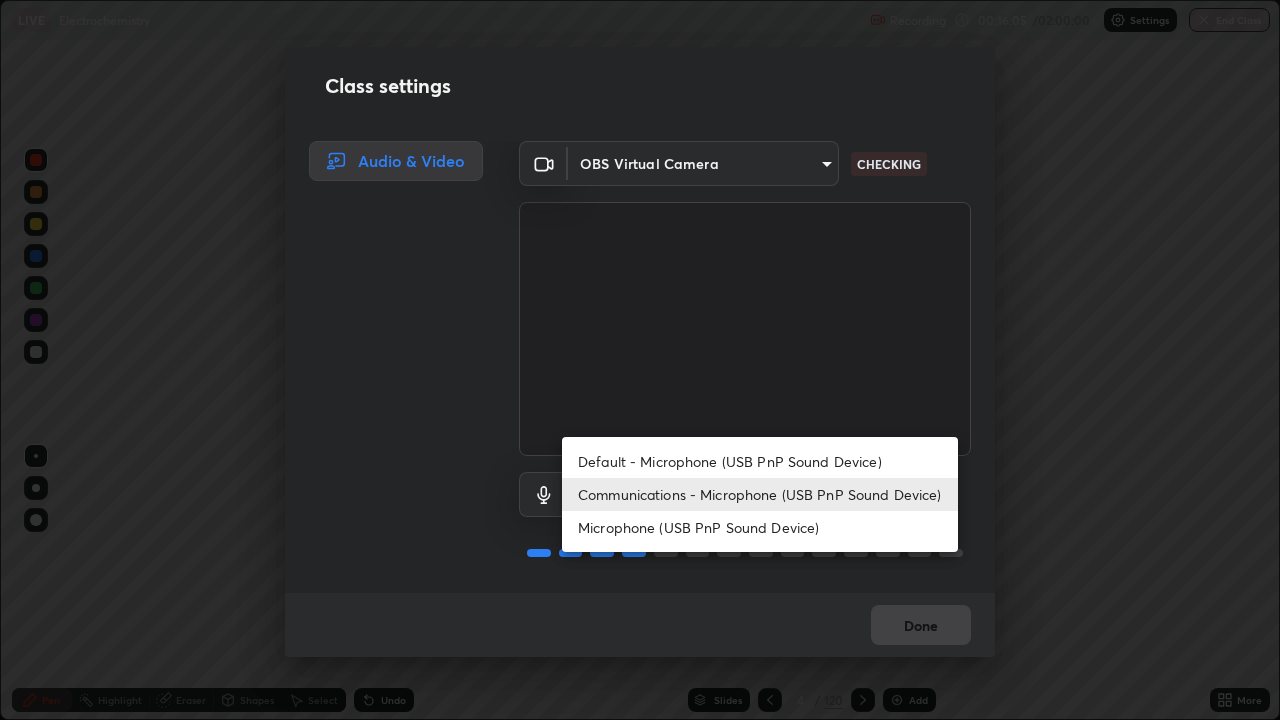 click on "Default - Microphone (USB PnP Sound Device)" at bounding box center (760, 461) 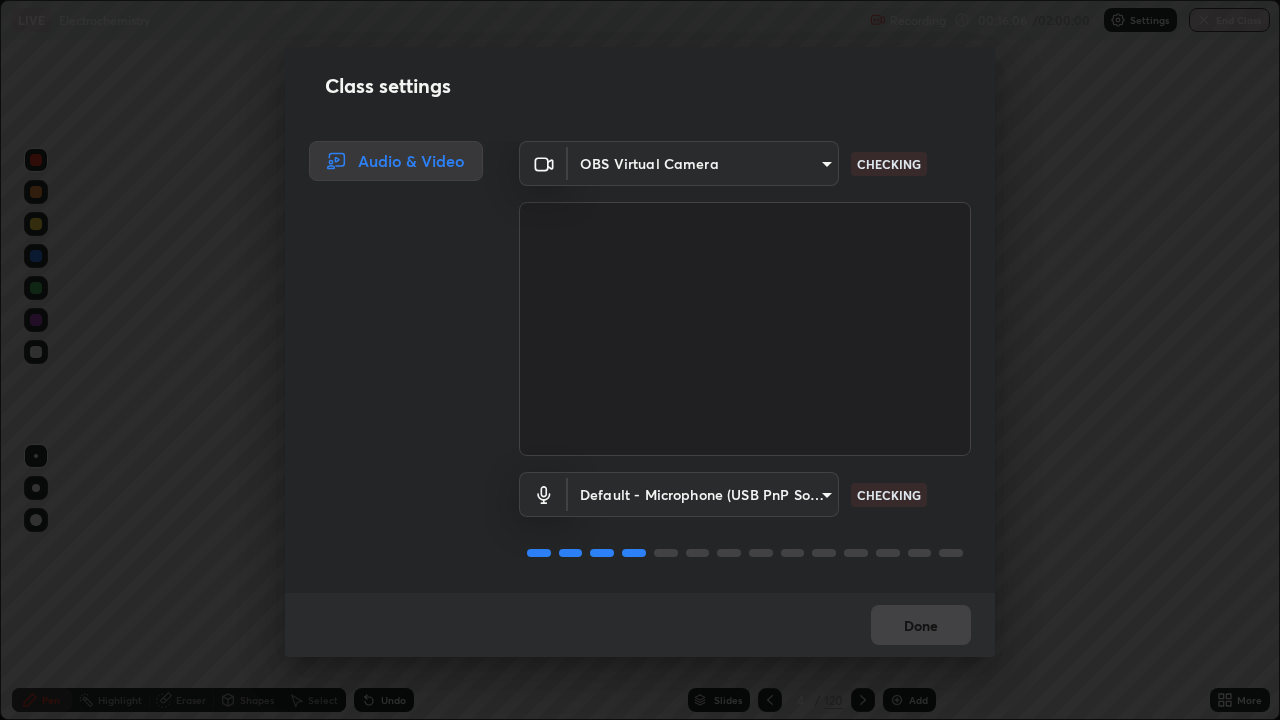 click on "Erase all LIVE Electrochemistry Recording 00:16:06 /  02:00:00 Settings End Class Setting up your live class Electrochemistry • L100 of Course on Chemistry for JEE Excel 1 2026 [FIRST] [LAST] Pen Highlight Eraser Shapes Select Undo Slides 4 / 120 Add More No doubts shared Encourage your learners to ask a doubt for better clarity Report an issue Reason for reporting Buffering Chat not working Audio - Video sync issue Educator video quality low ​ Attach an image Report Class settings Audio & Video OBS Virtual Camera [HASH] CHECKING Default - Microphone (USB PnP Sound Device) default CHECKING Done" at bounding box center [640, 360] 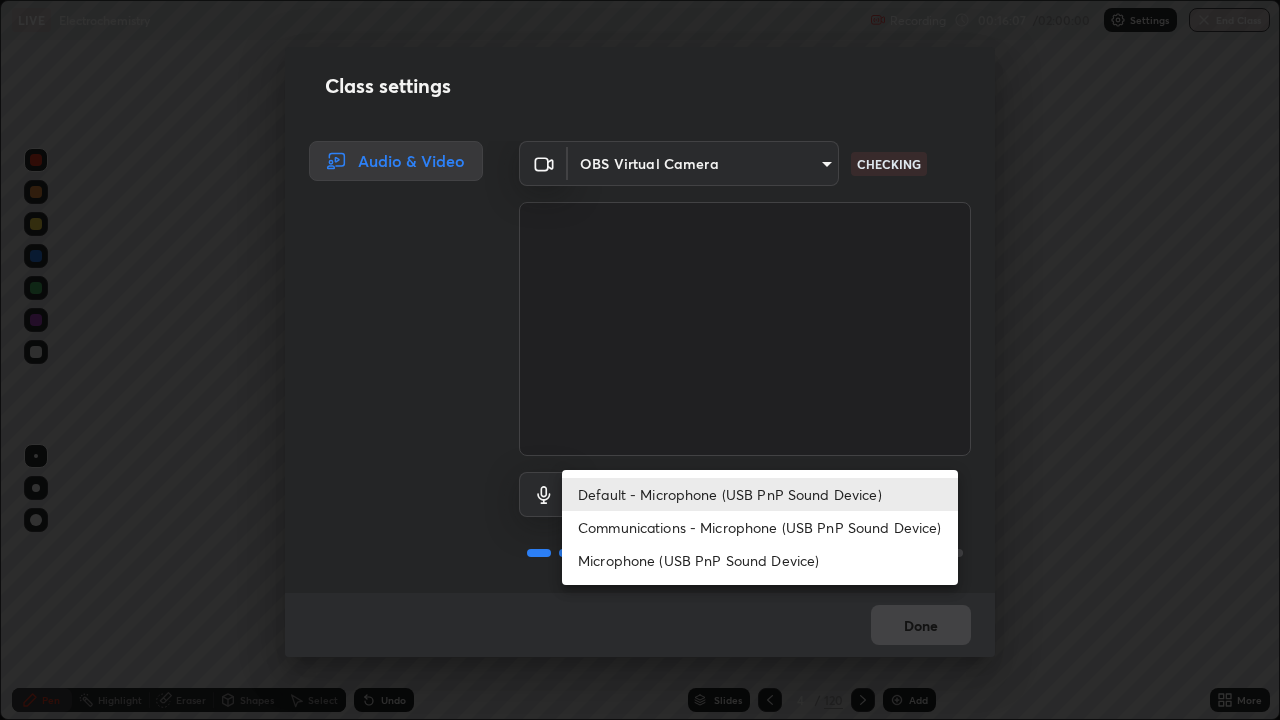 click on "Communications - Microphone (USB PnP Sound Device)" at bounding box center (760, 527) 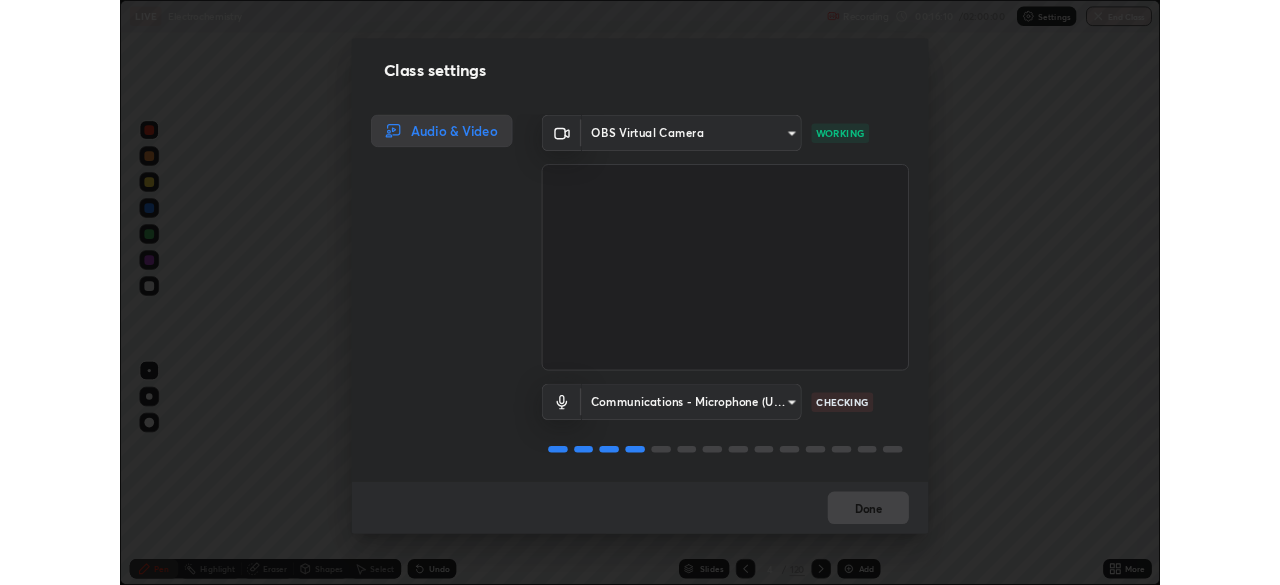 scroll, scrollTop: 2, scrollLeft: 0, axis: vertical 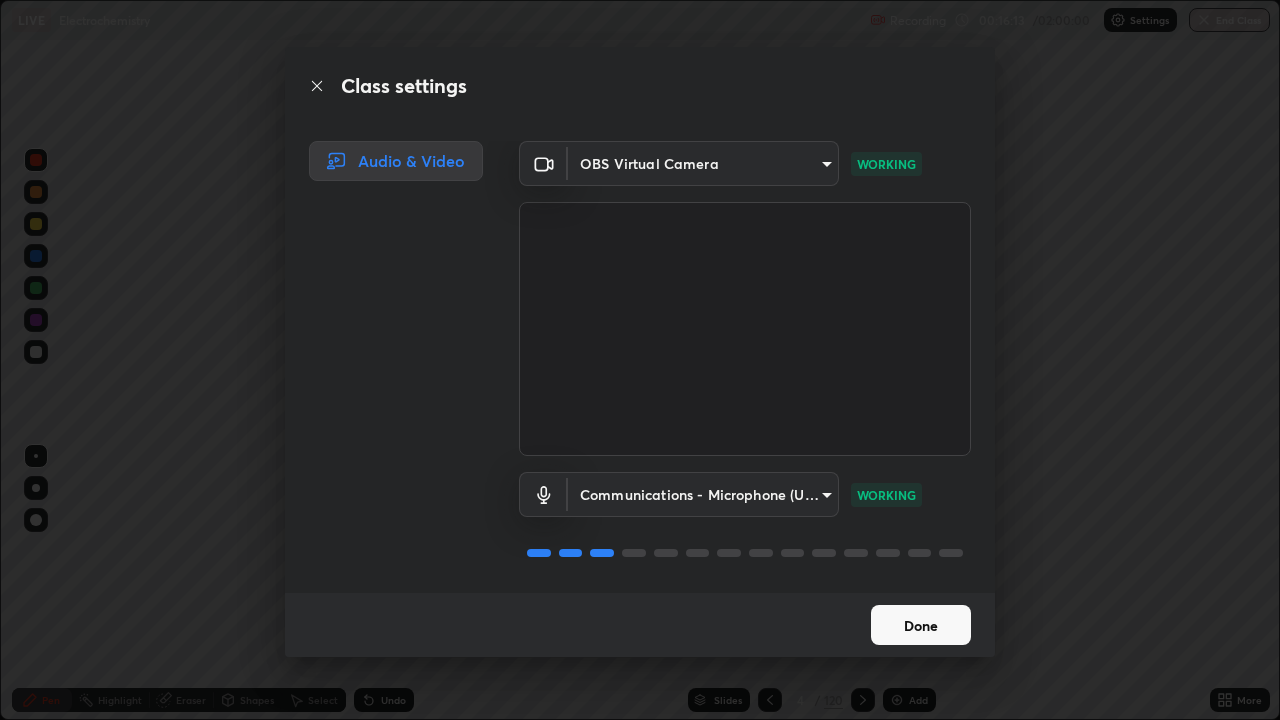 click on "Done" at bounding box center [921, 625] 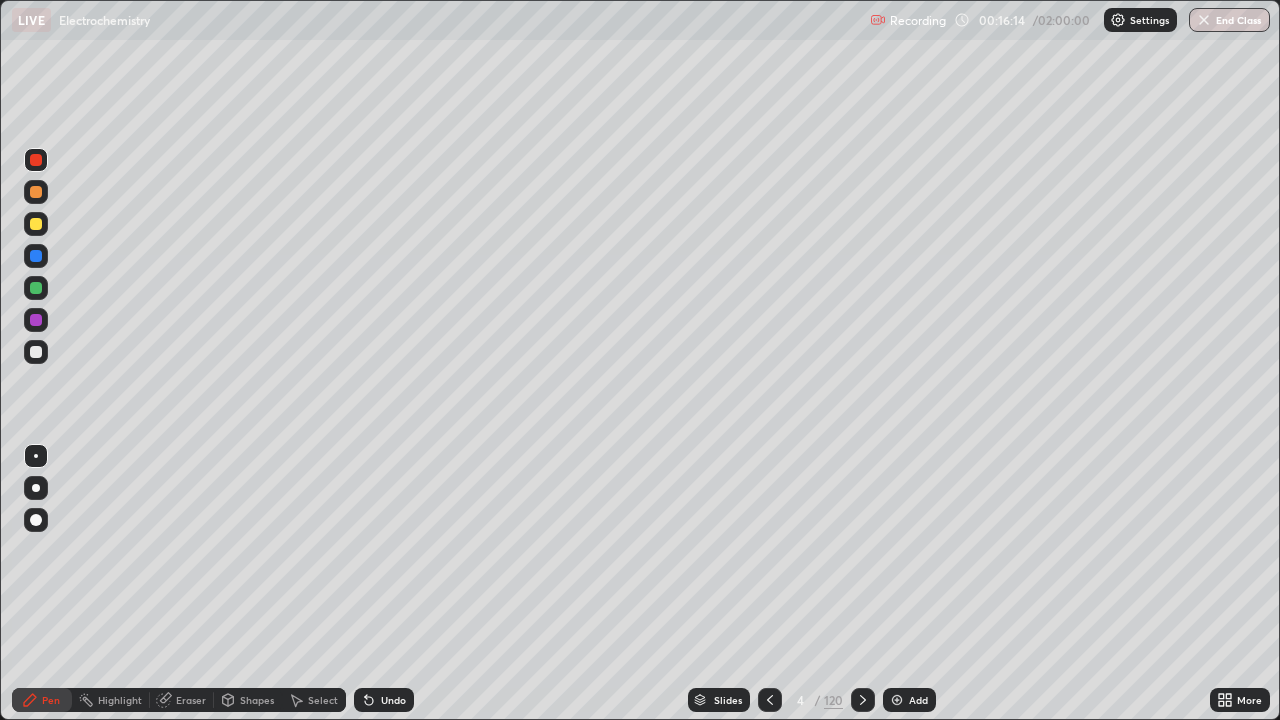 click 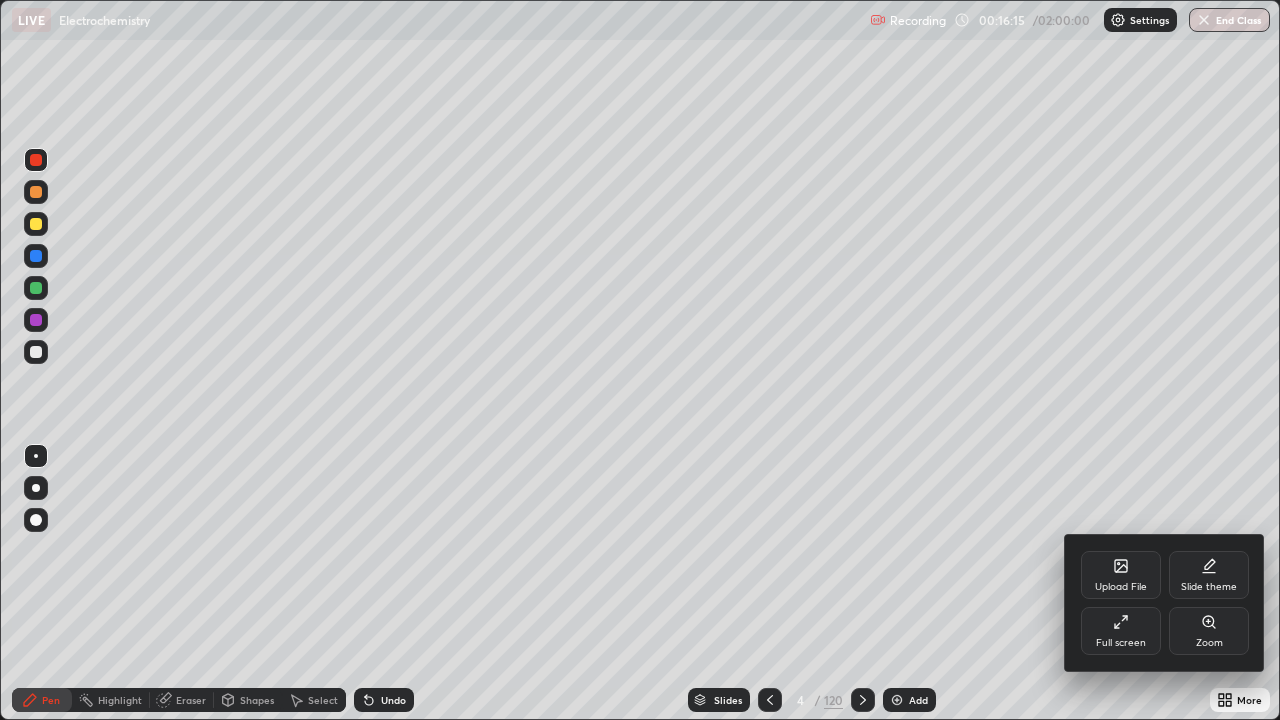 click 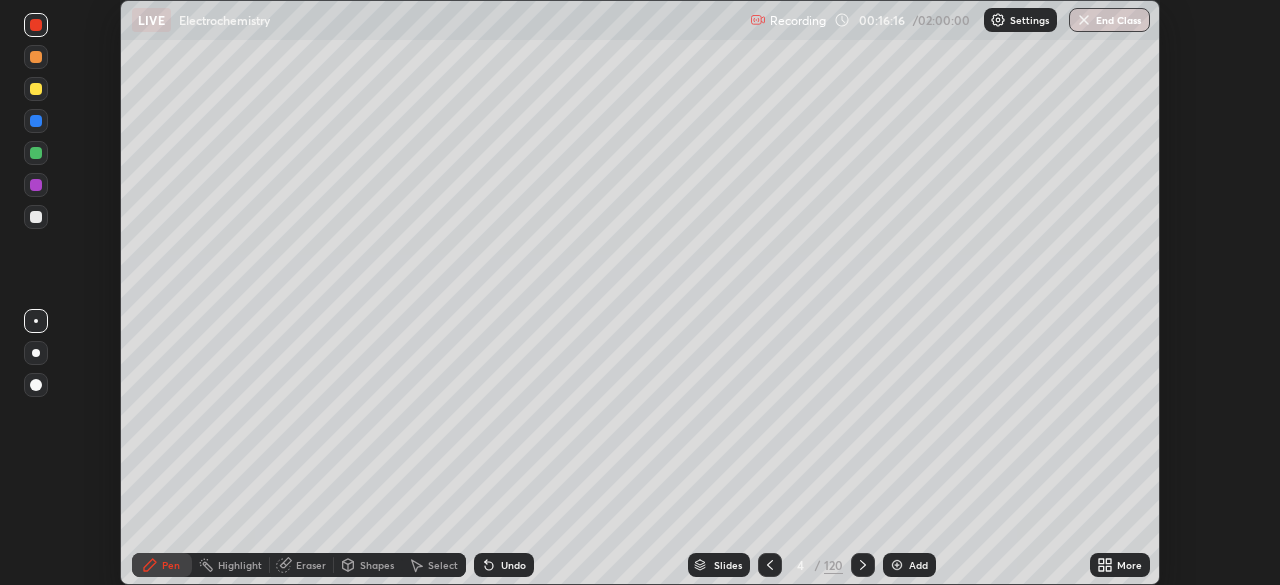 scroll, scrollTop: 585, scrollLeft: 1280, axis: both 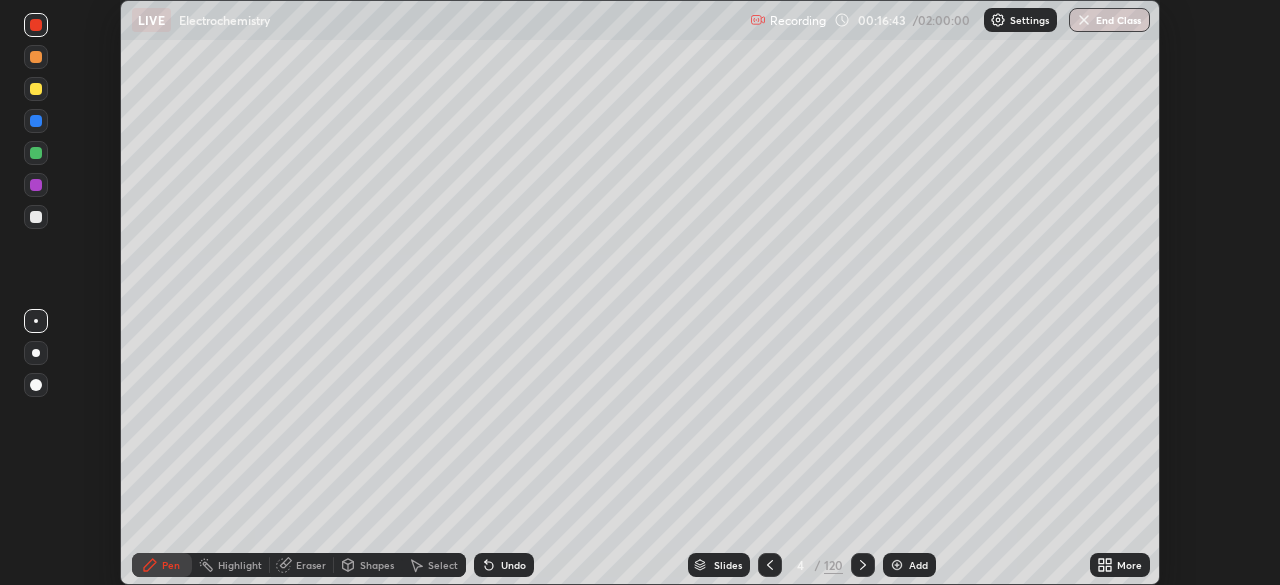 click 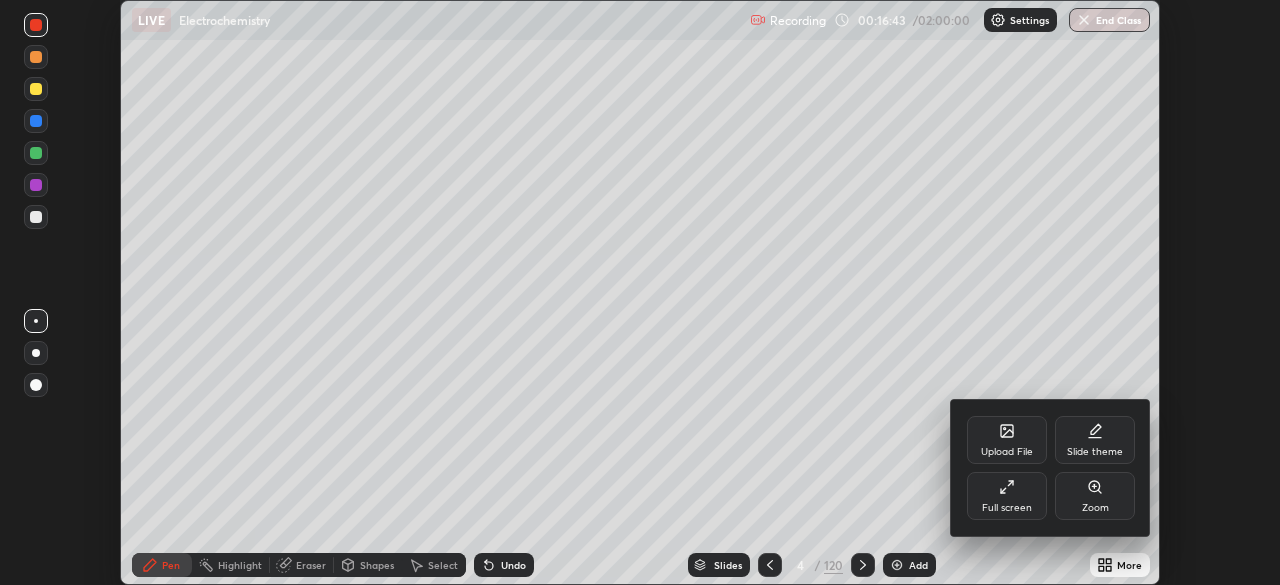 click on "Full screen" at bounding box center (1007, 508) 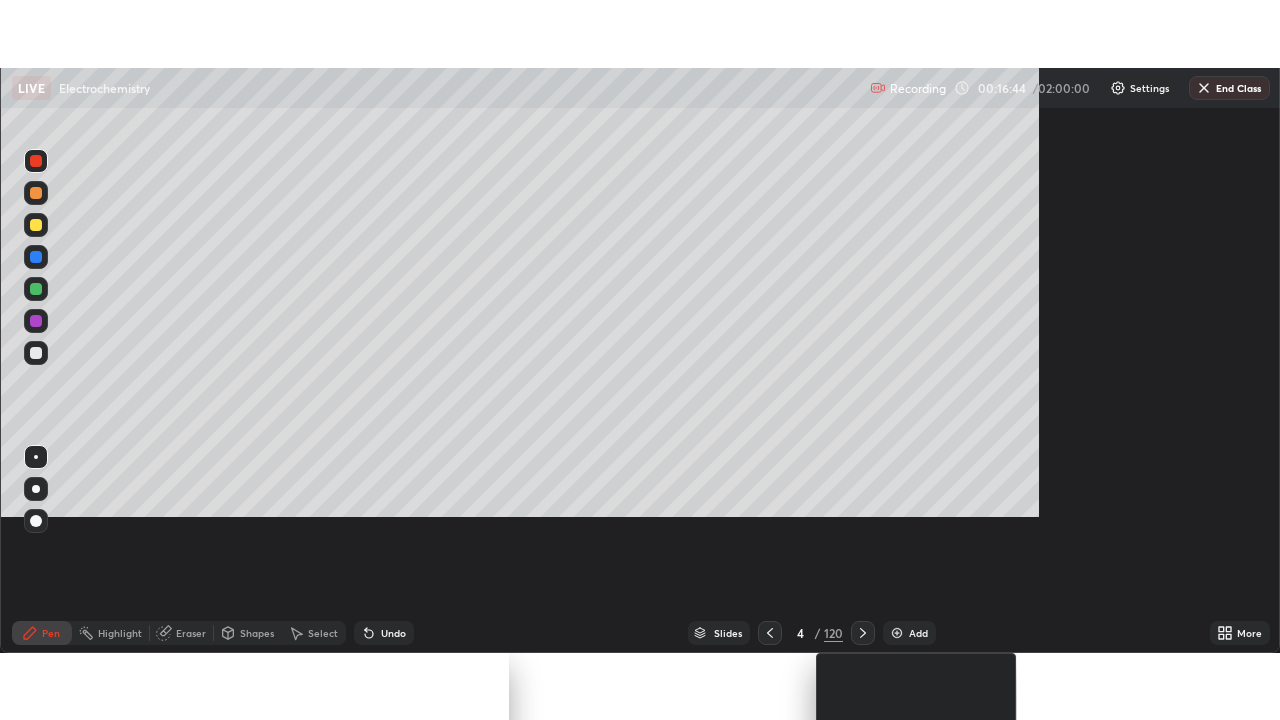 scroll, scrollTop: 99280, scrollLeft: 98720, axis: both 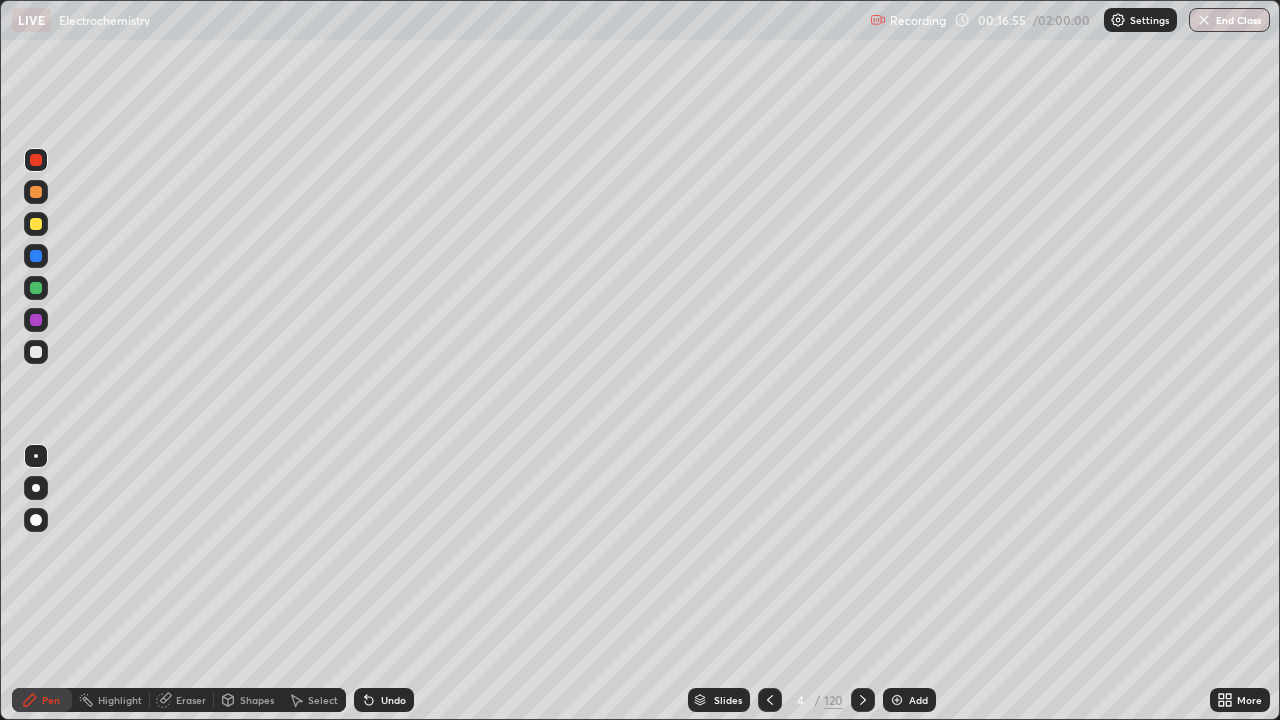 click 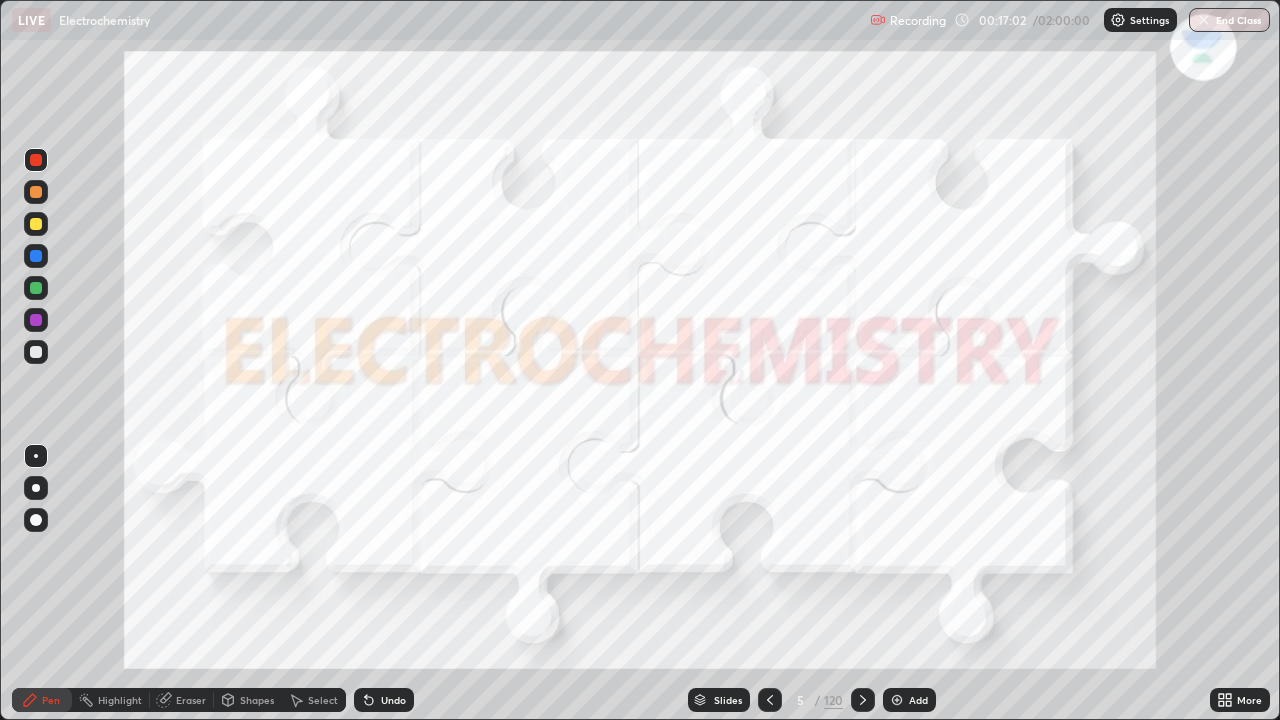 click 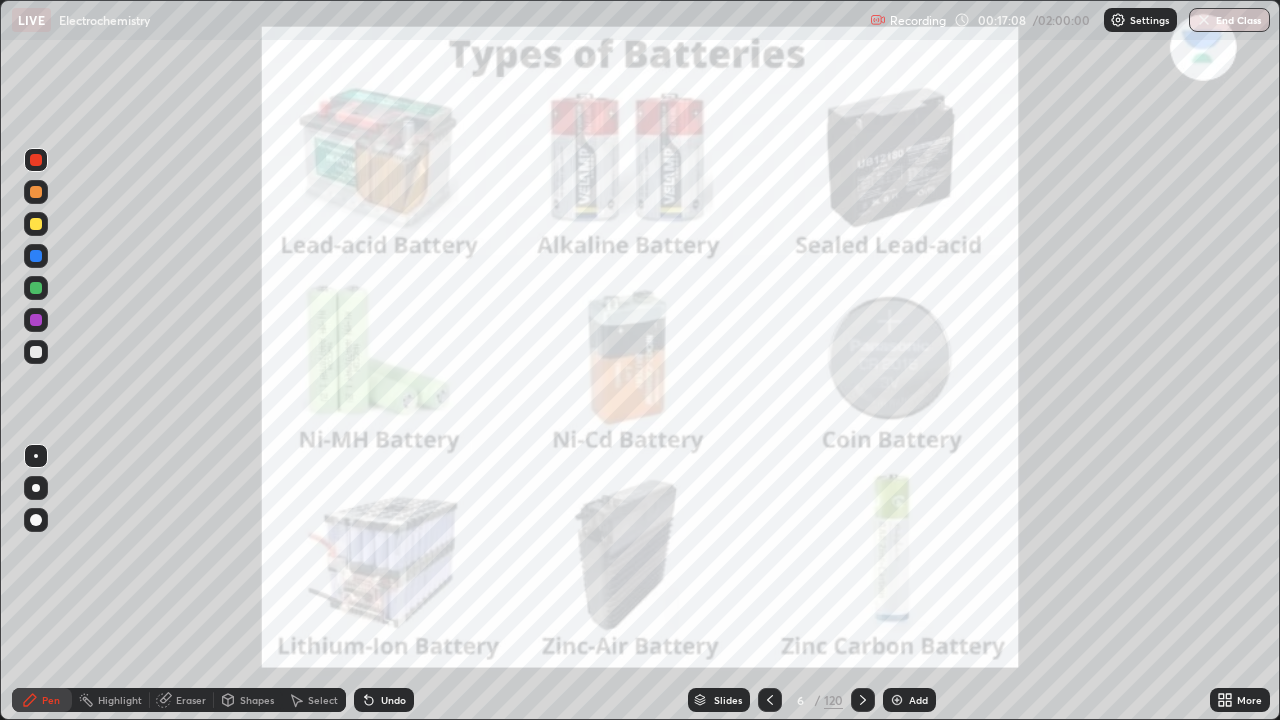 click 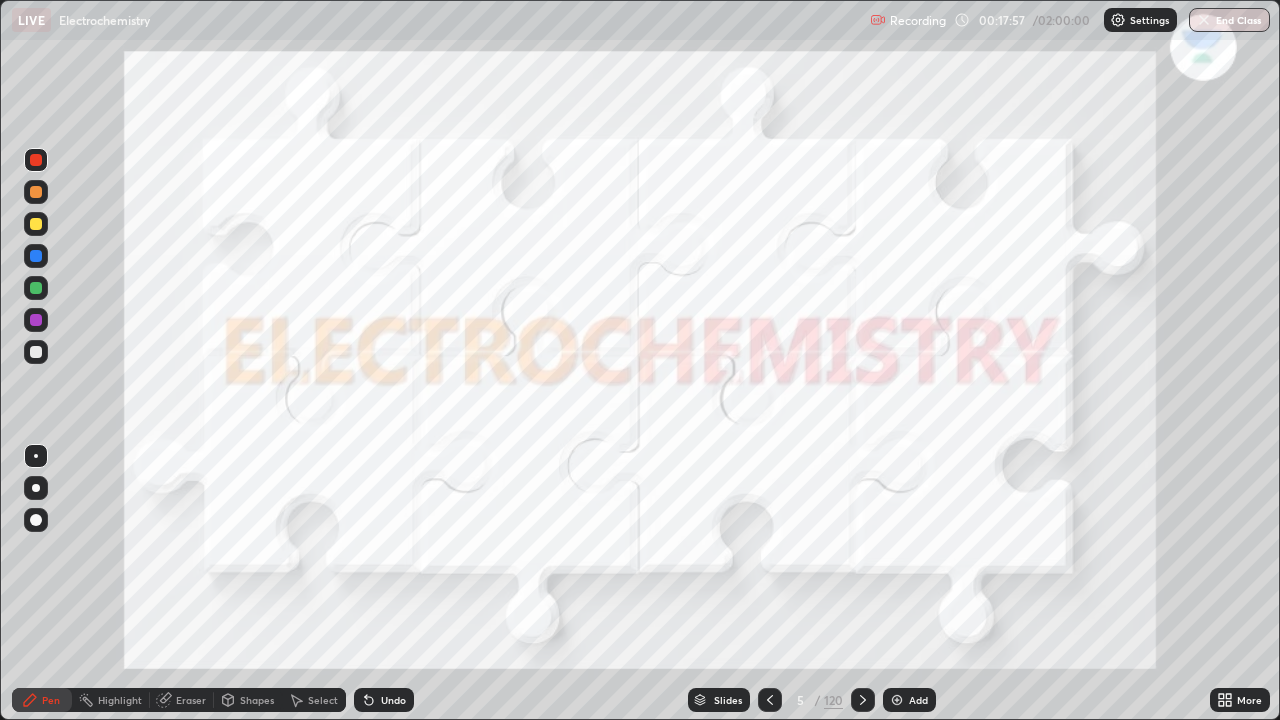 click at bounding box center [863, 700] 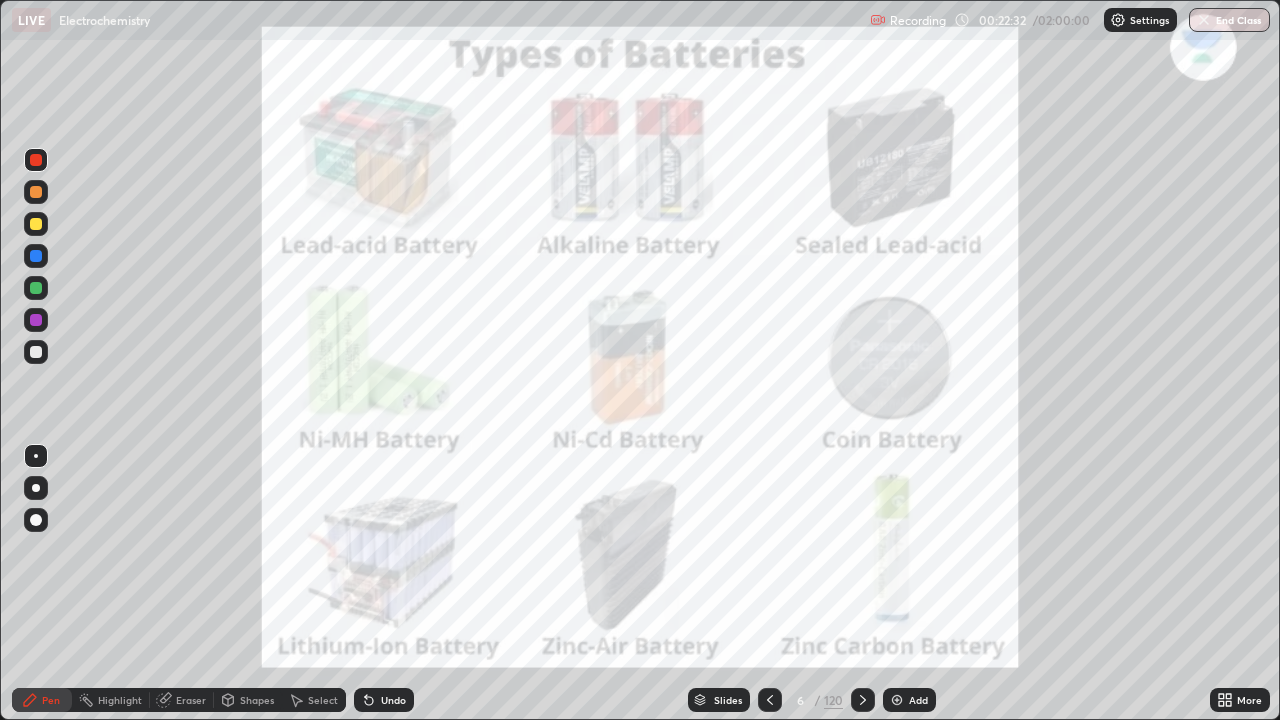 click 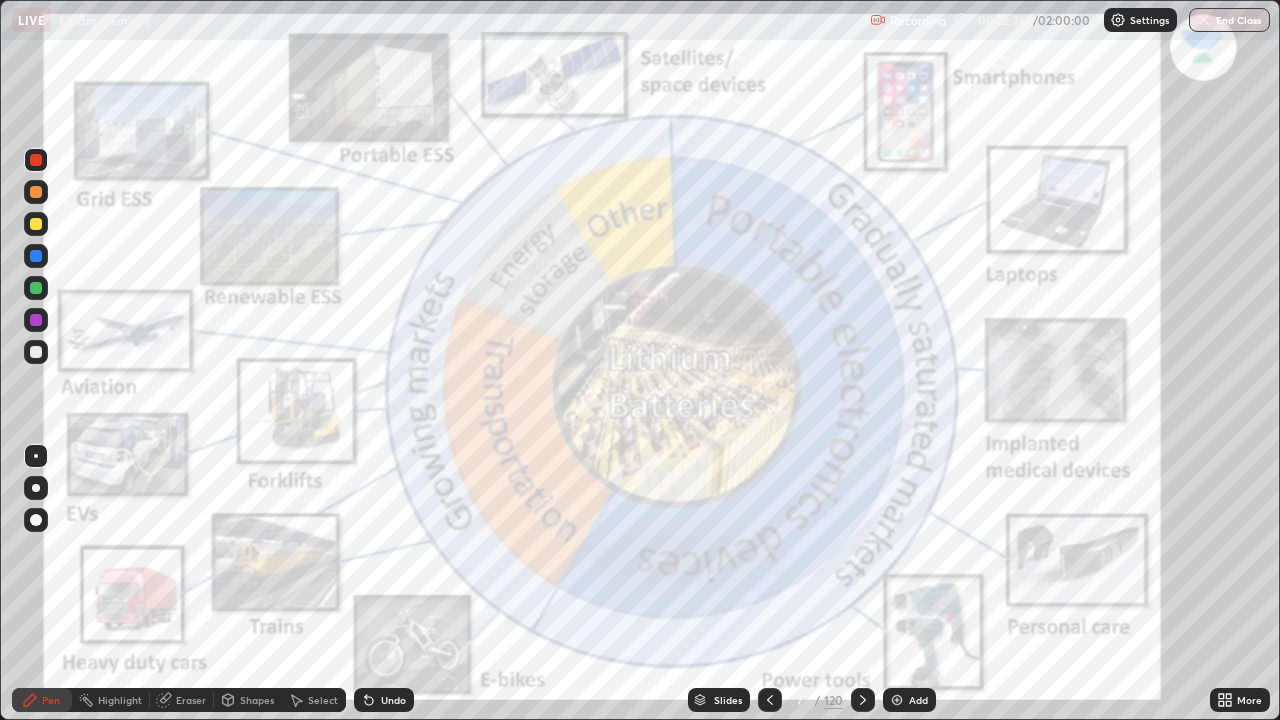 click 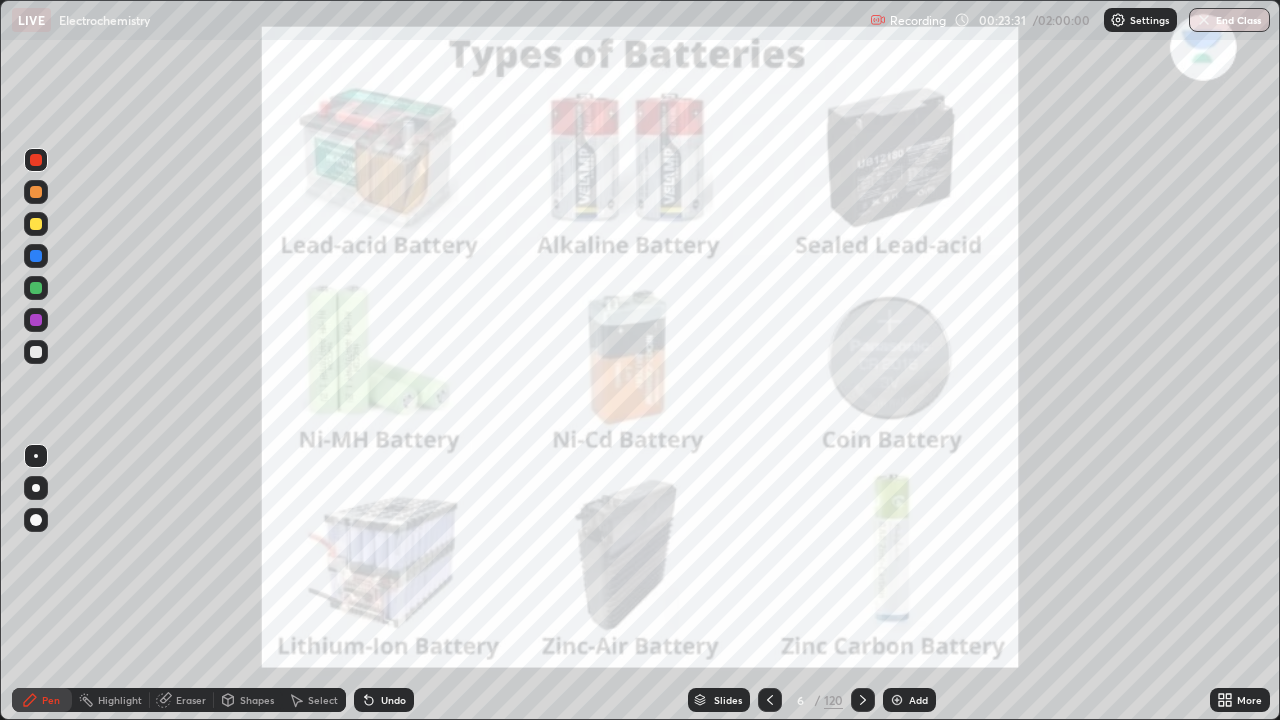 click 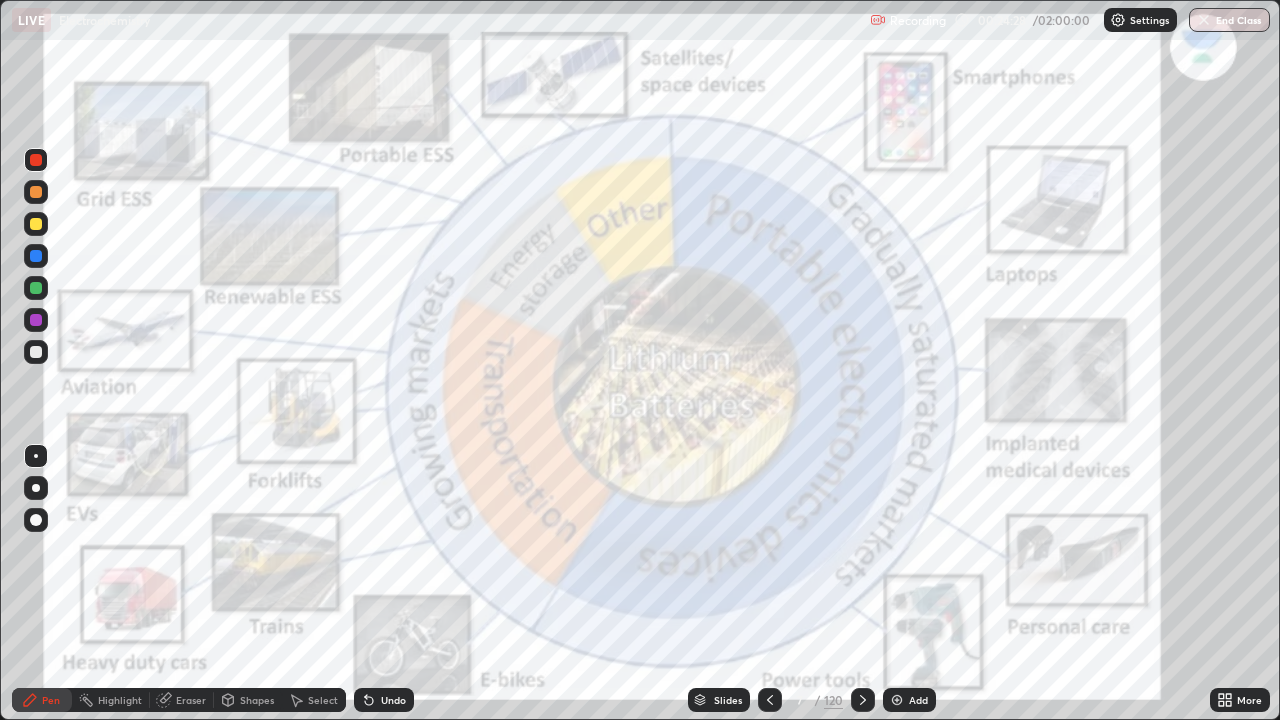 click 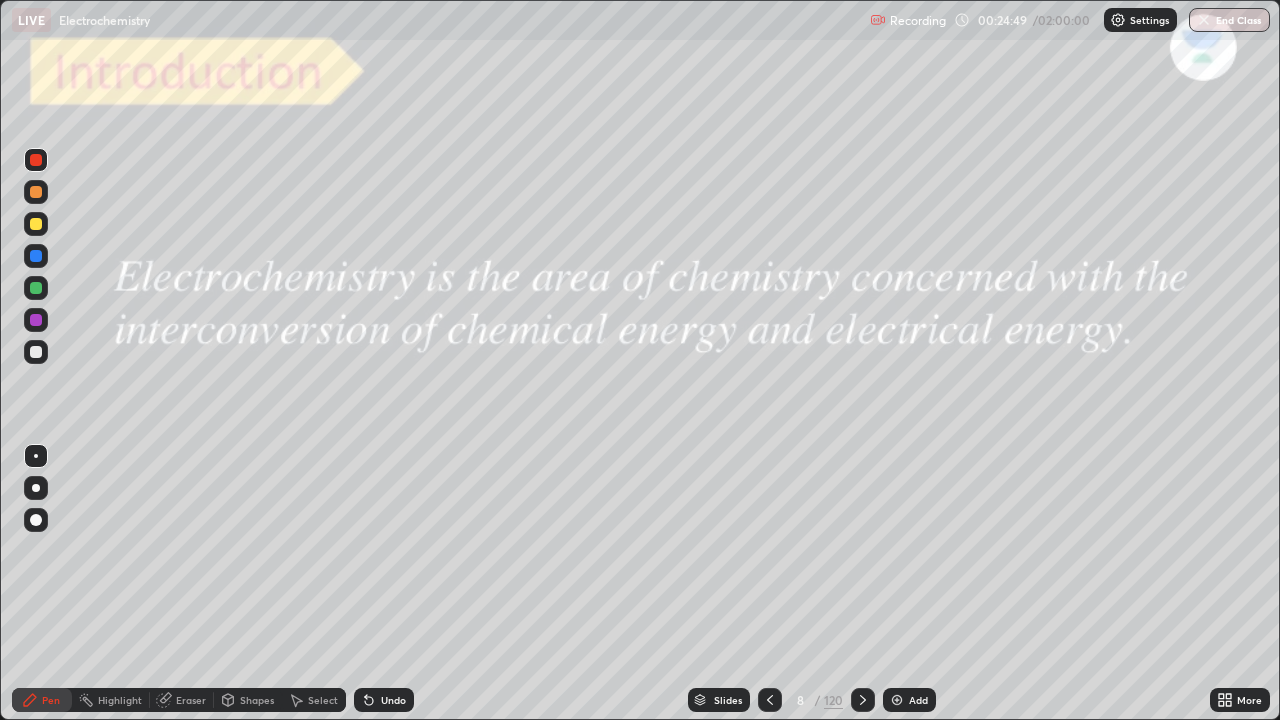 click at bounding box center (36, 352) 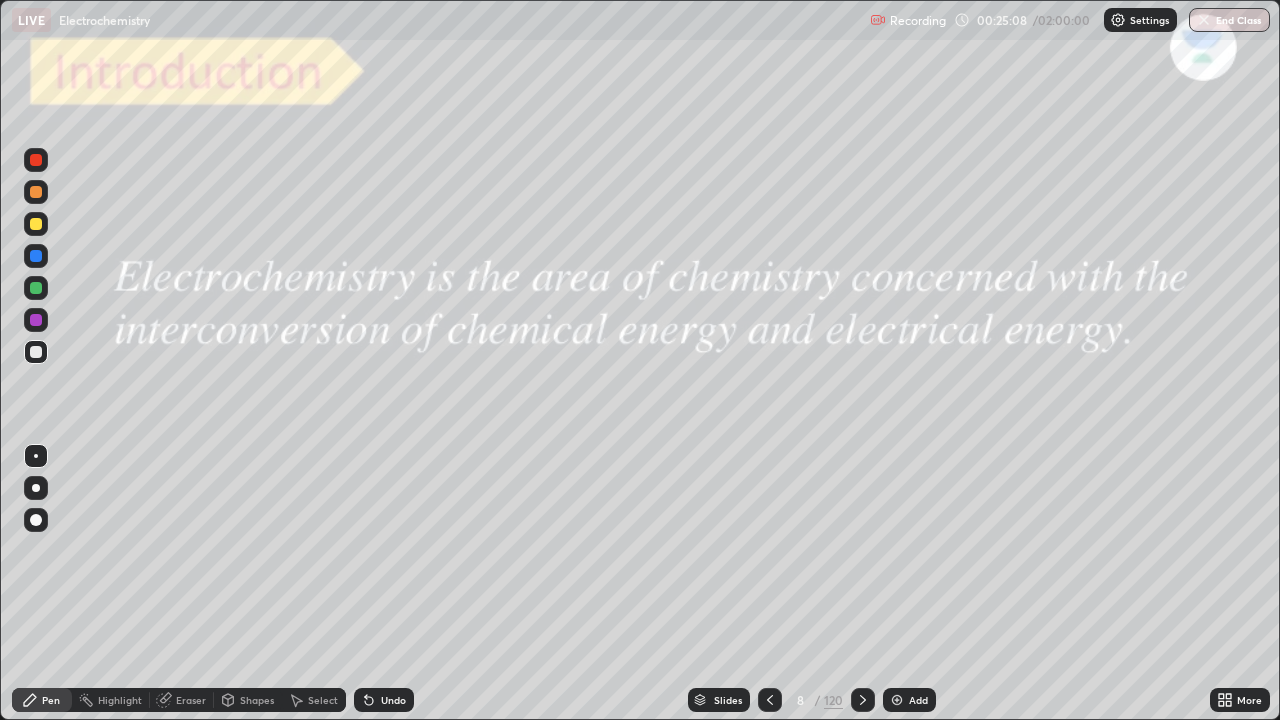 click at bounding box center (36, 224) 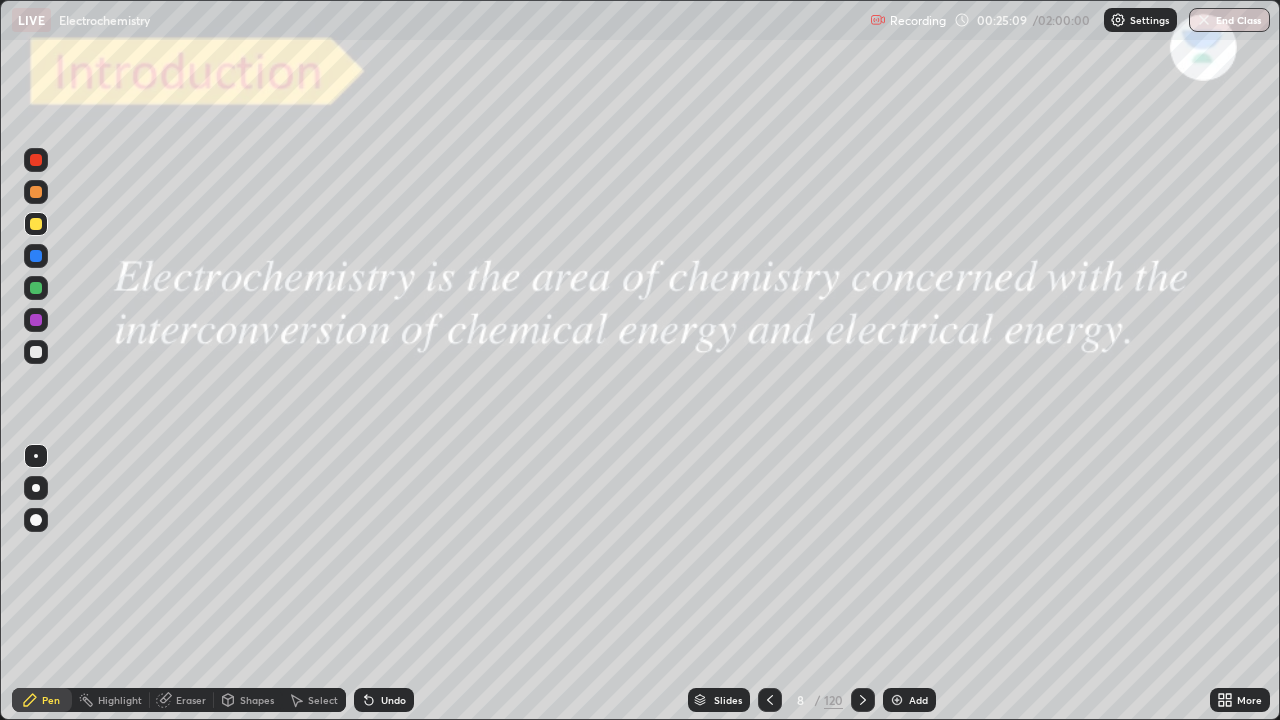 click at bounding box center [36, 224] 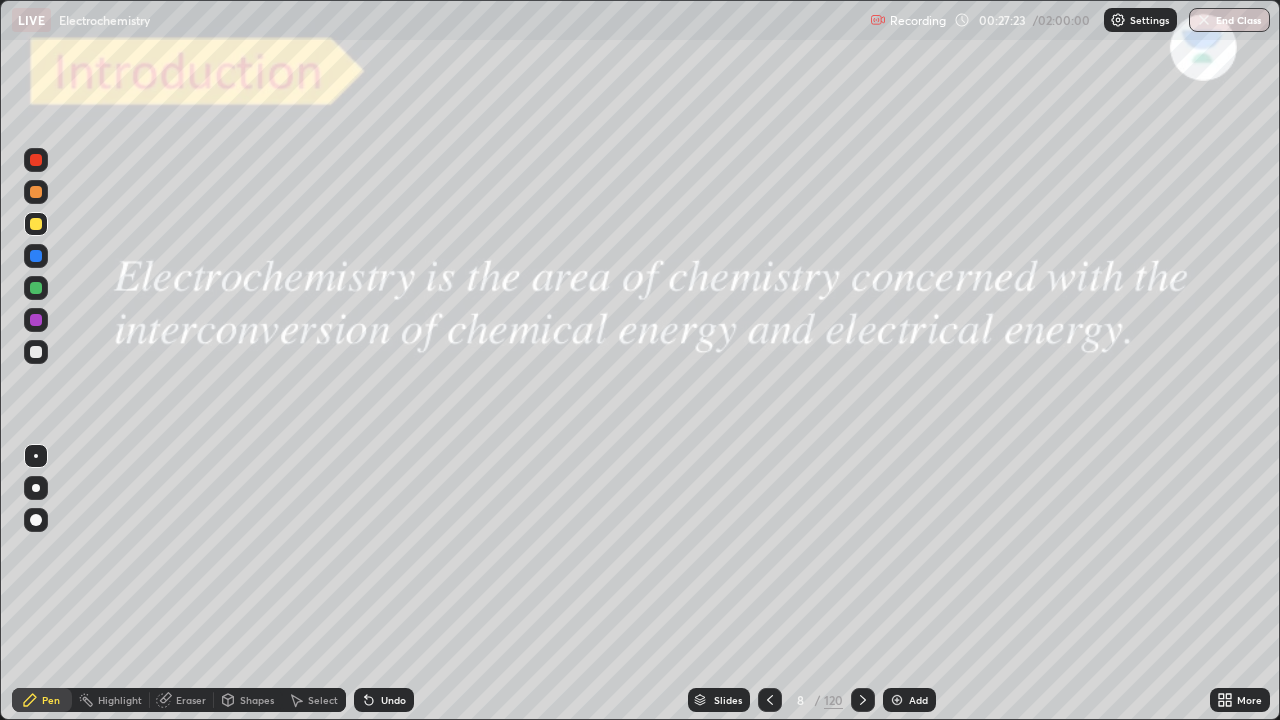 click at bounding box center (863, 700) 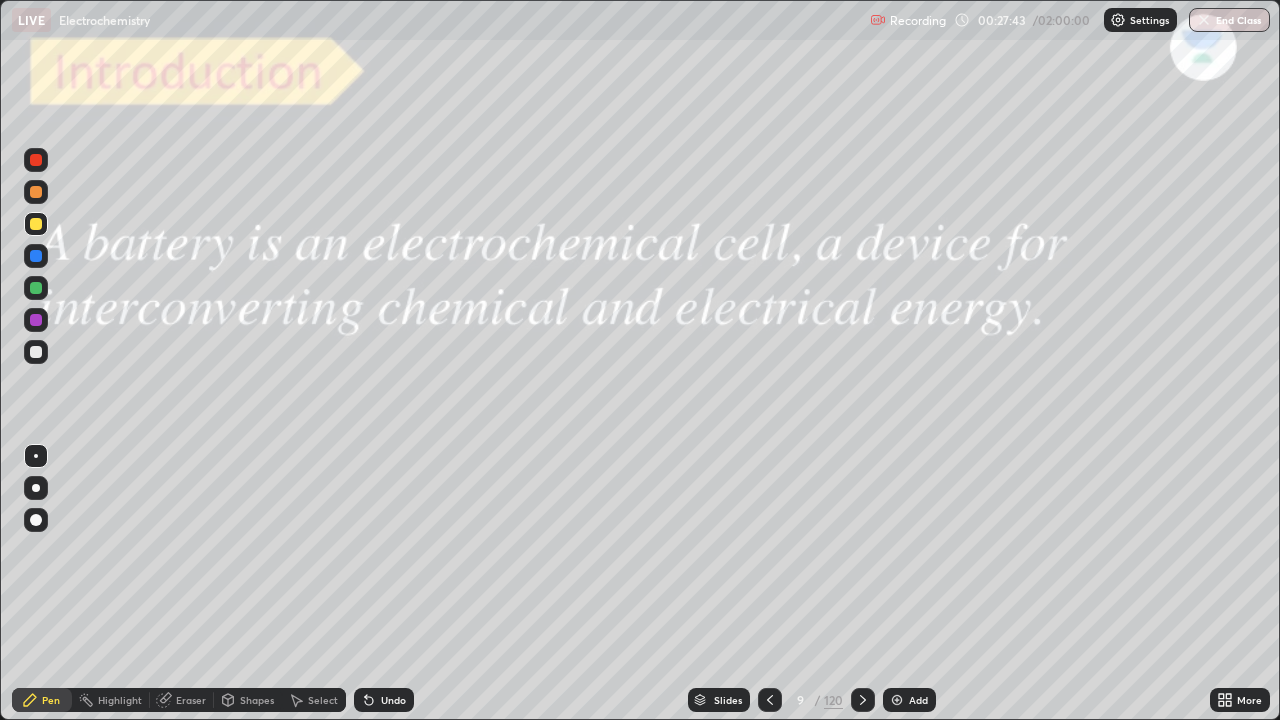 click at bounding box center [36, 160] 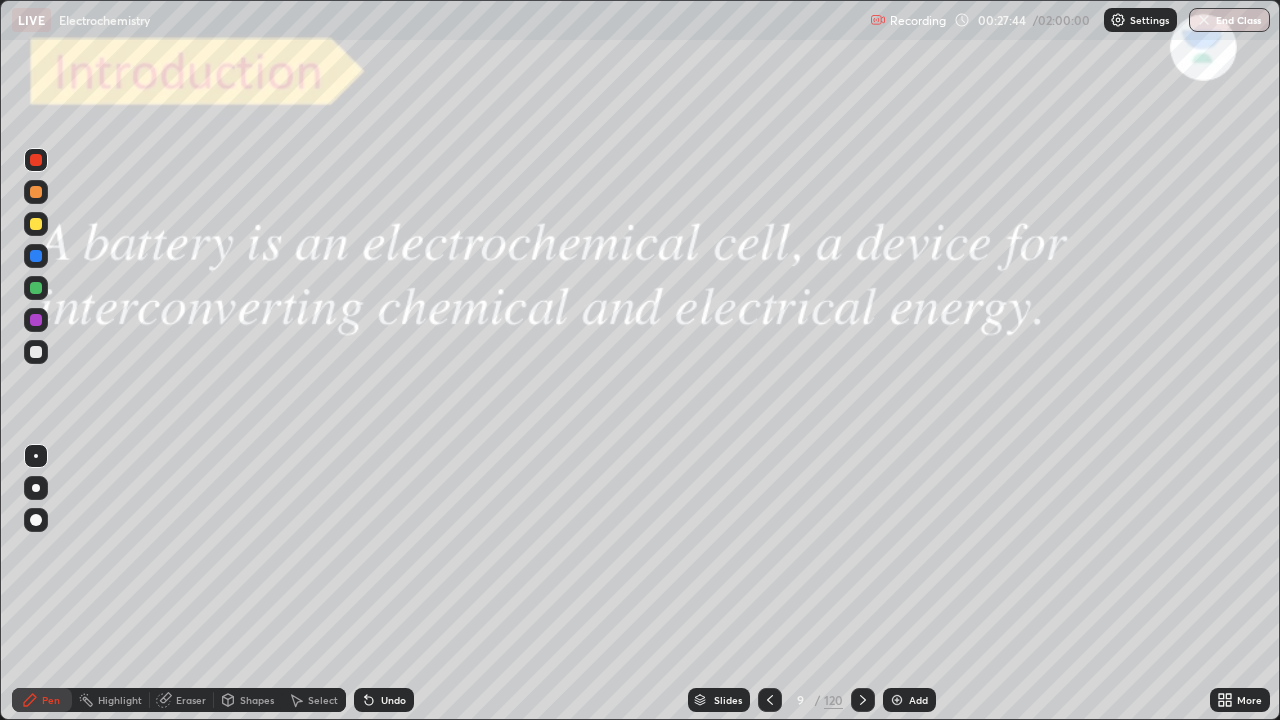 click at bounding box center (36, 160) 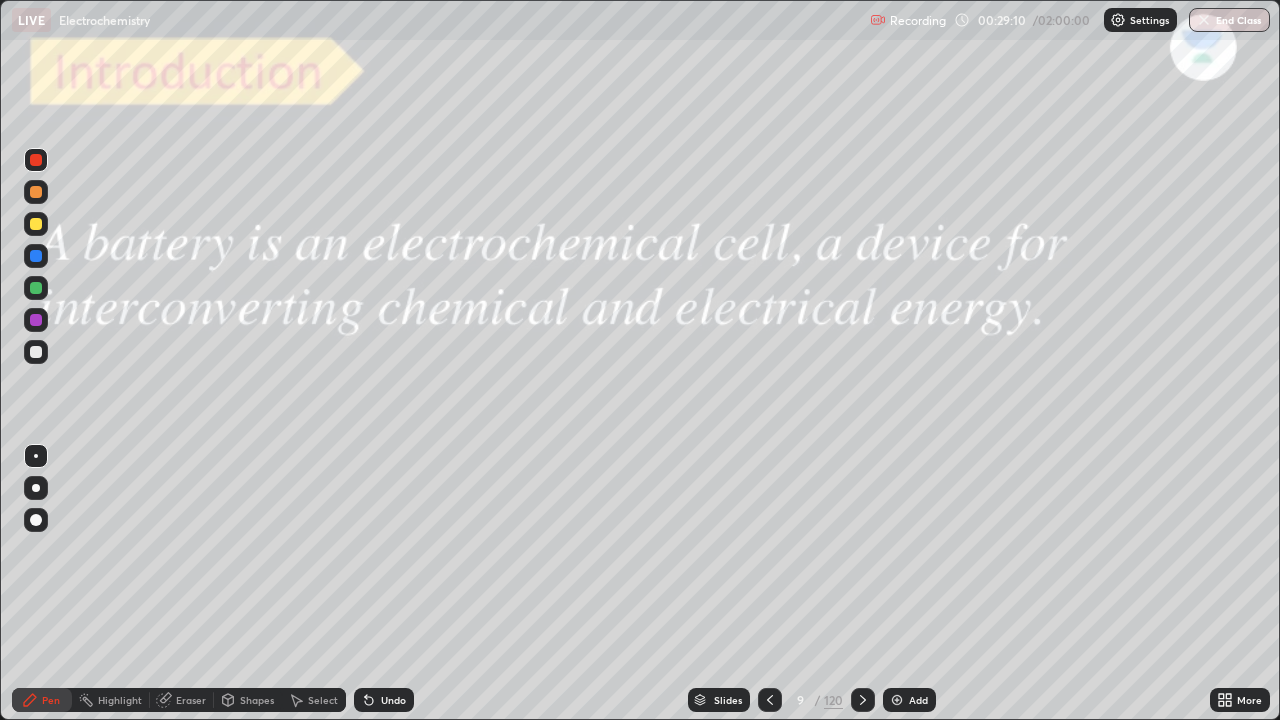 click 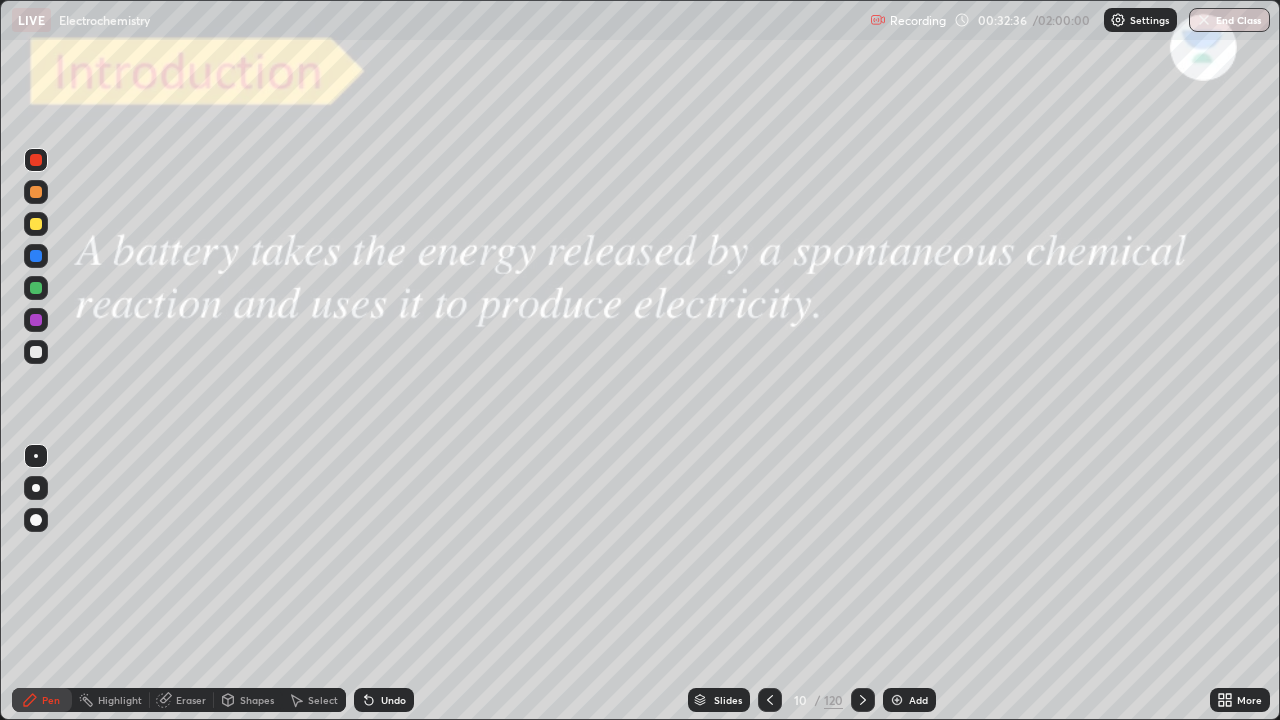 click at bounding box center [36, 352] 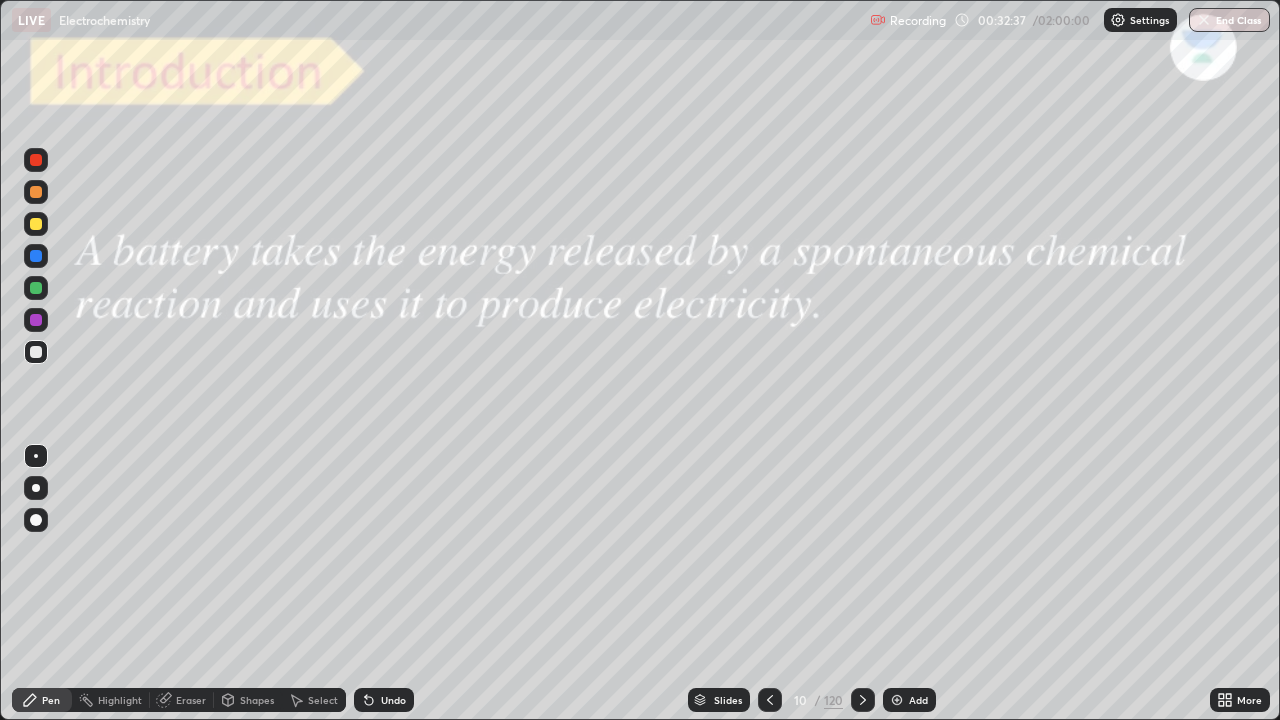 click at bounding box center [36, 224] 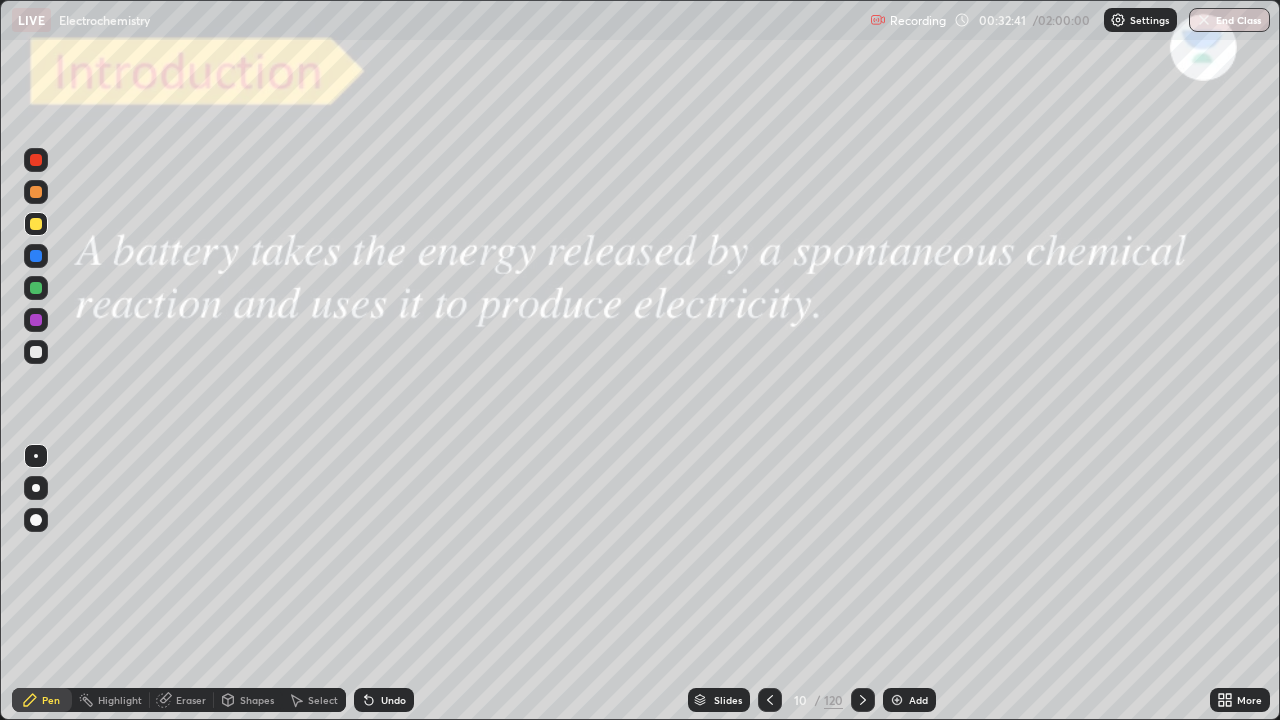 click at bounding box center [863, 700] 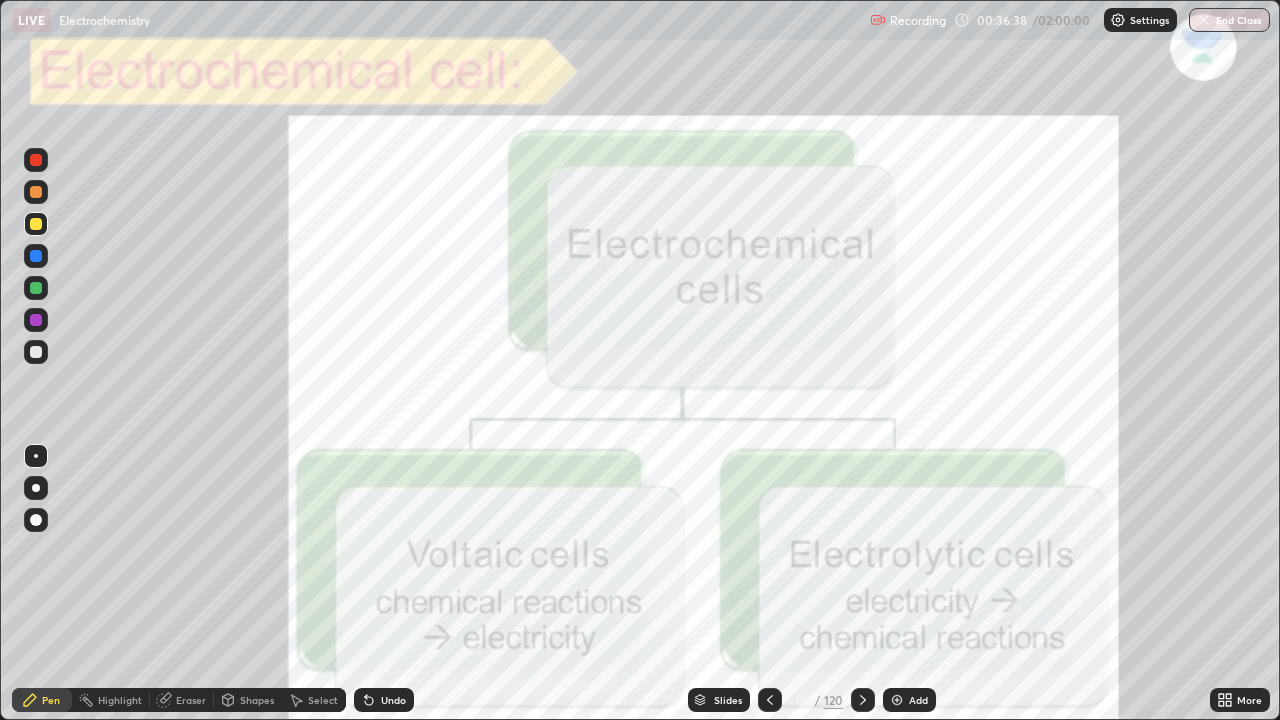 click at bounding box center [863, 700] 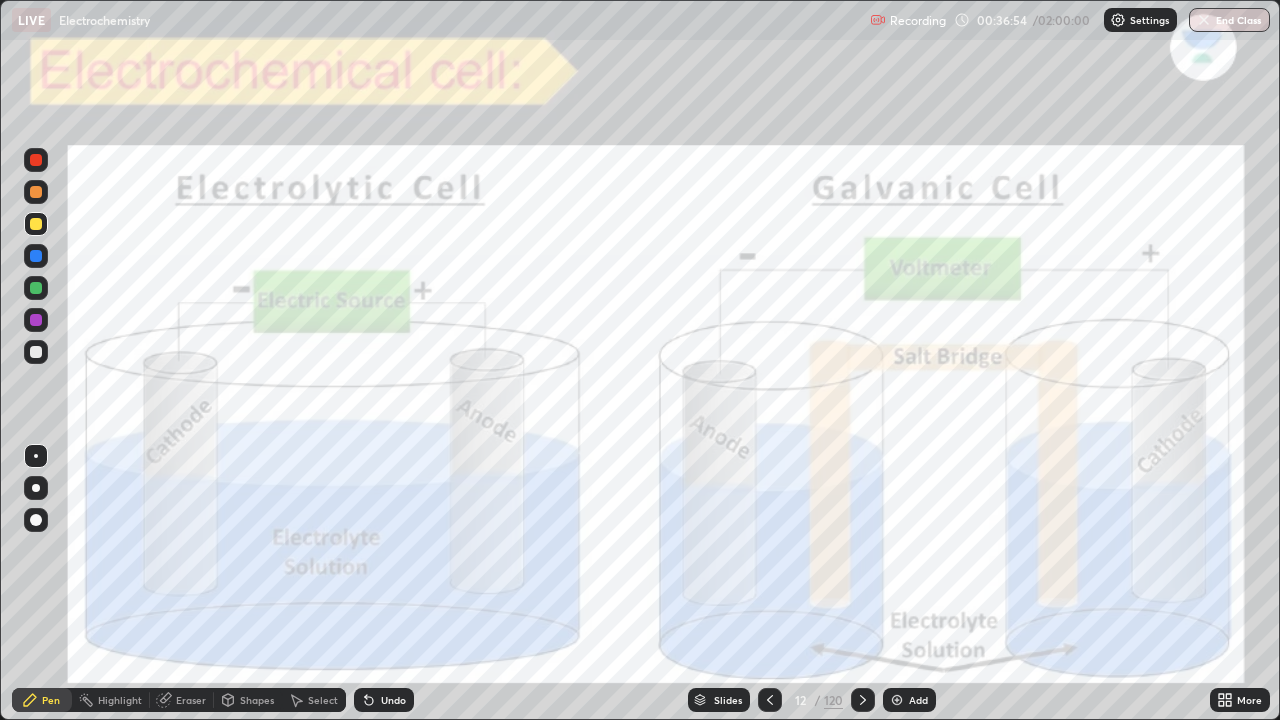 click 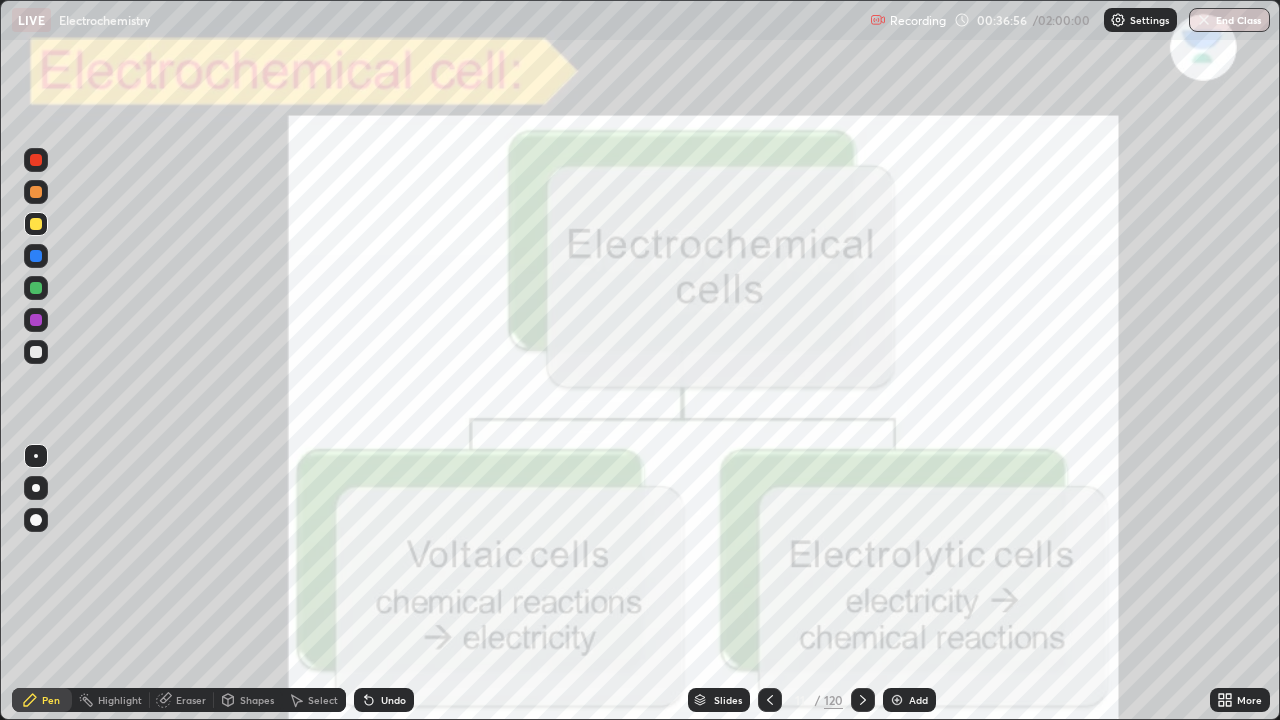 click 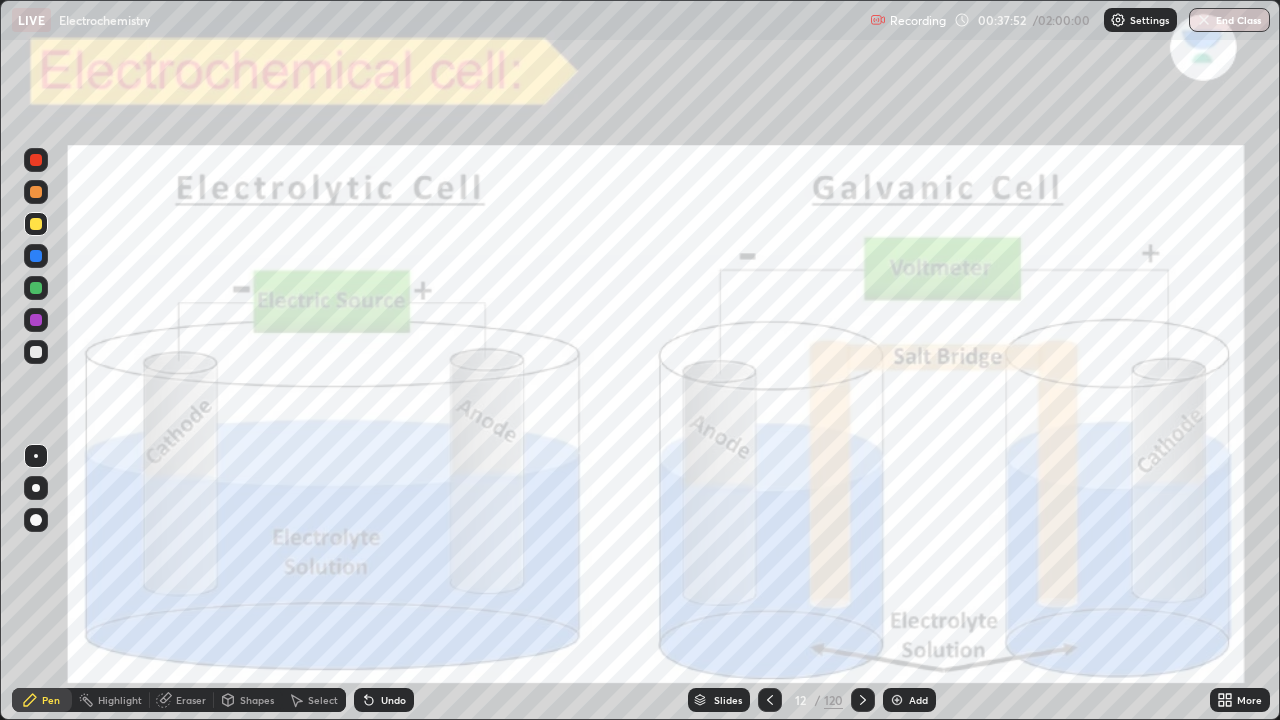 click 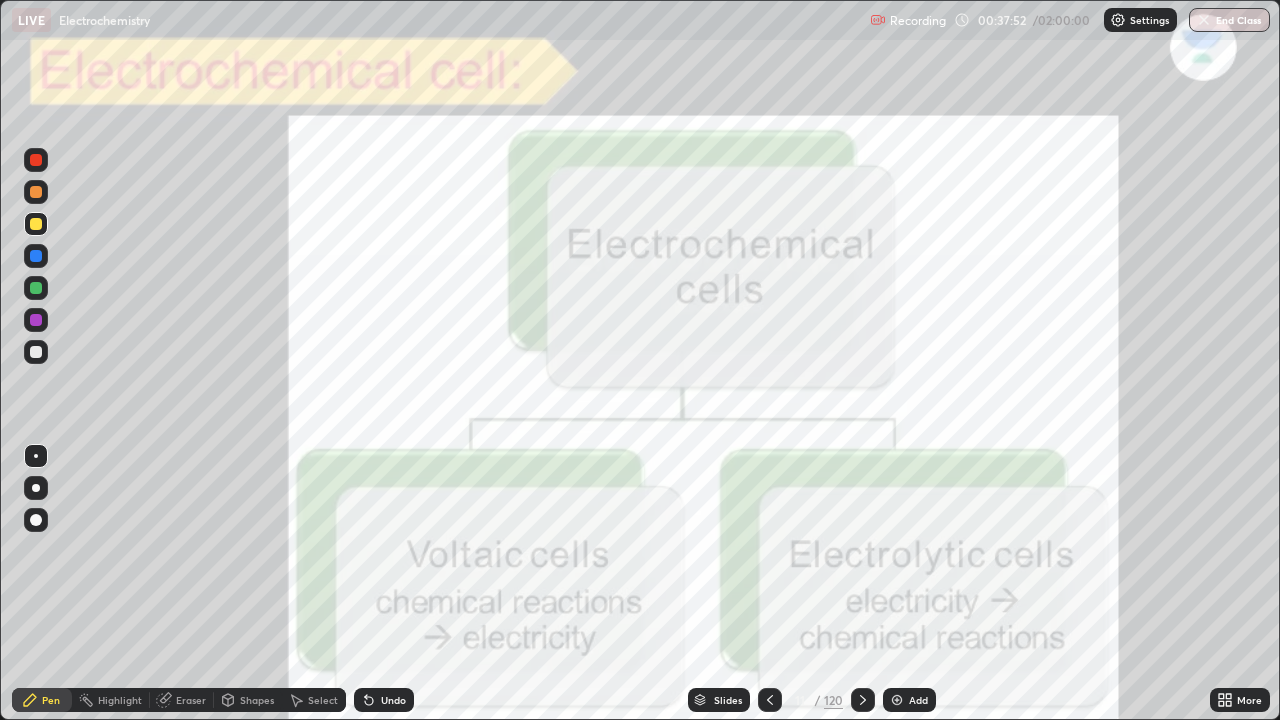click 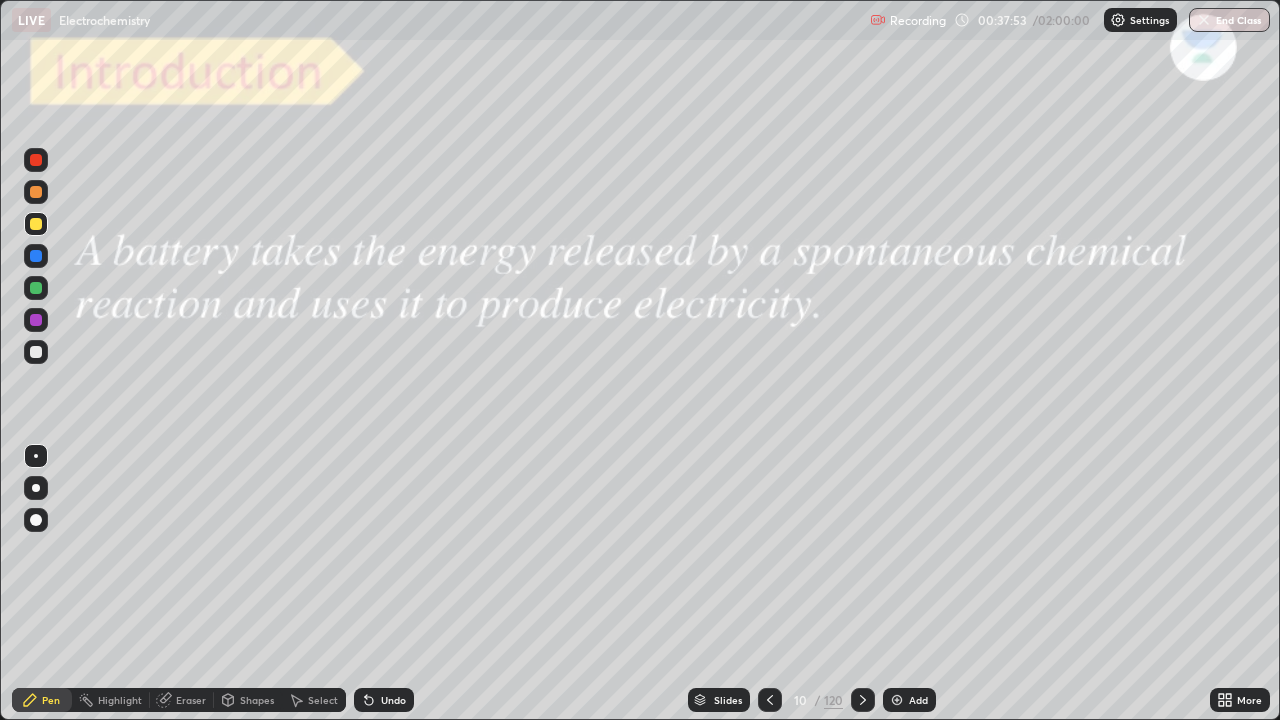 click 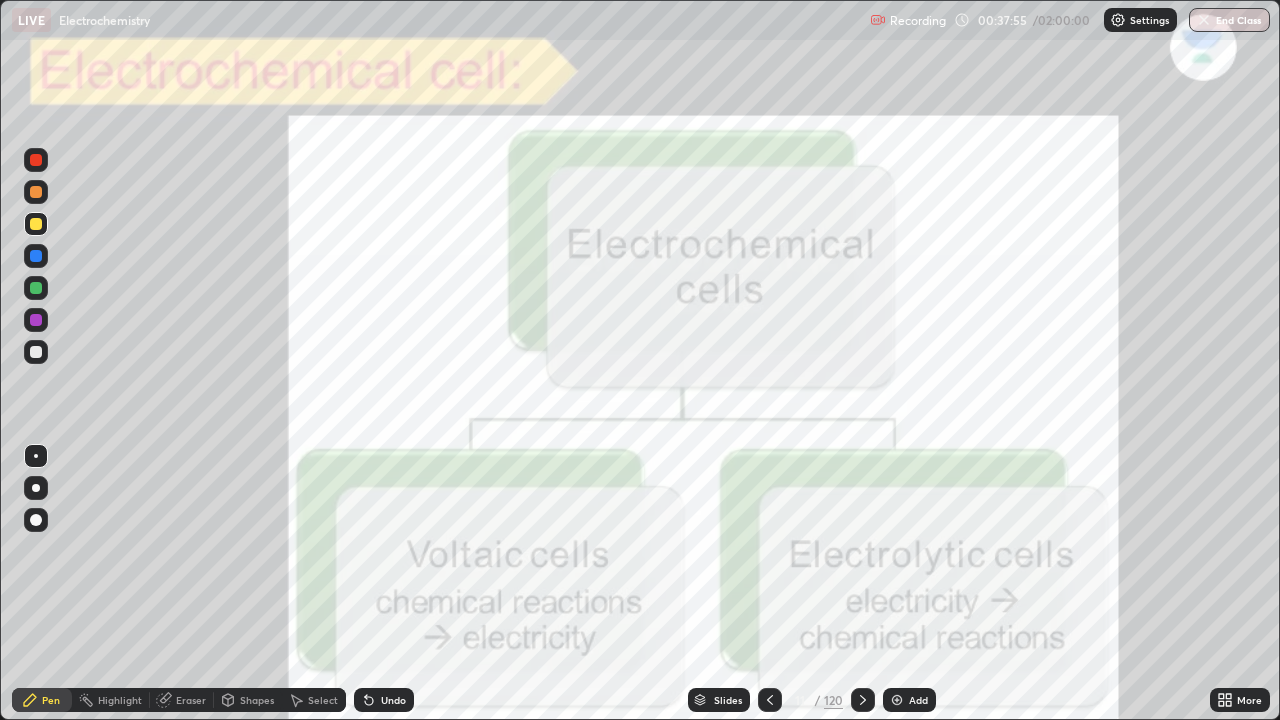 click 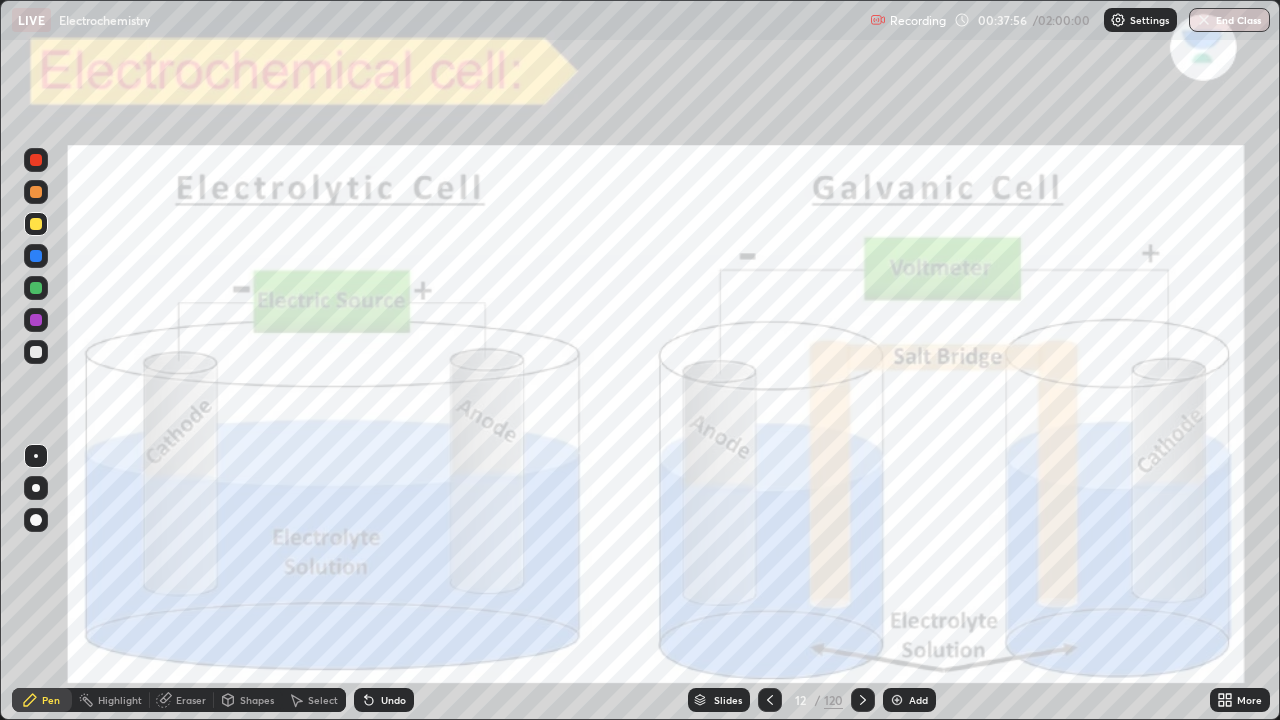 click 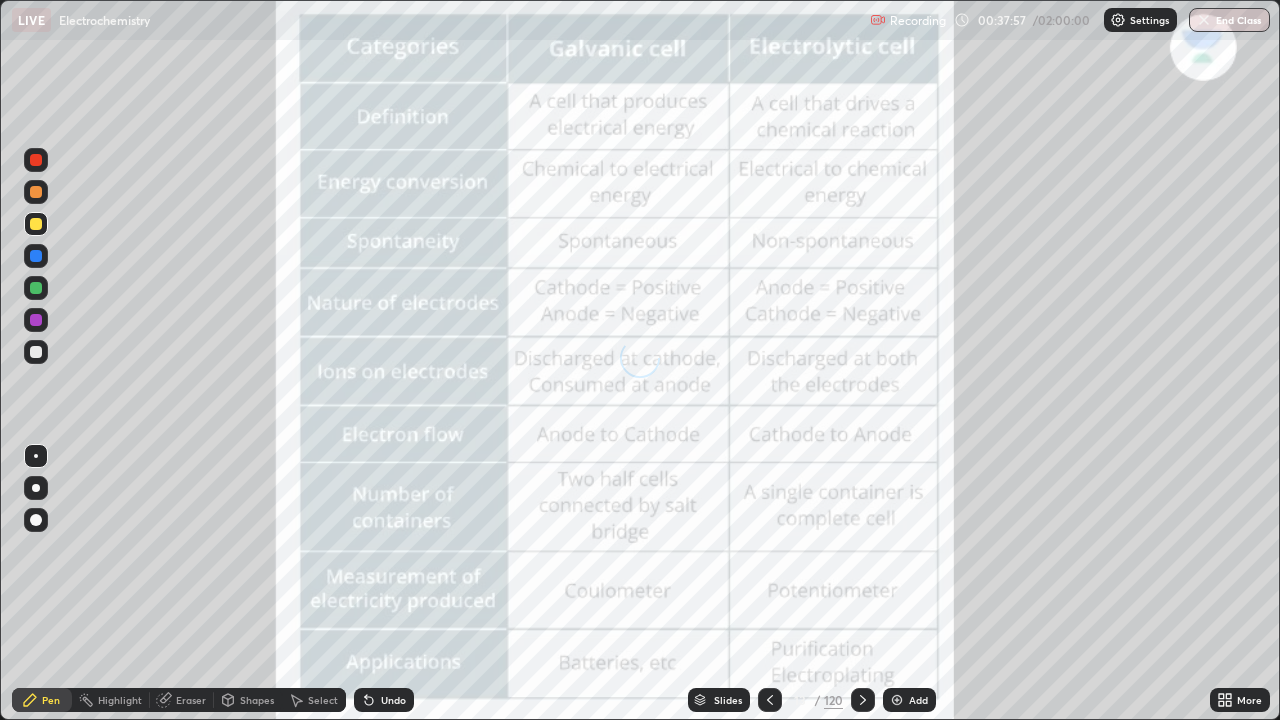 click at bounding box center [770, 700] 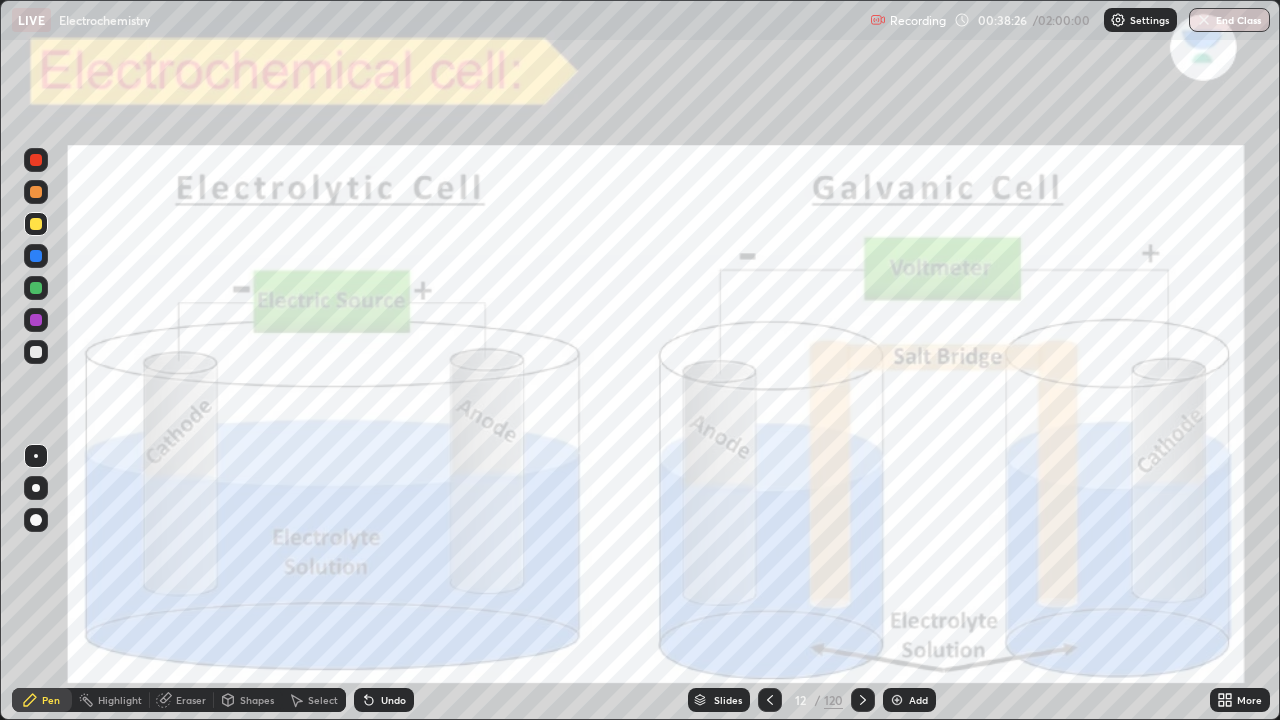 click on "Add" at bounding box center (918, 700) 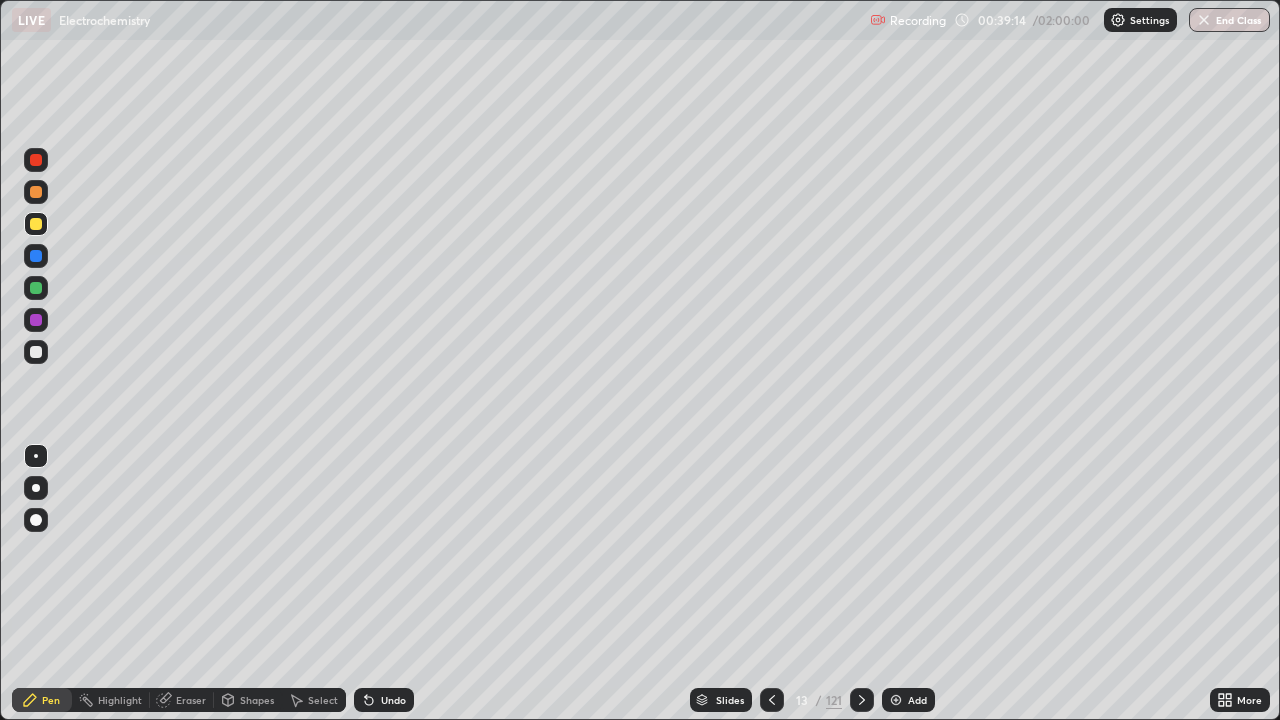 click on "Undo" at bounding box center [384, 700] 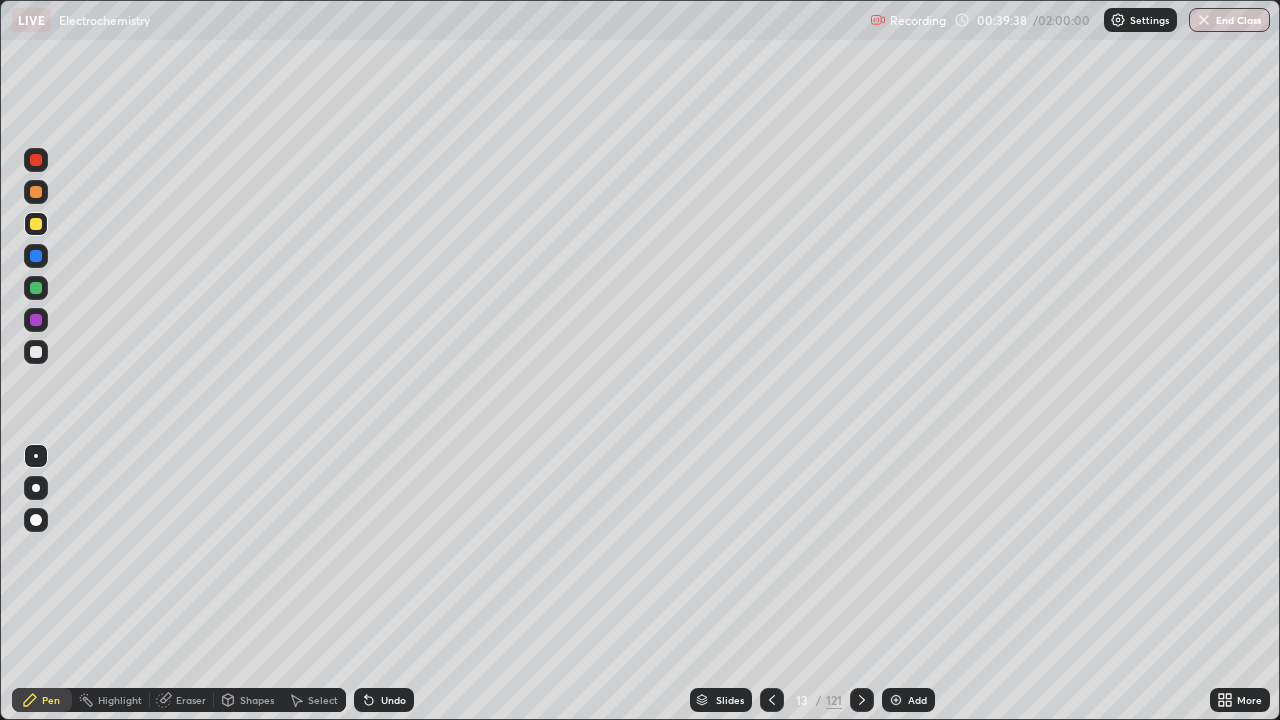 click at bounding box center [36, 352] 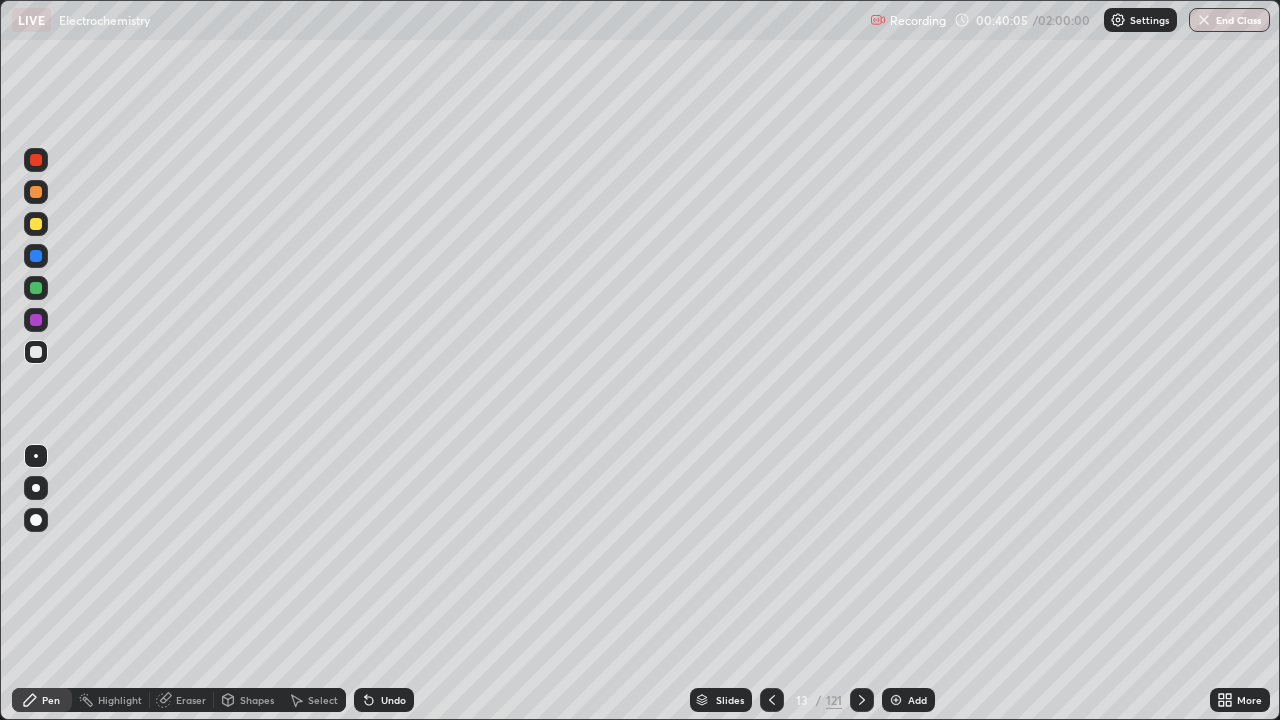 click at bounding box center (36, 160) 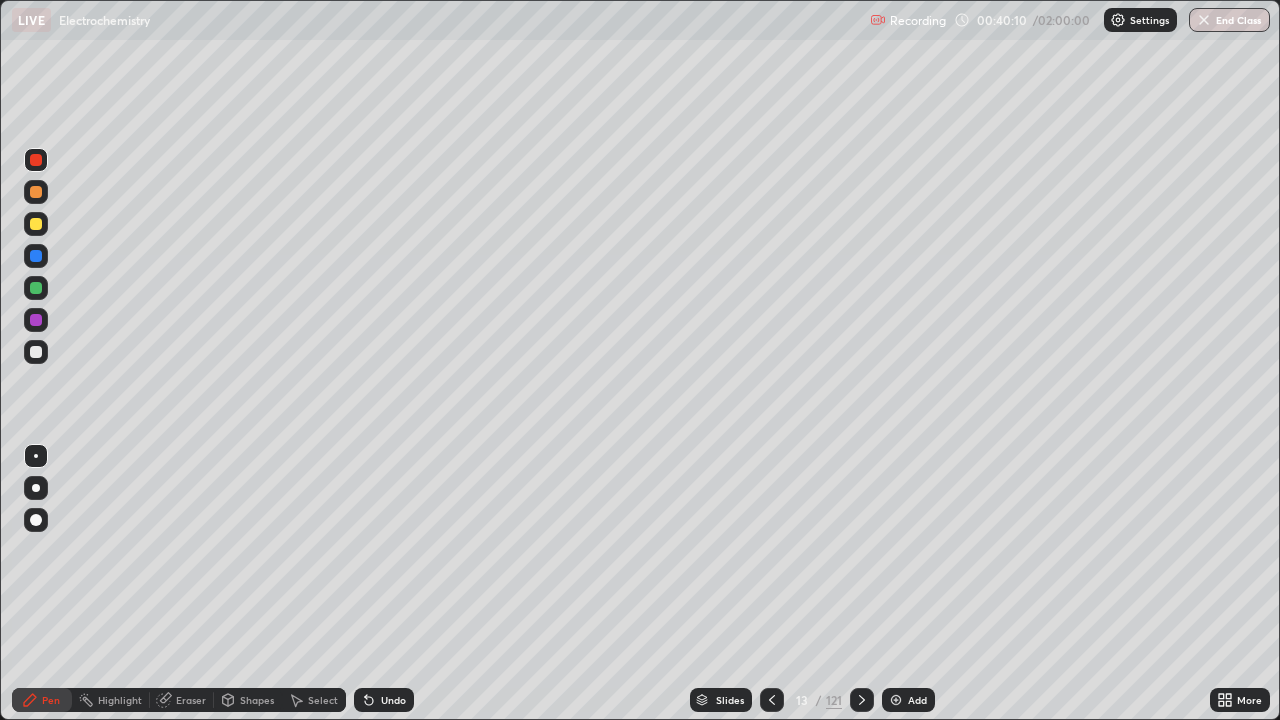 click at bounding box center (36, 352) 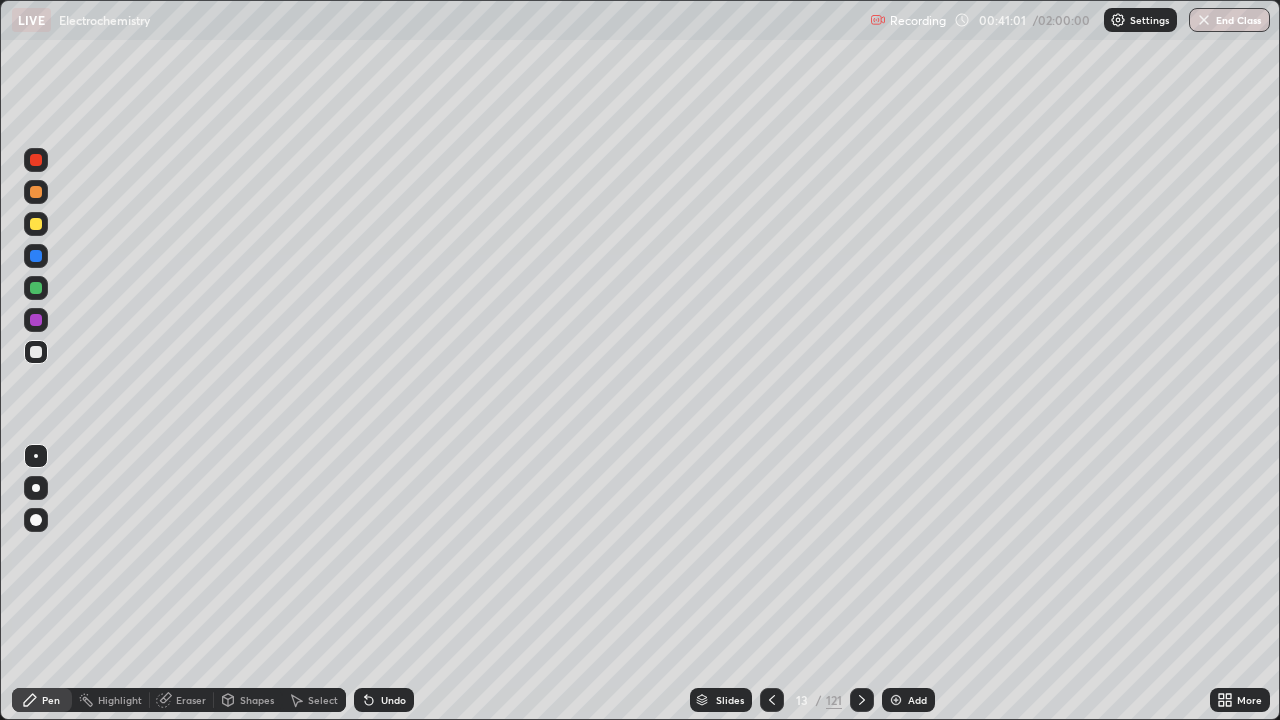 click on "Undo" at bounding box center [393, 700] 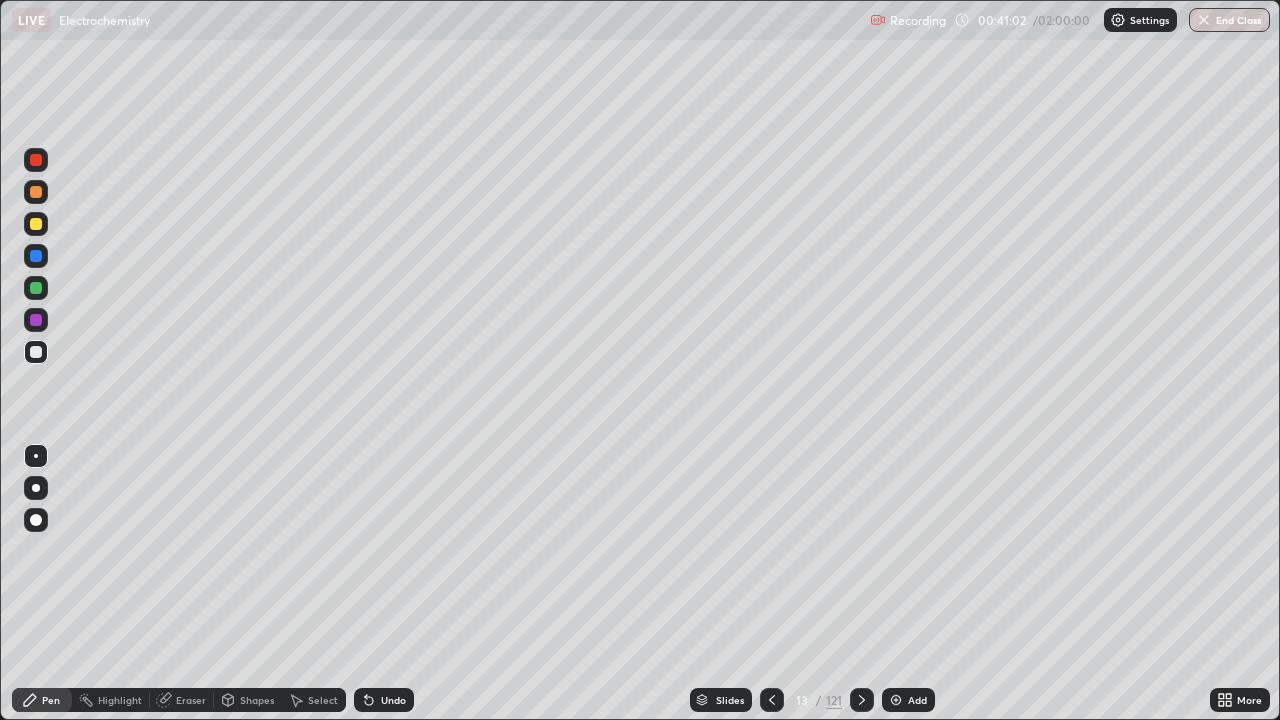 click at bounding box center [36, 224] 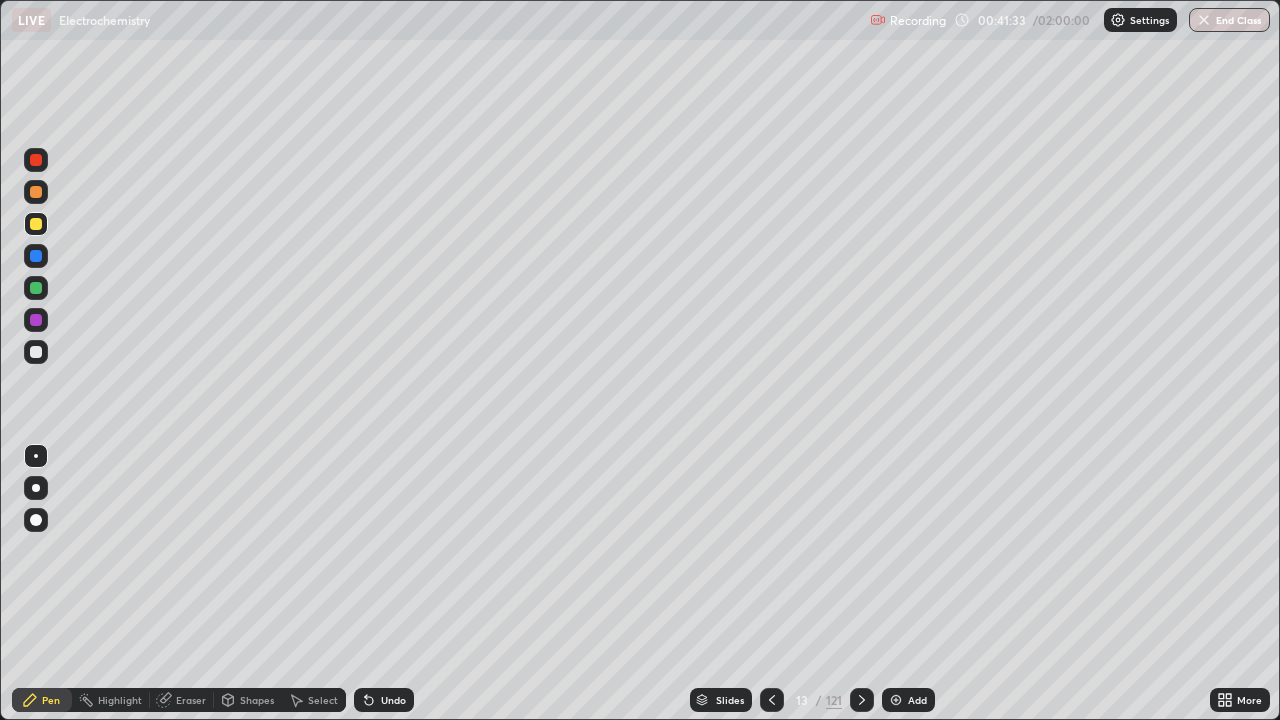 click at bounding box center [36, 160] 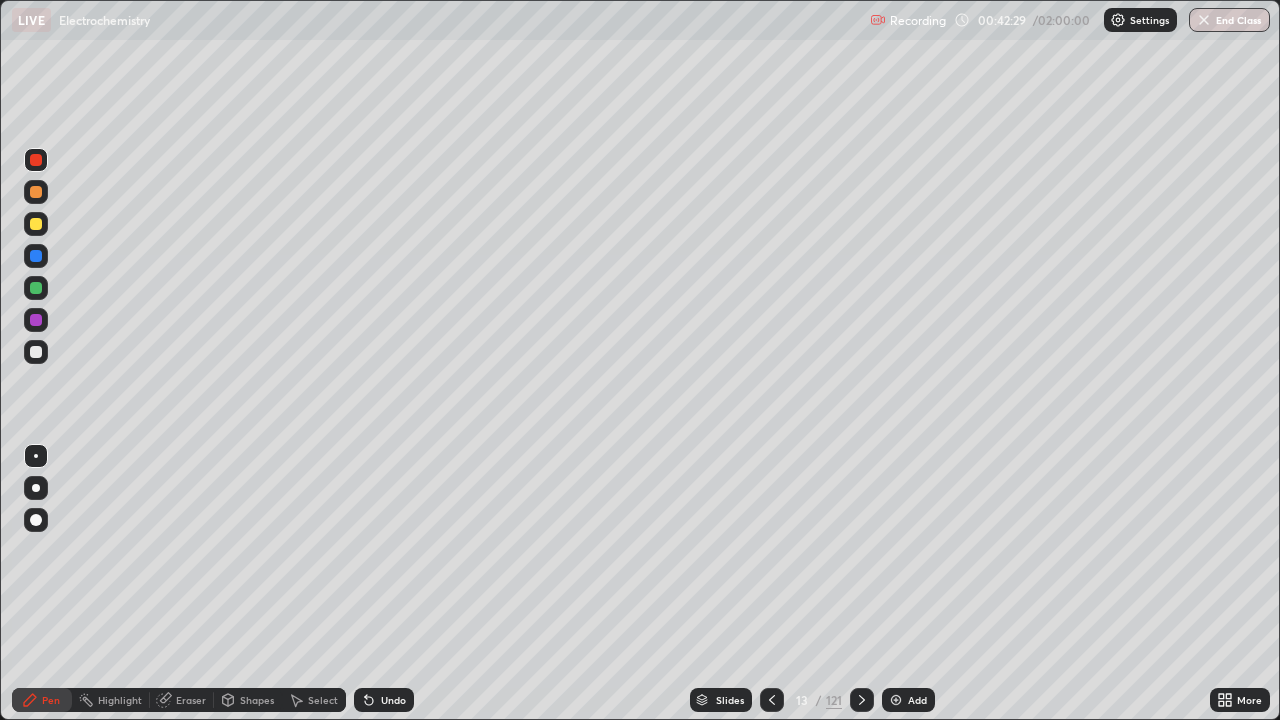 click at bounding box center [36, 352] 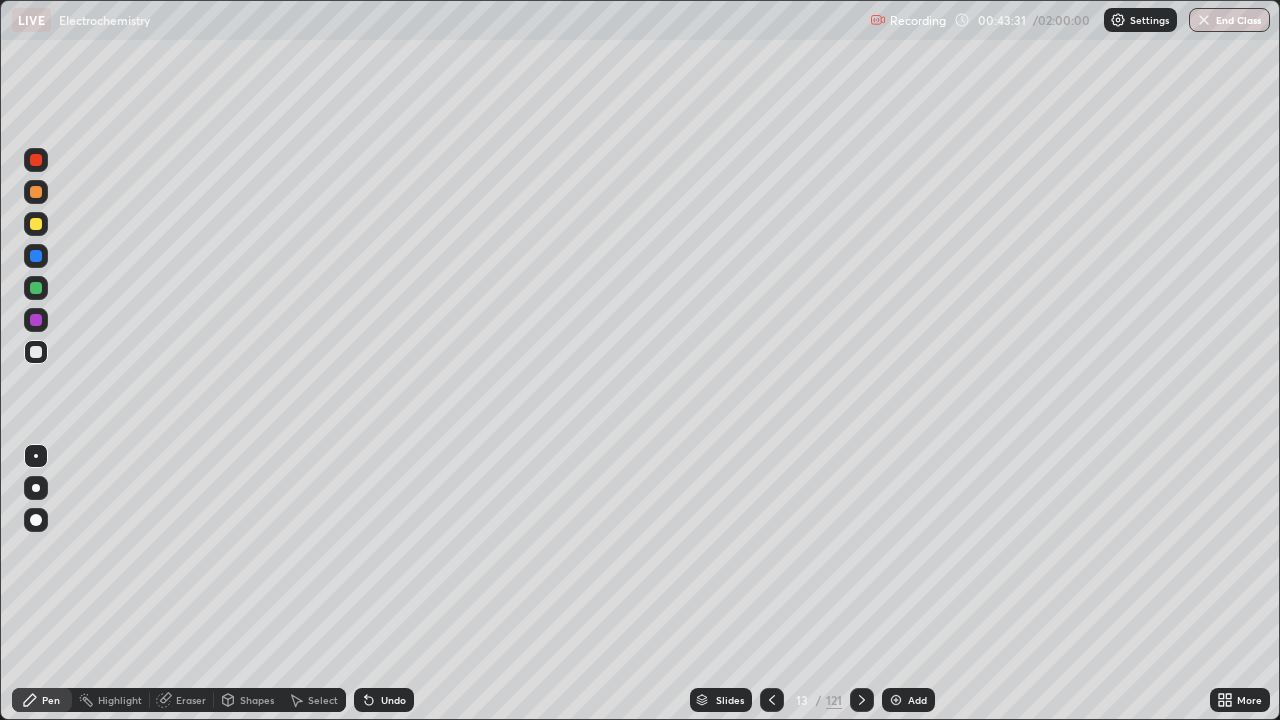 click at bounding box center [36, 160] 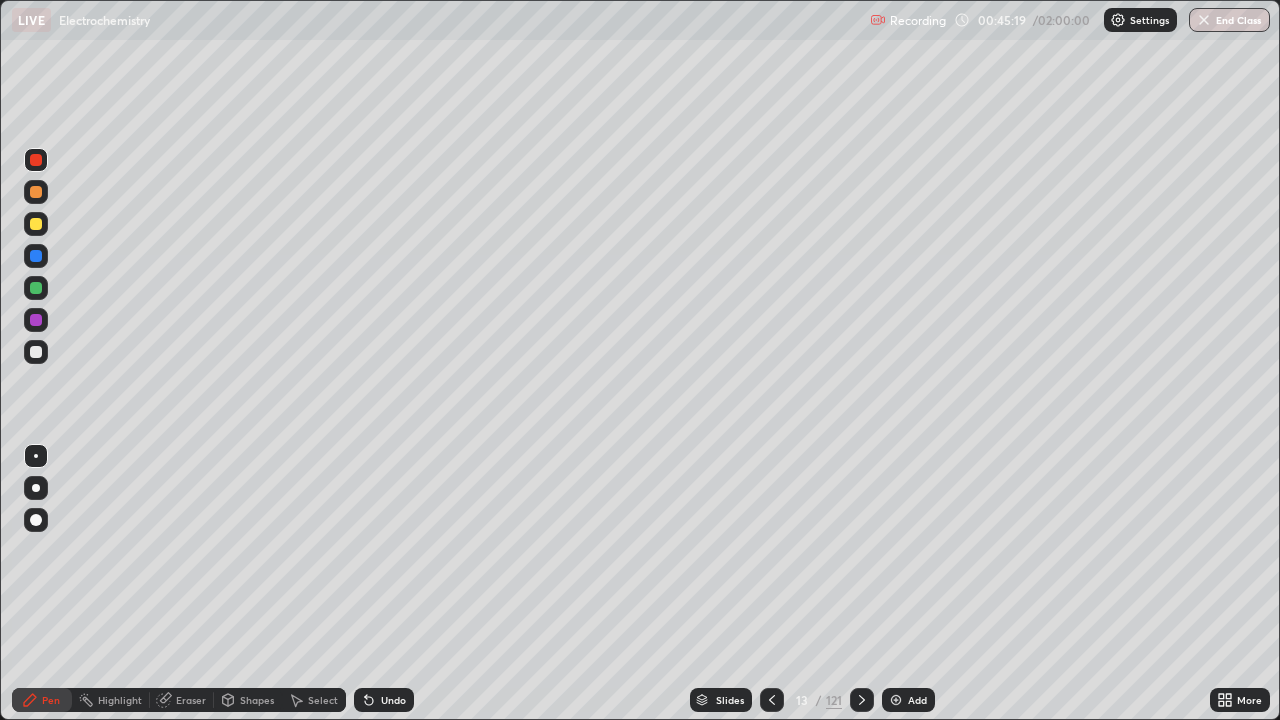 click 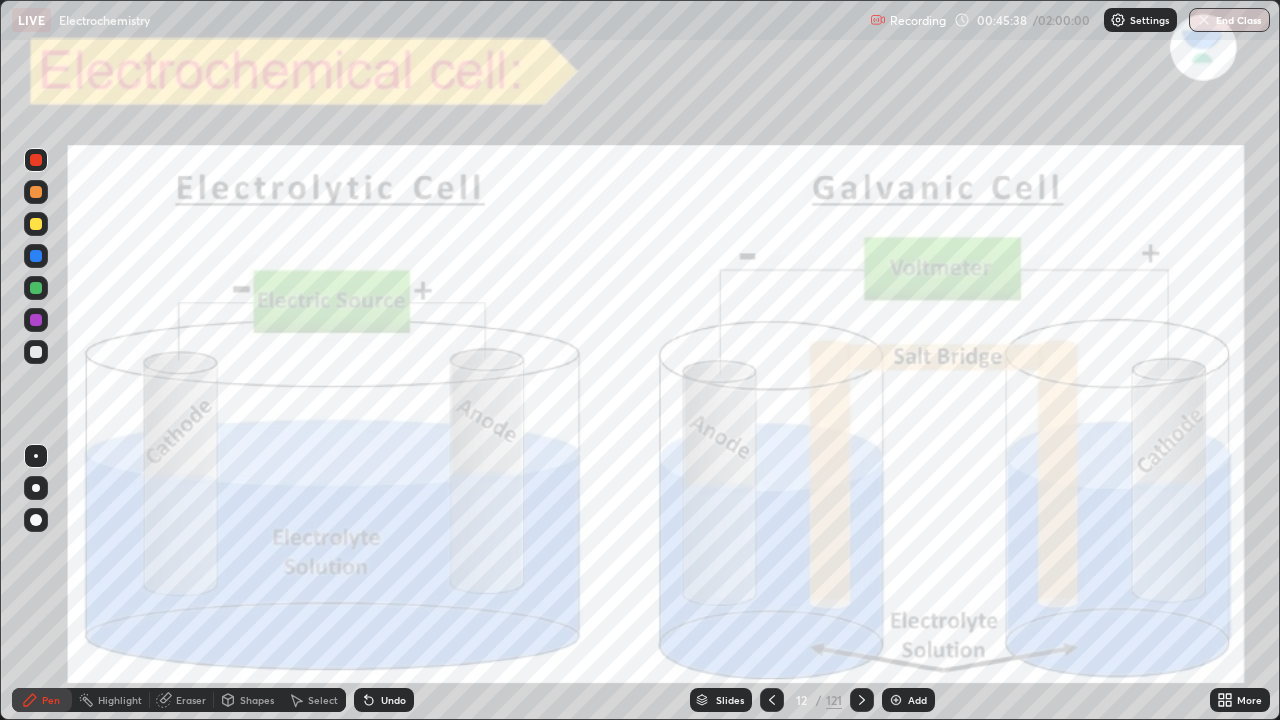 click 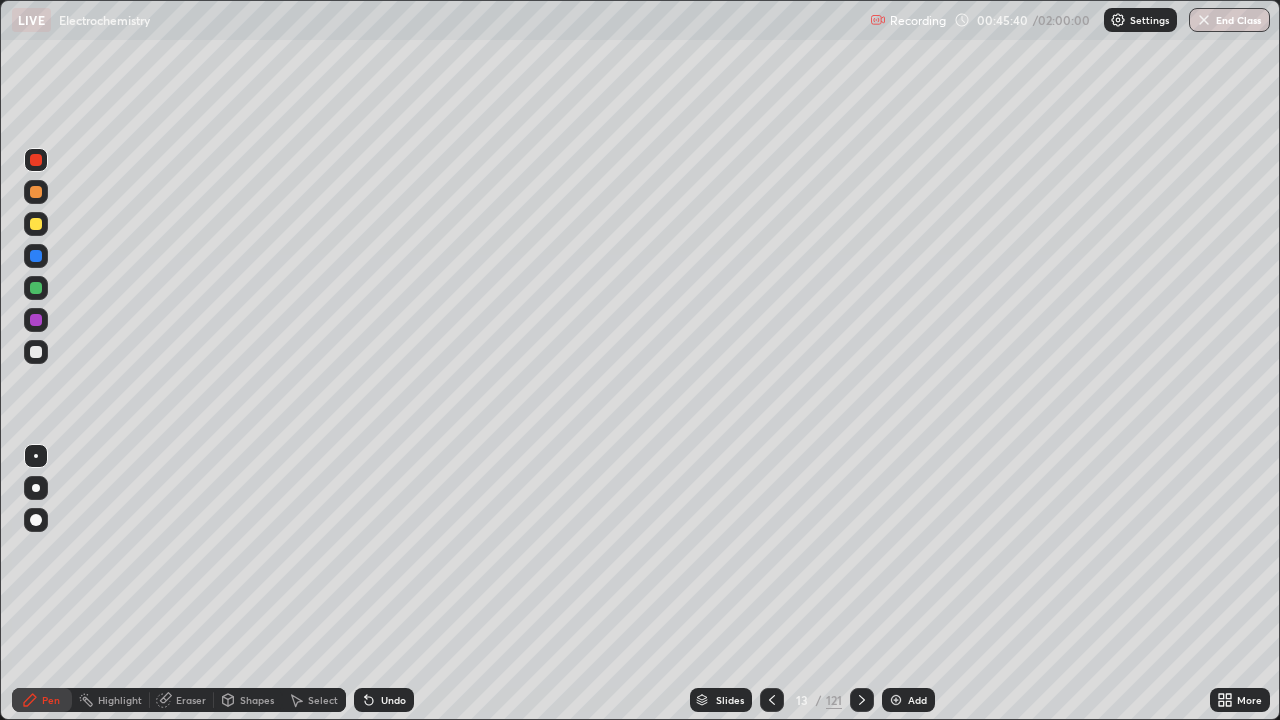 click at bounding box center (36, 352) 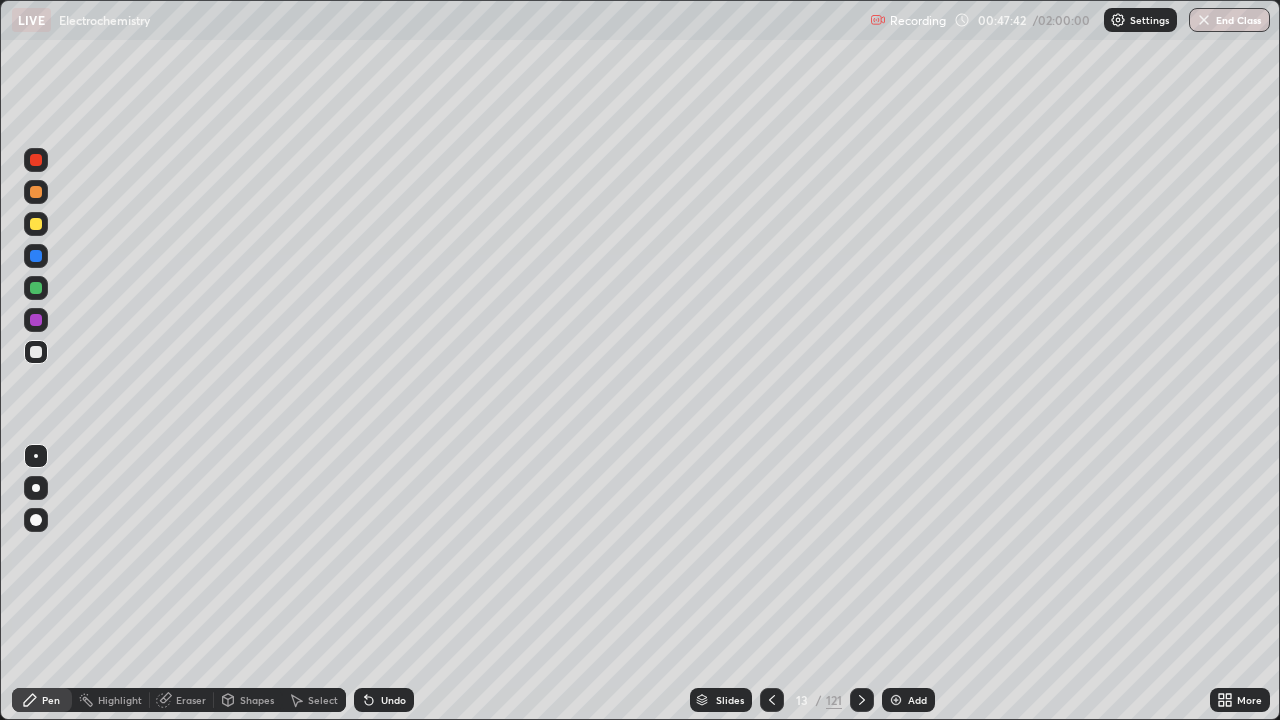click 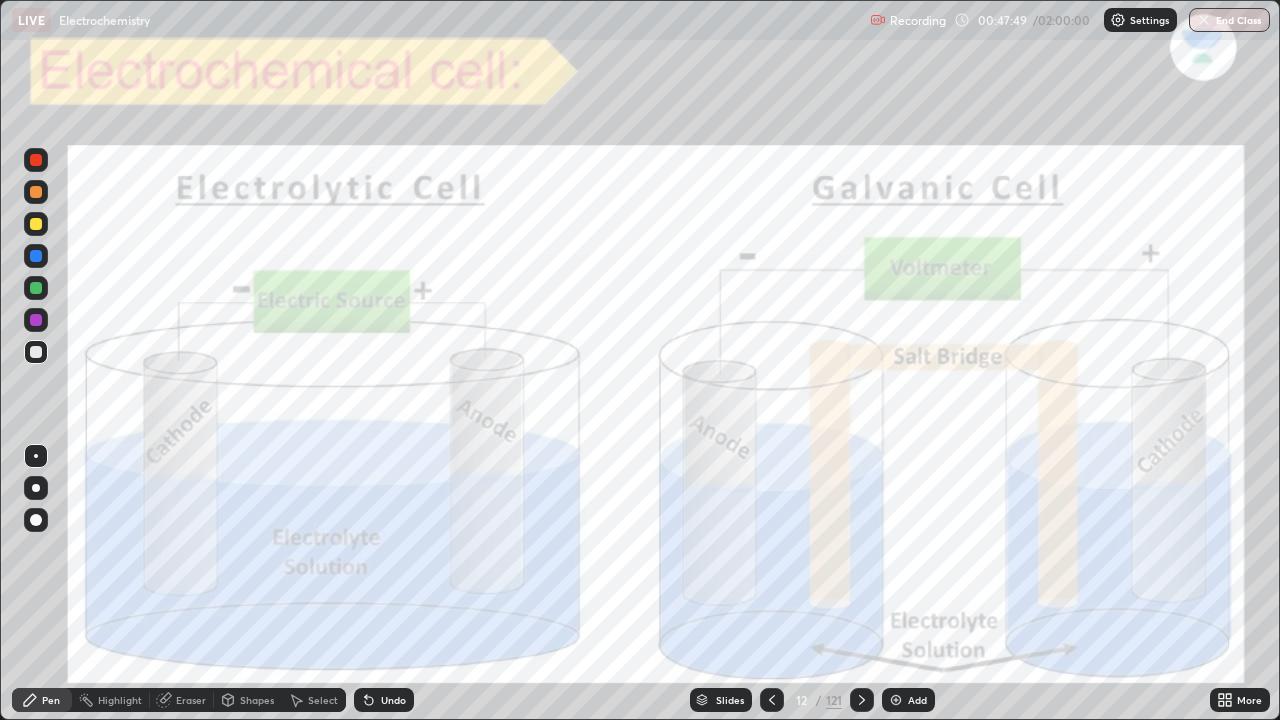 click 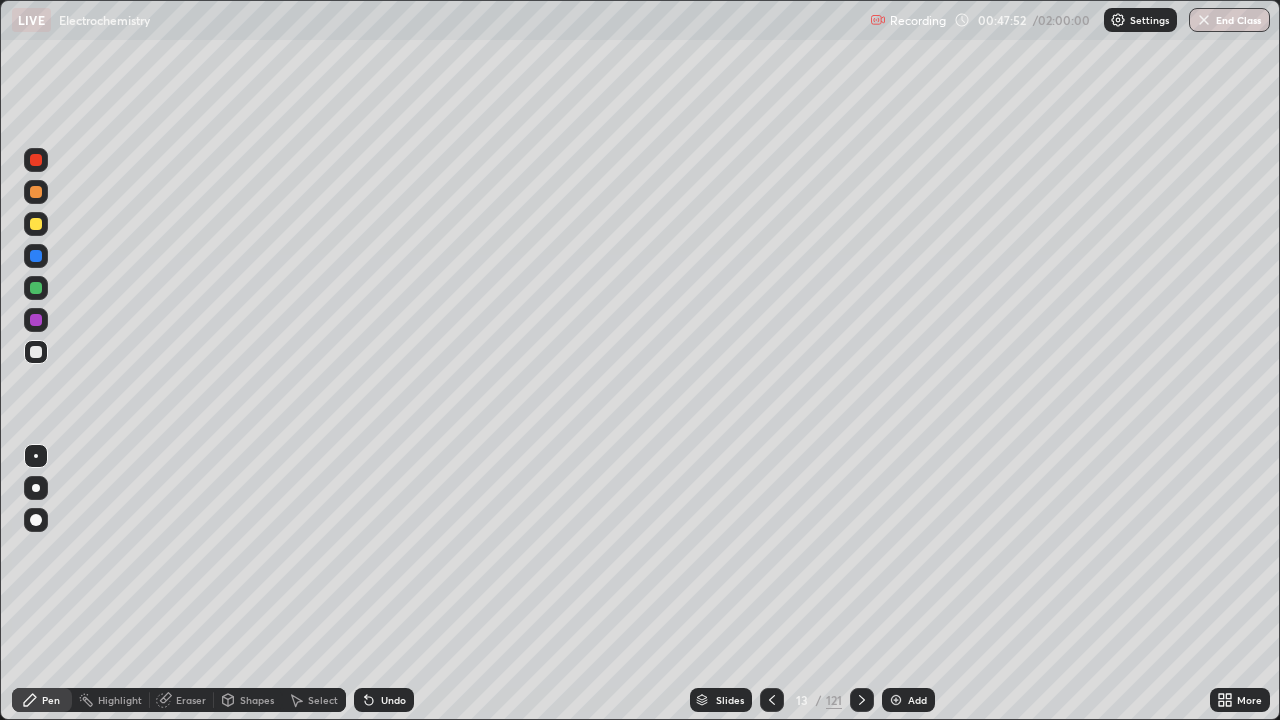click 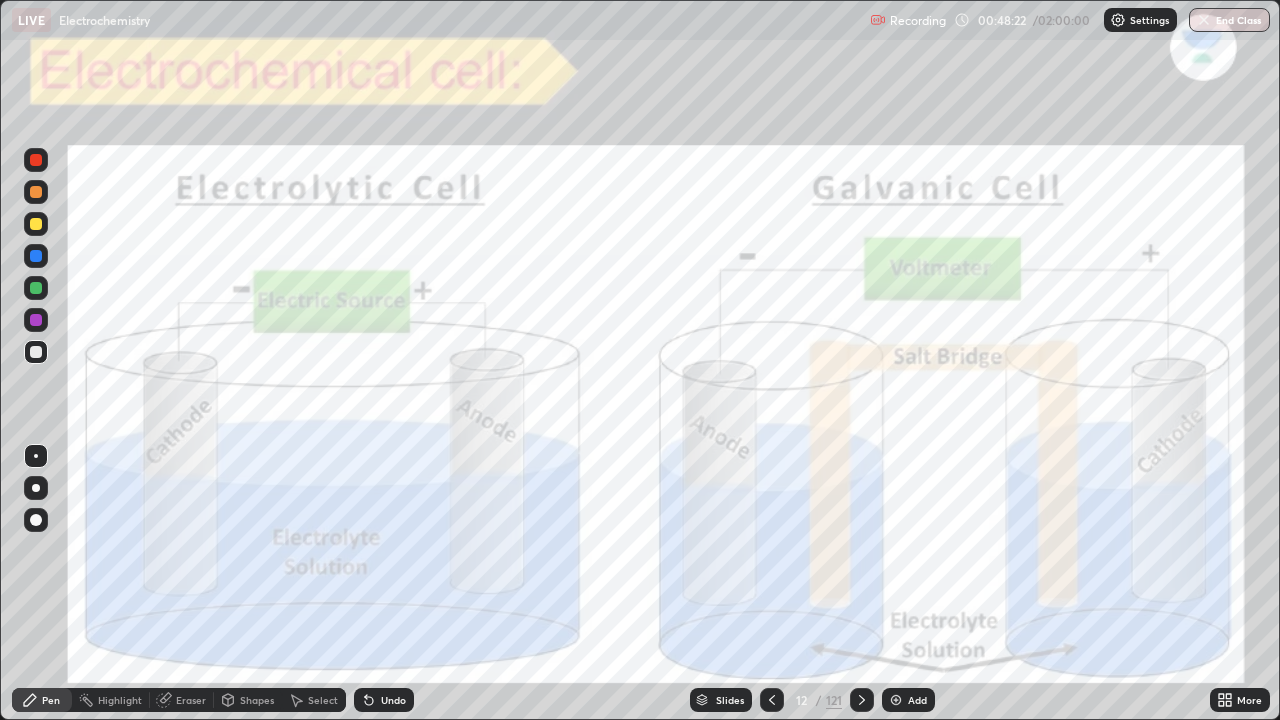 click 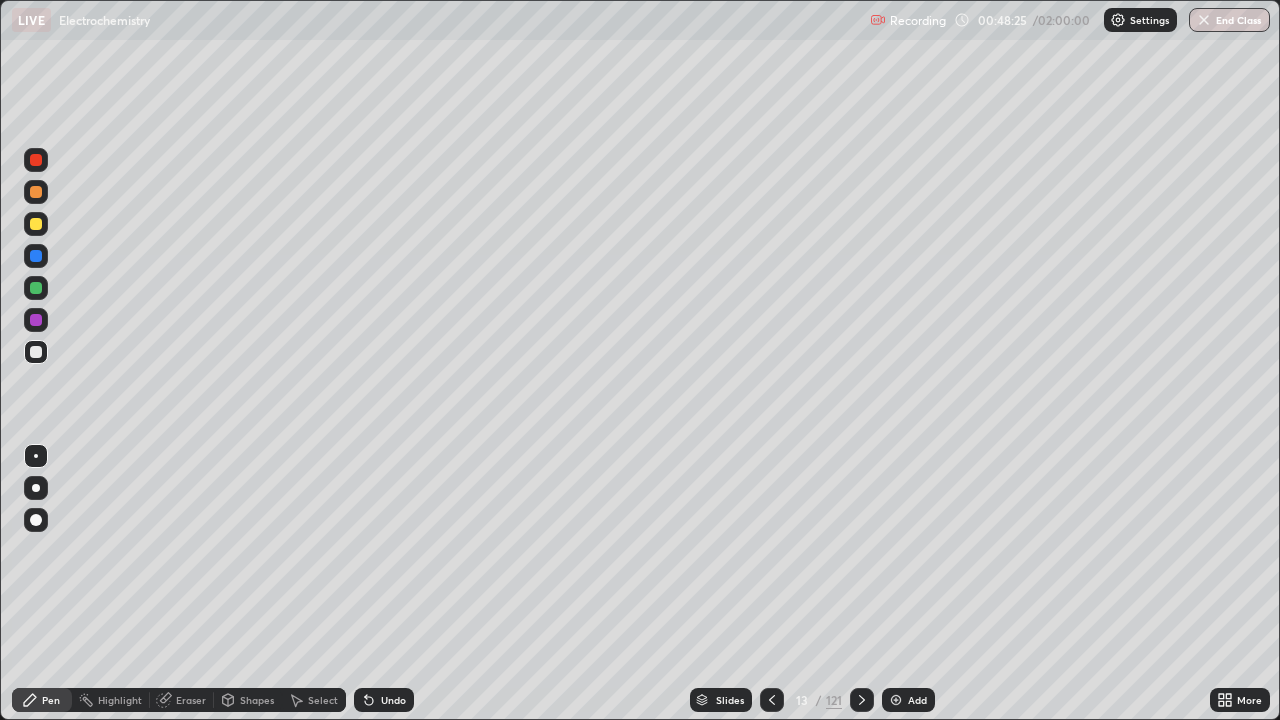 click 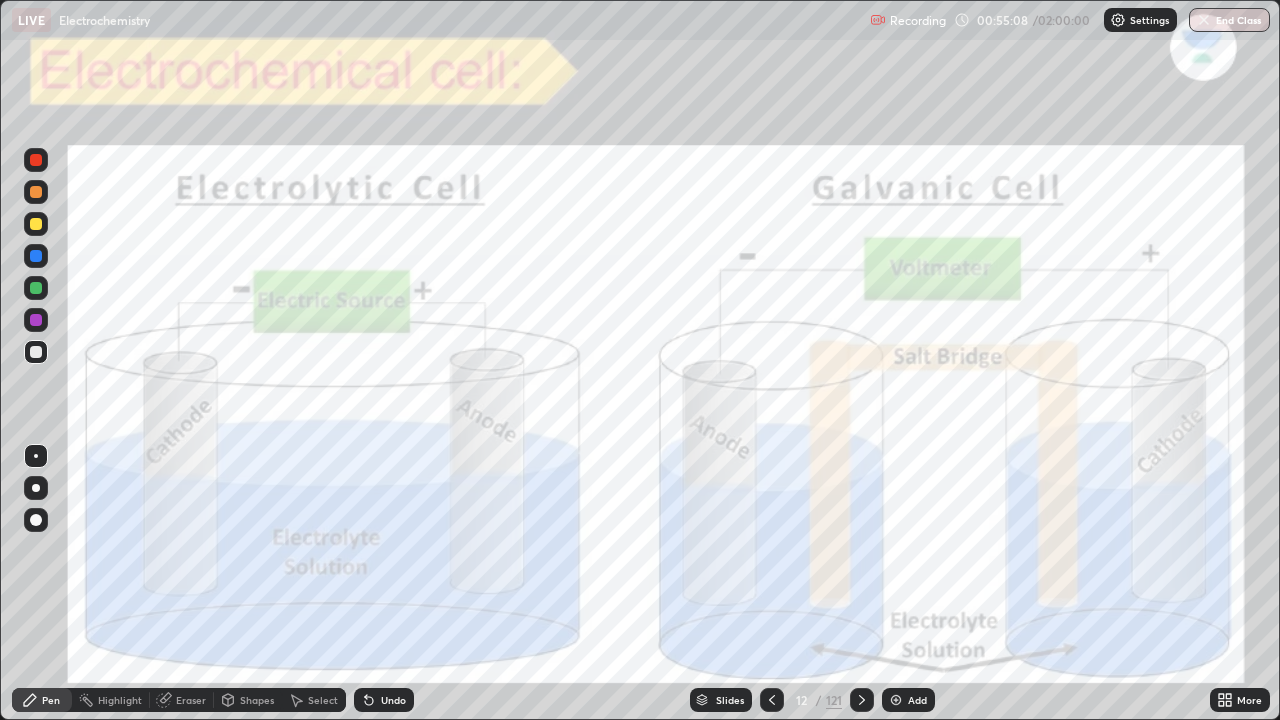 click 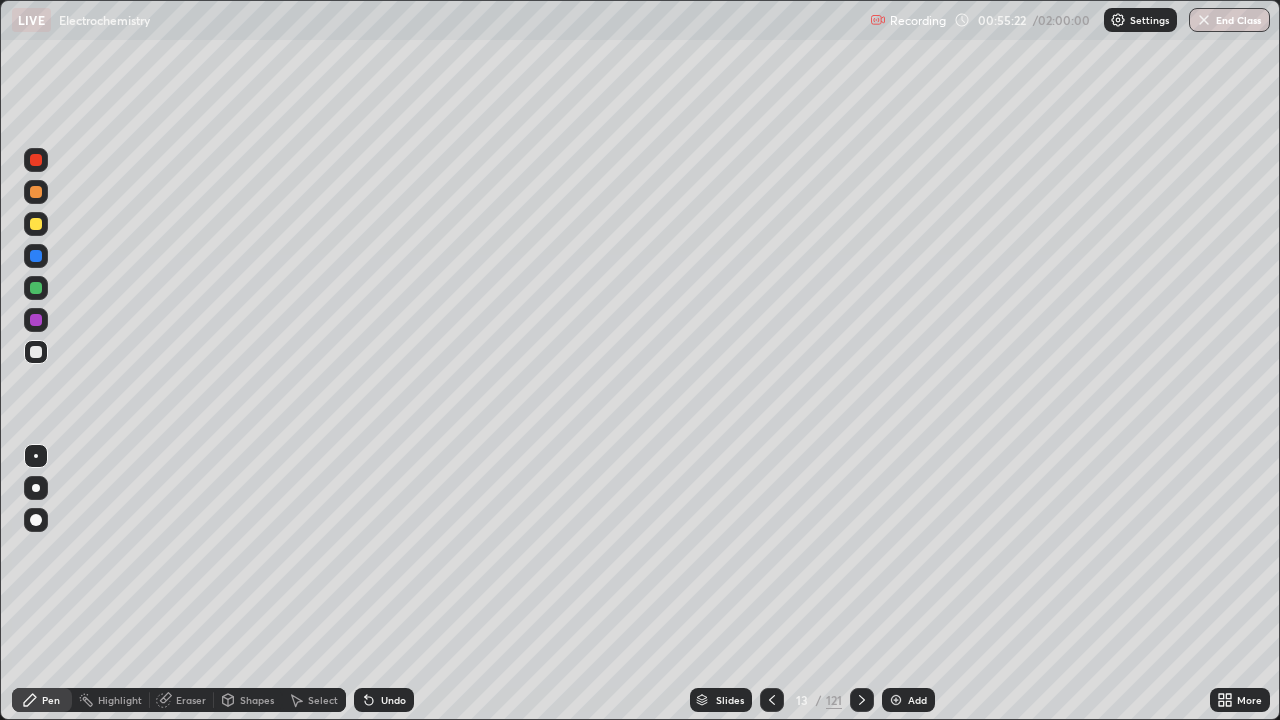 click 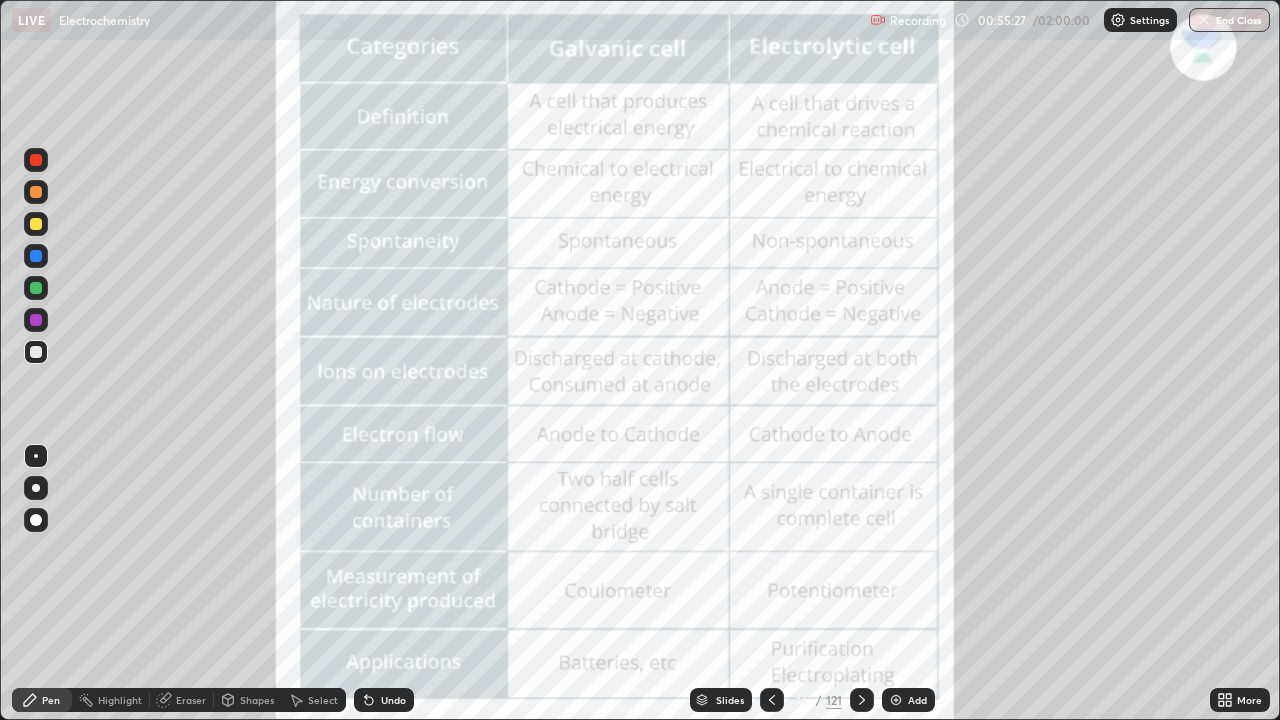 click 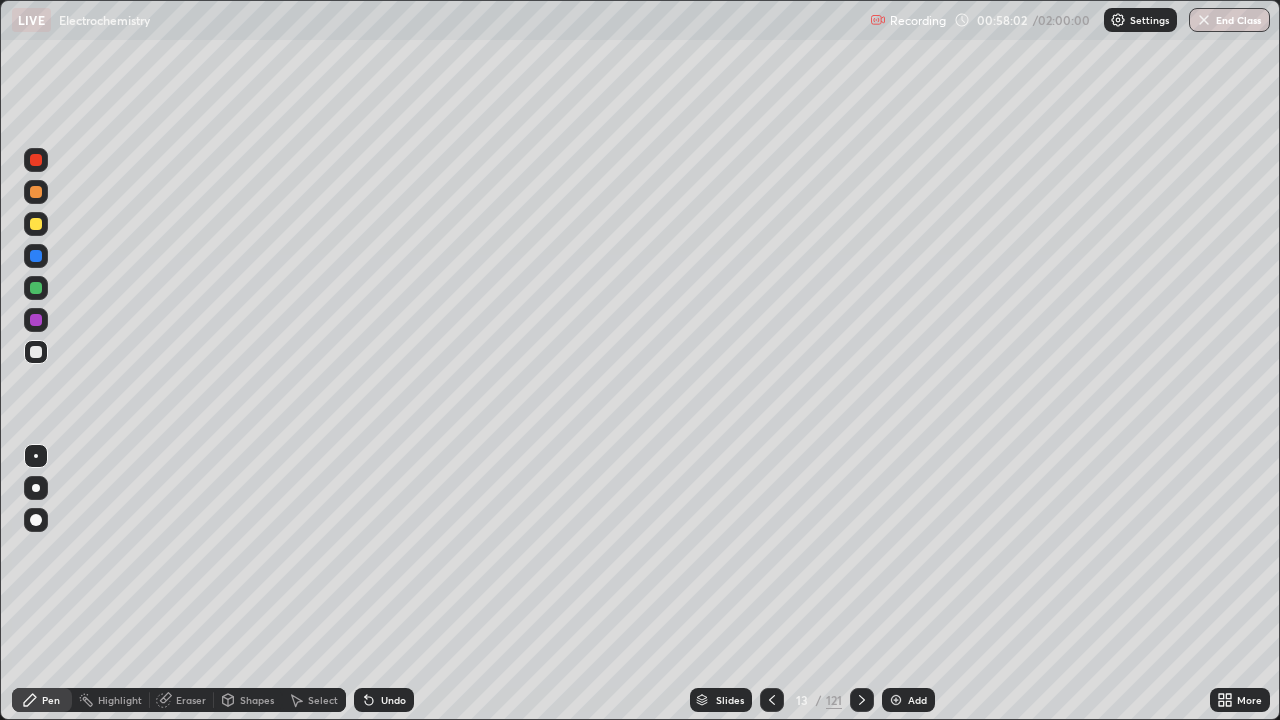 click 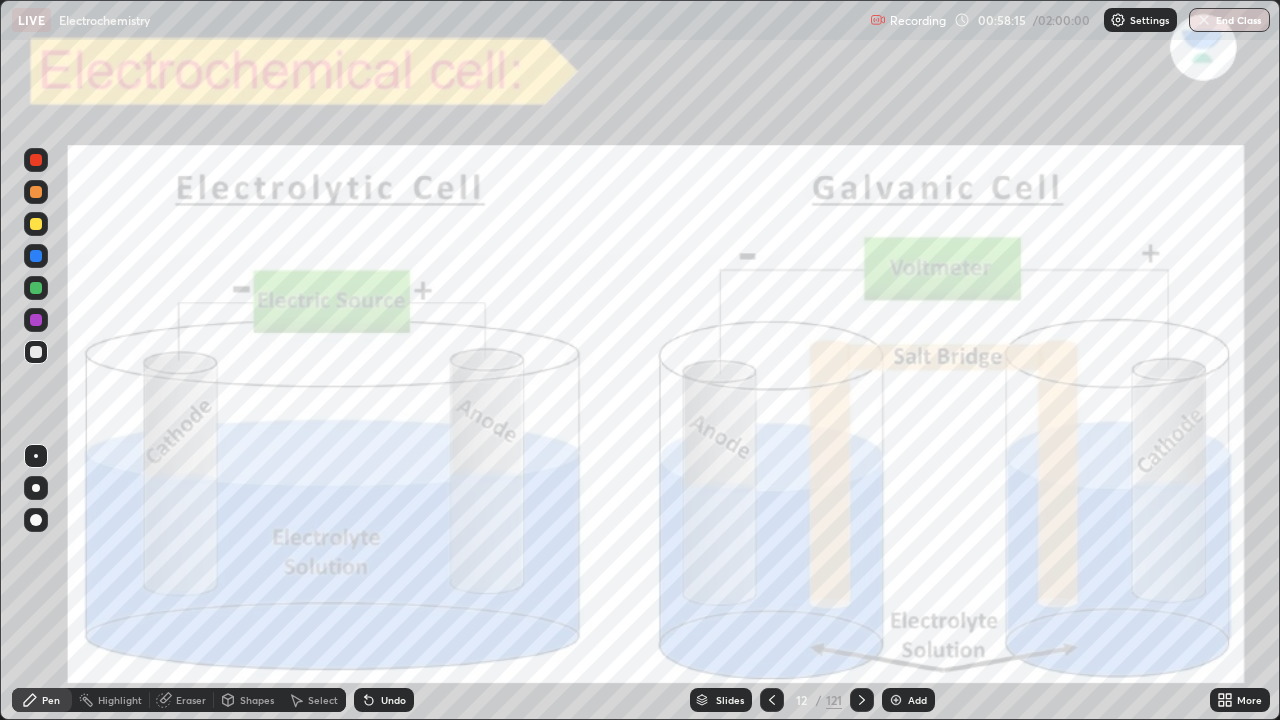 click 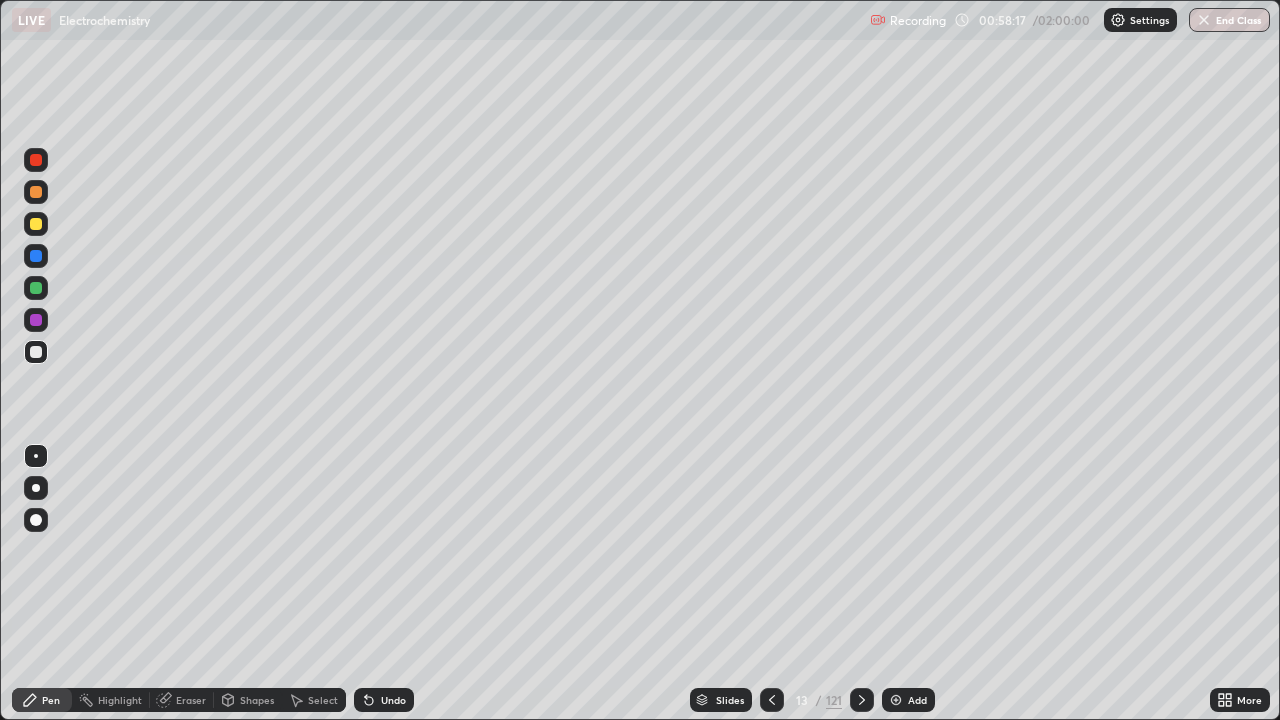 click 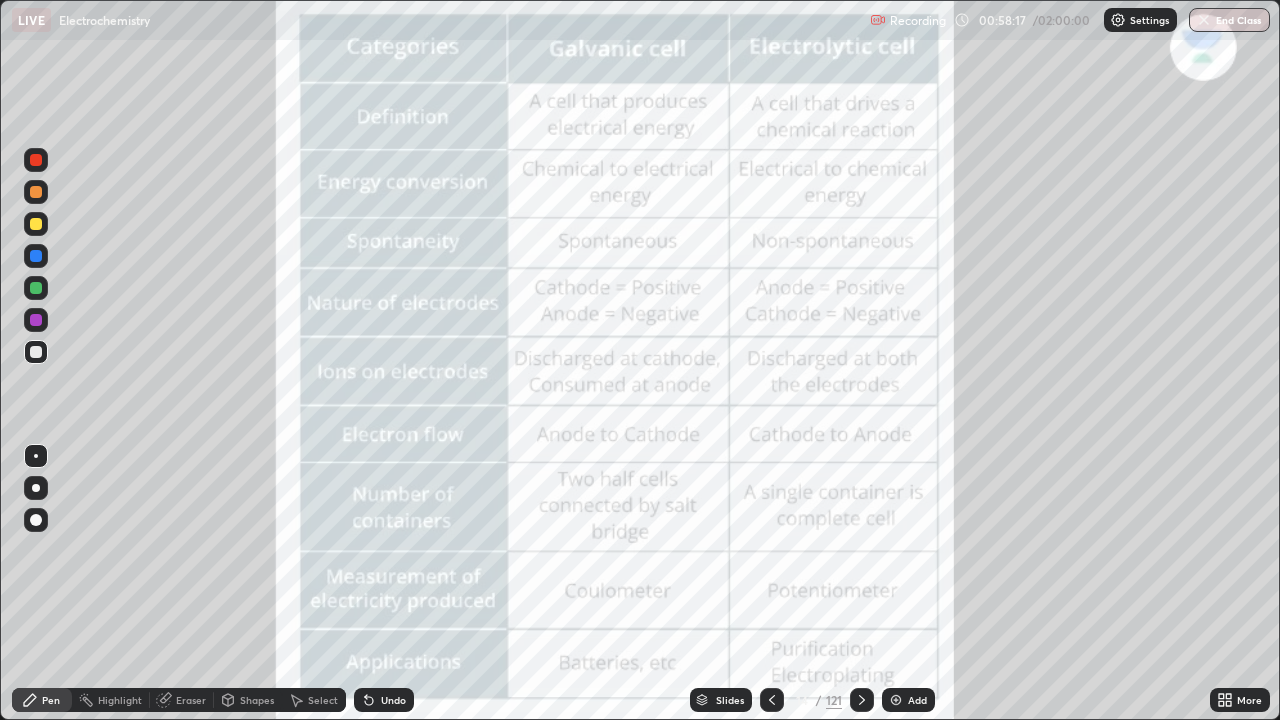 click 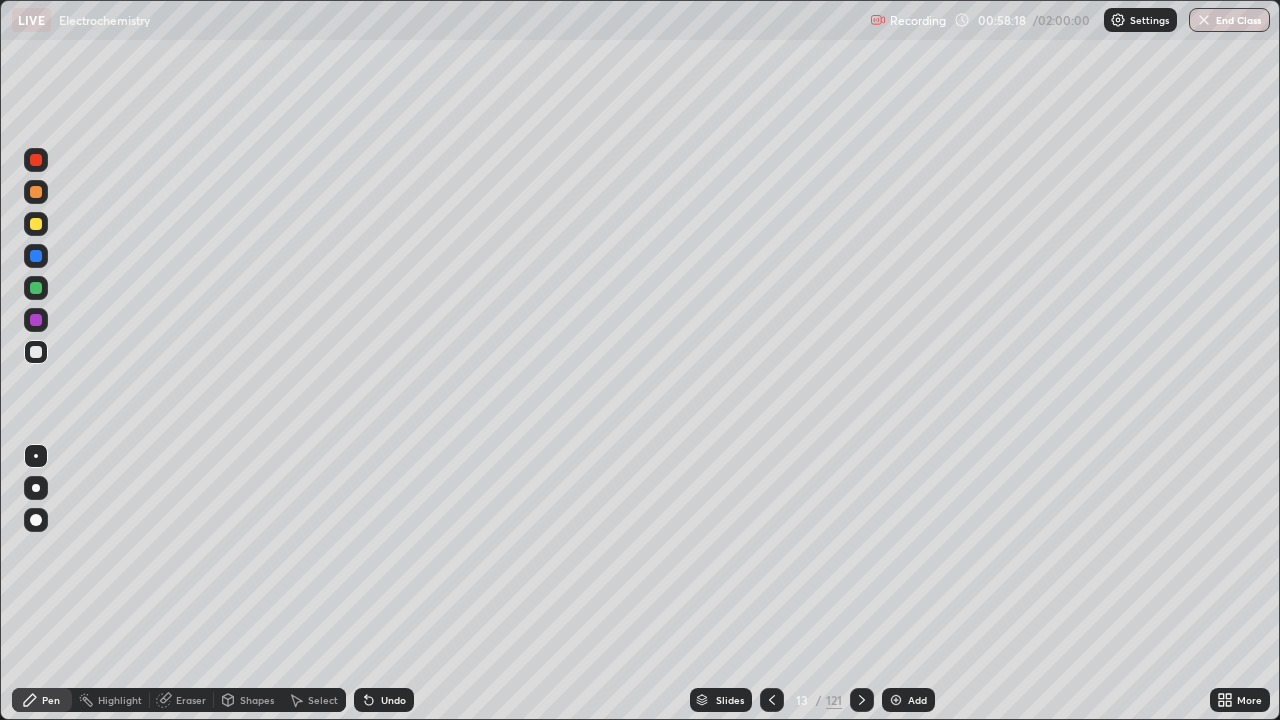 click on "Add" at bounding box center (917, 700) 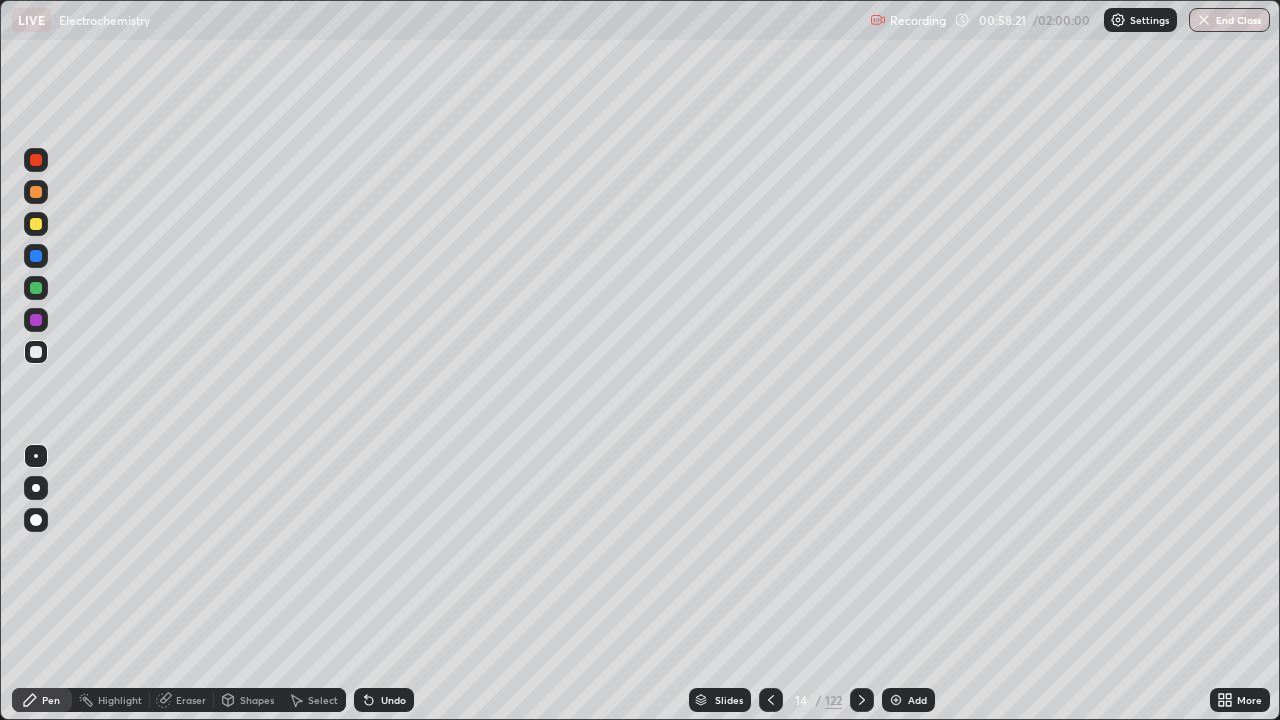 click at bounding box center (36, 224) 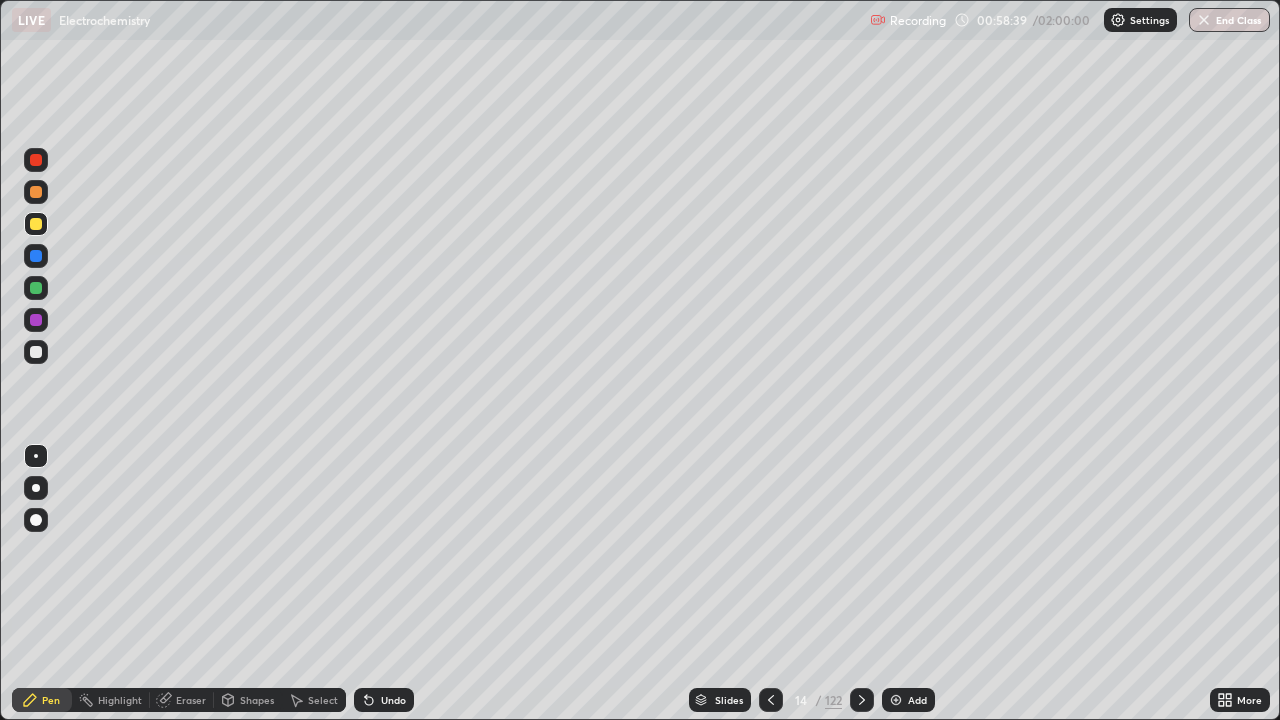 click at bounding box center [36, 352] 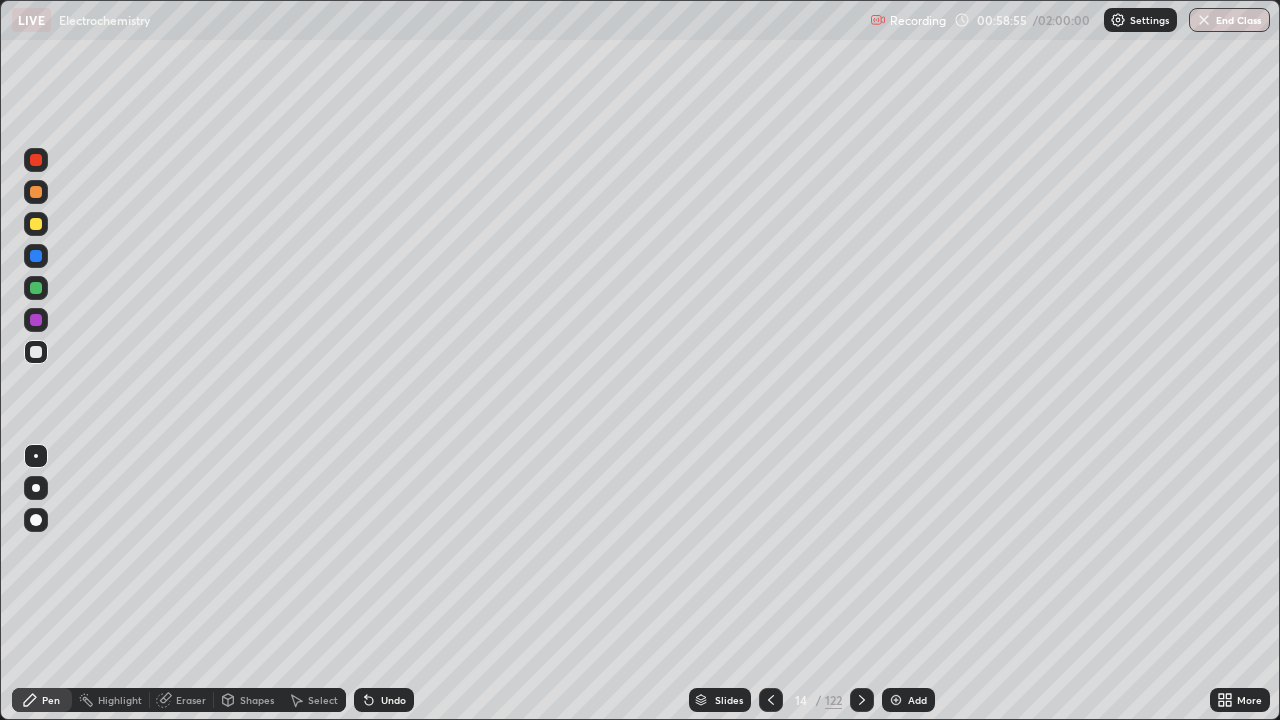 click at bounding box center (36, 160) 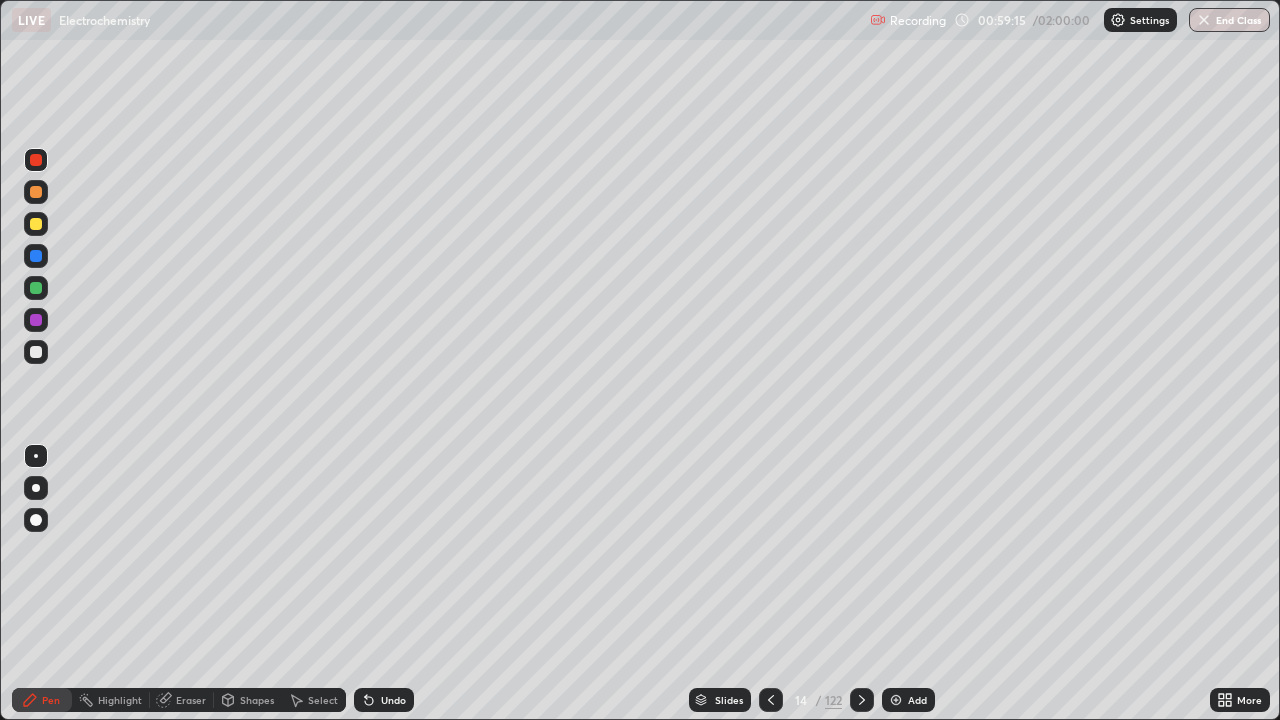 click on "Undo" at bounding box center (393, 700) 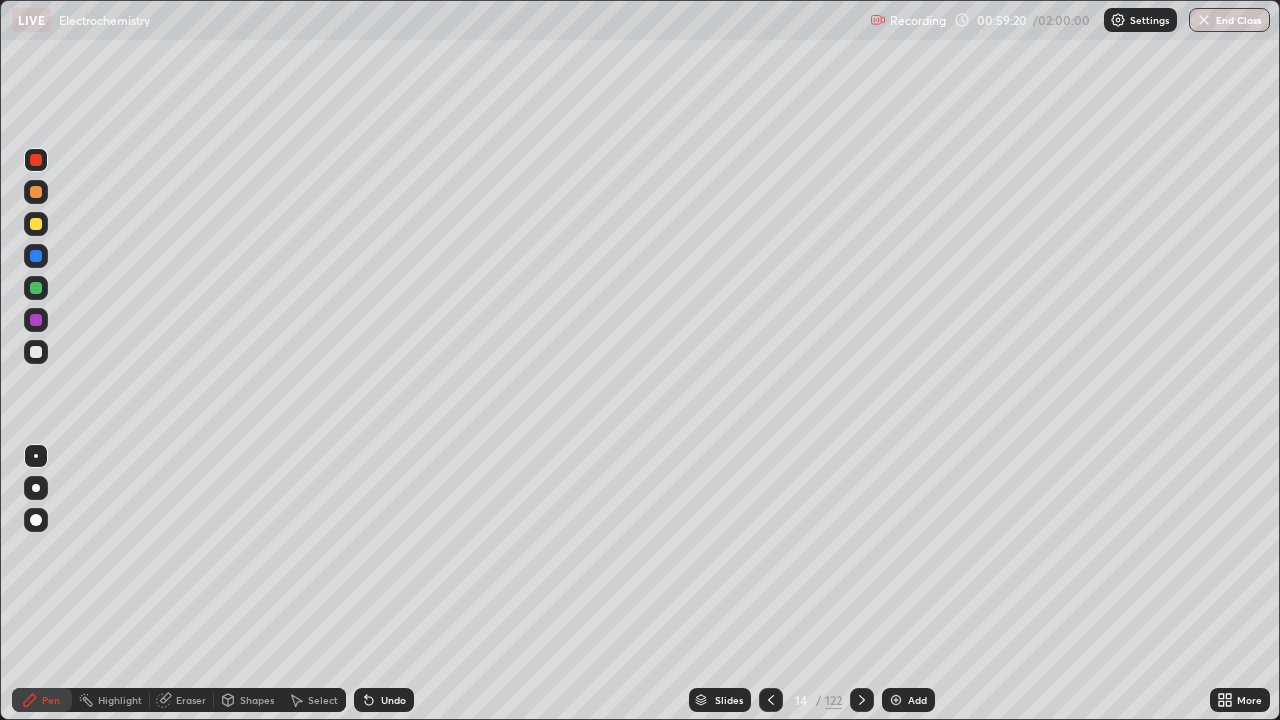 click at bounding box center (36, 224) 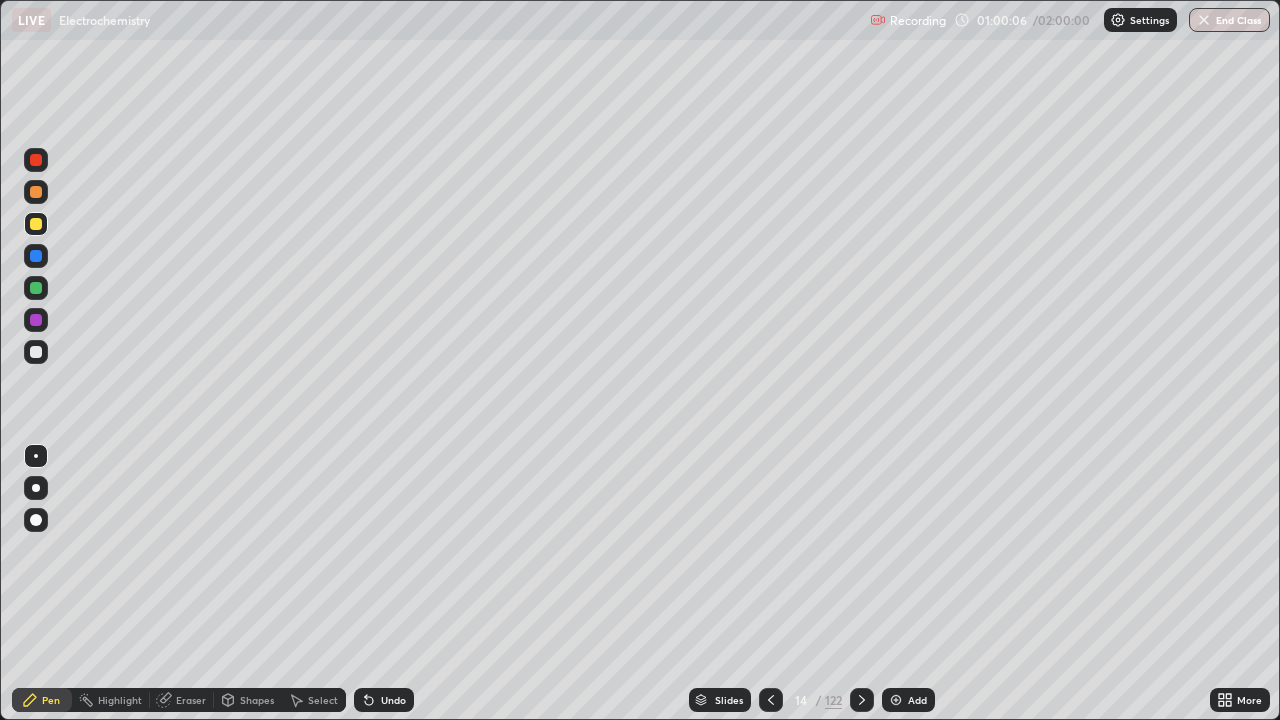 click at bounding box center (36, 352) 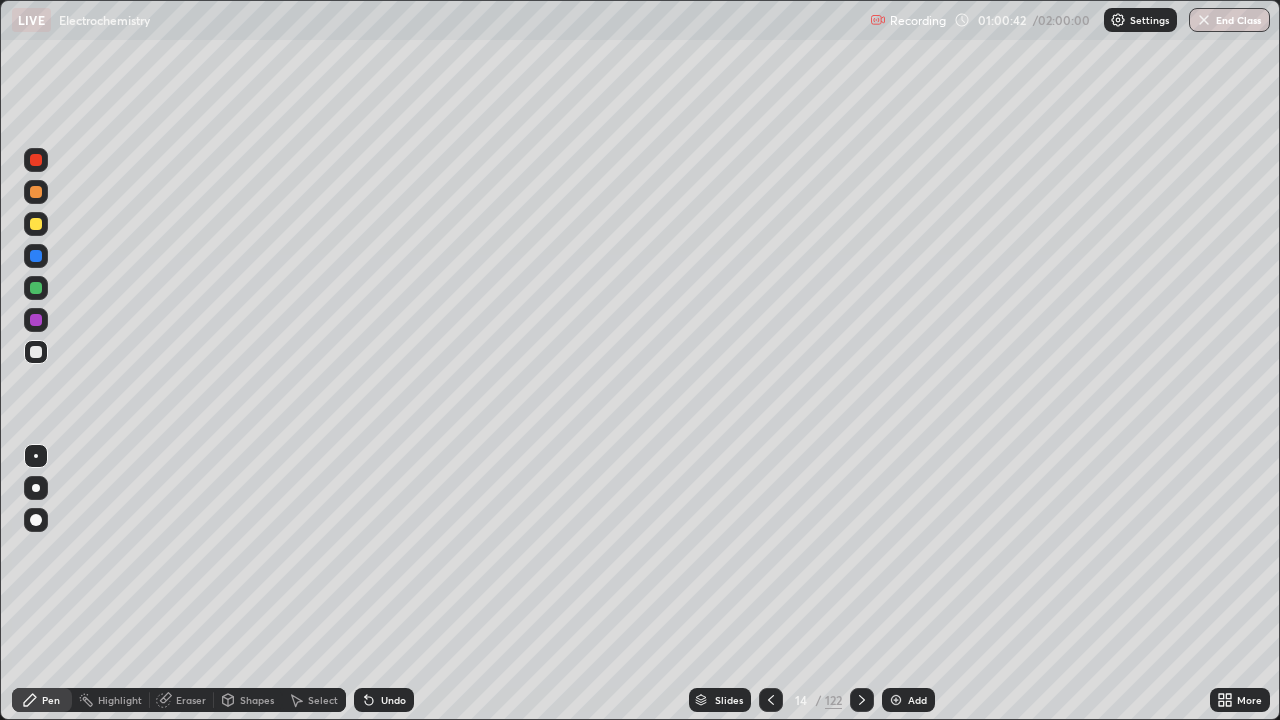 click on "Undo" at bounding box center [393, 700] 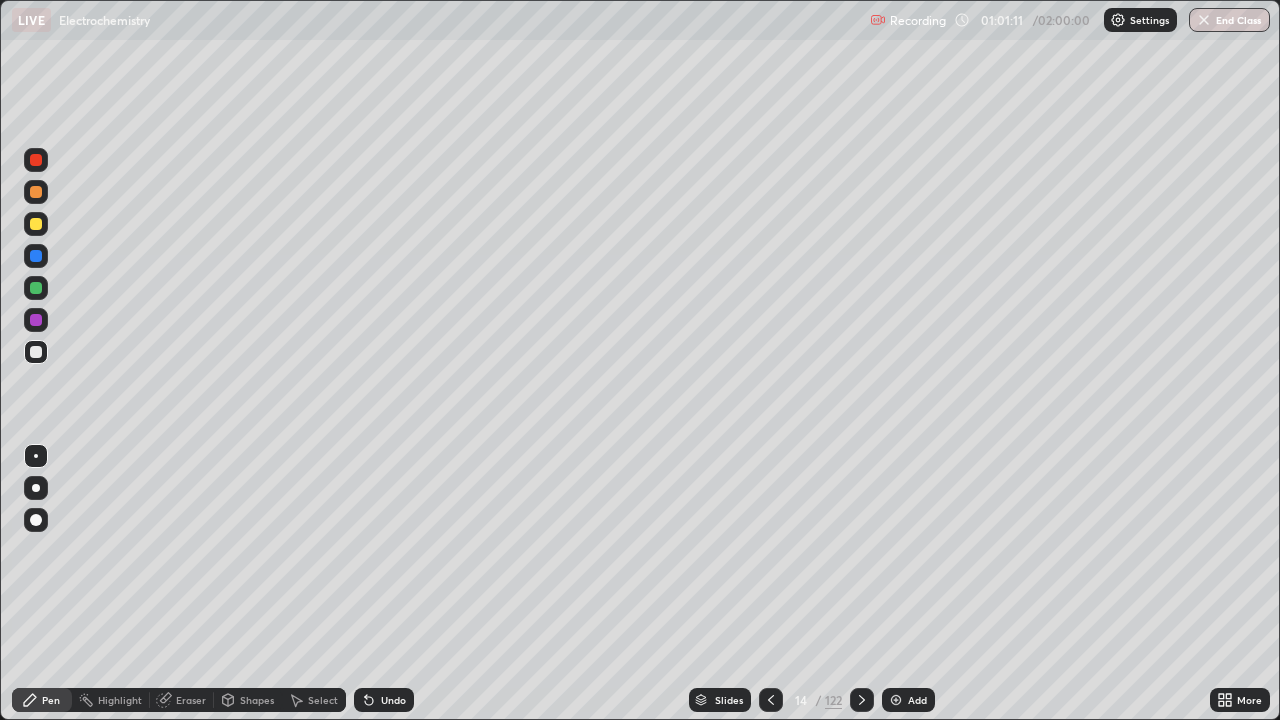 click at bounding box center [36, 160] 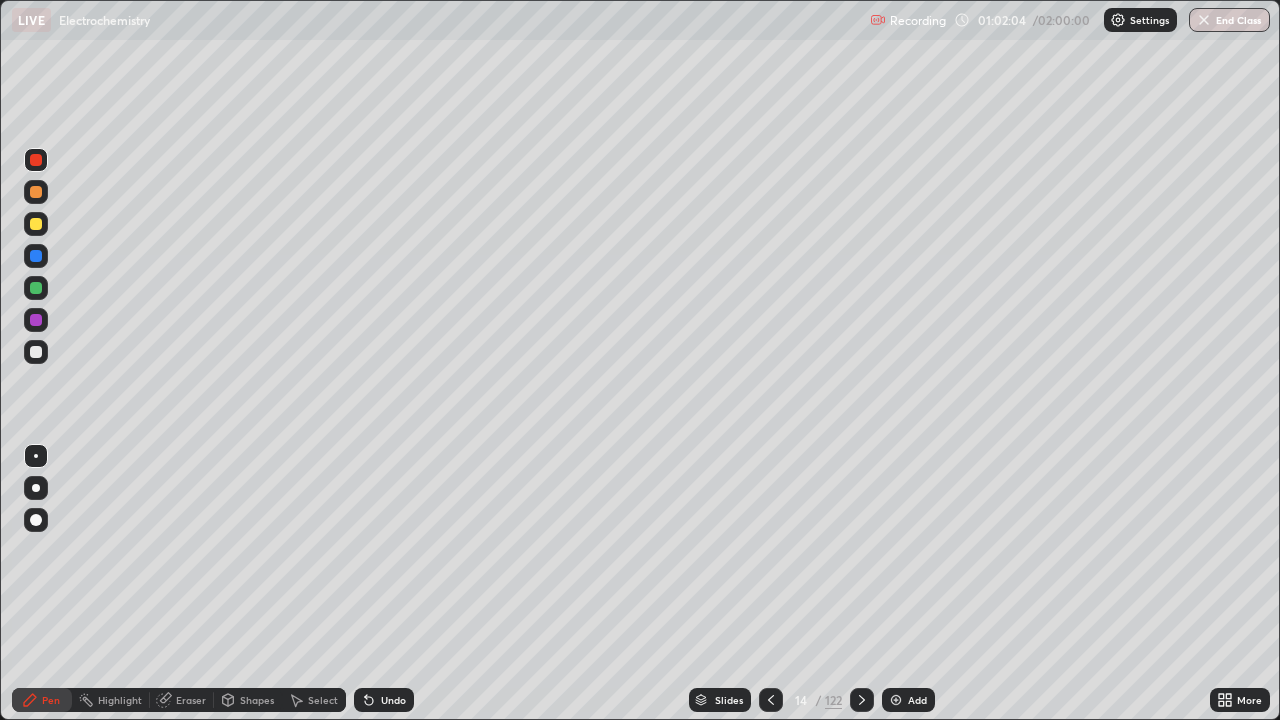 click at bounding box center [36, 352] 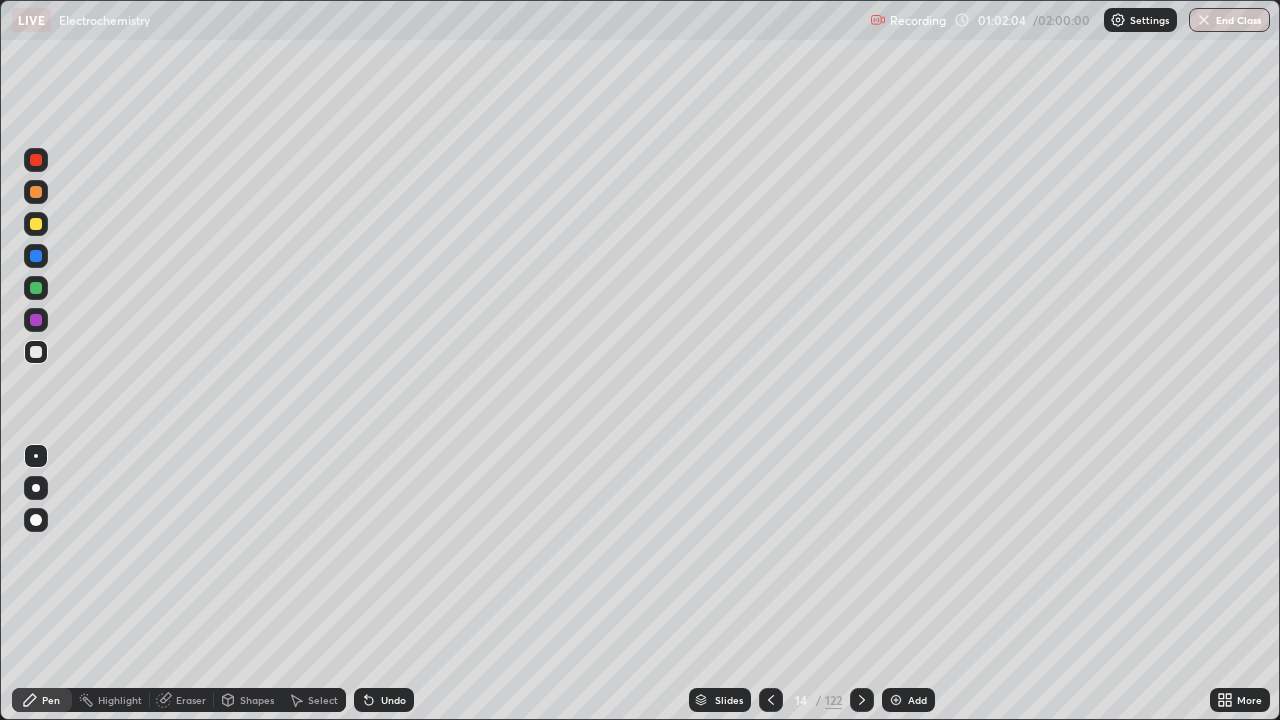 click at bounding box center (36, 352) 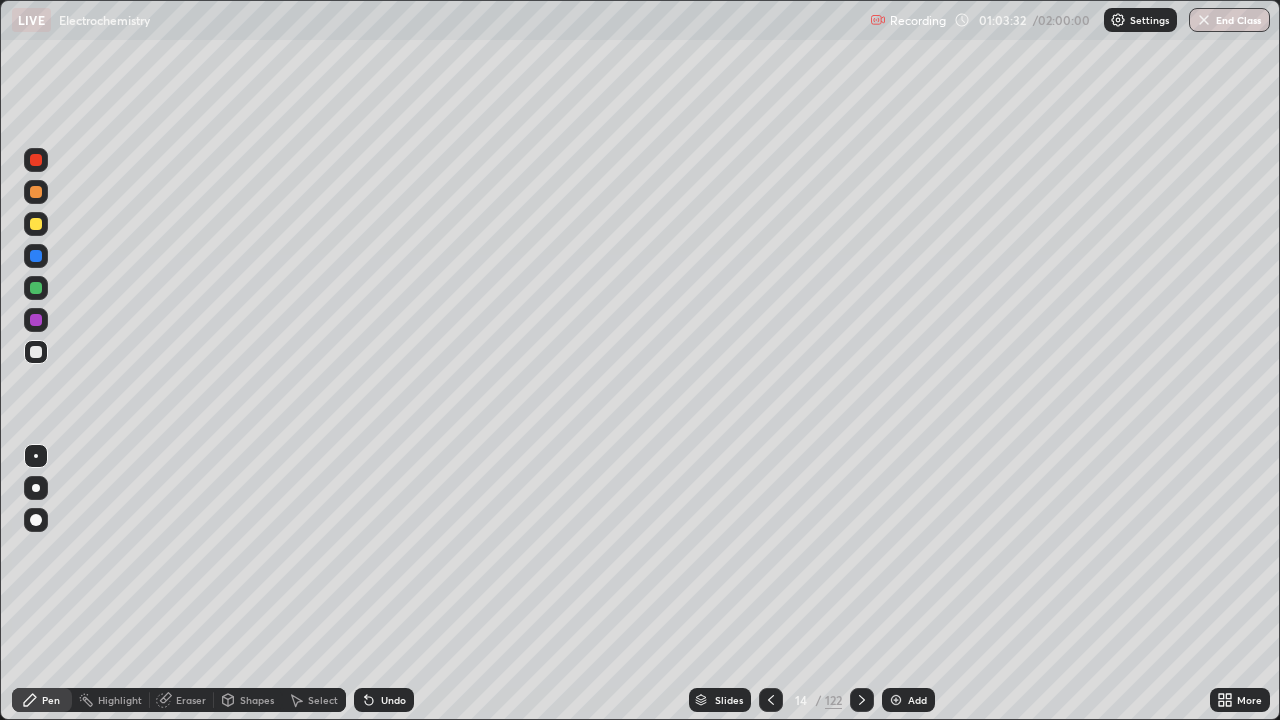 click at bounding box center (771, 700) 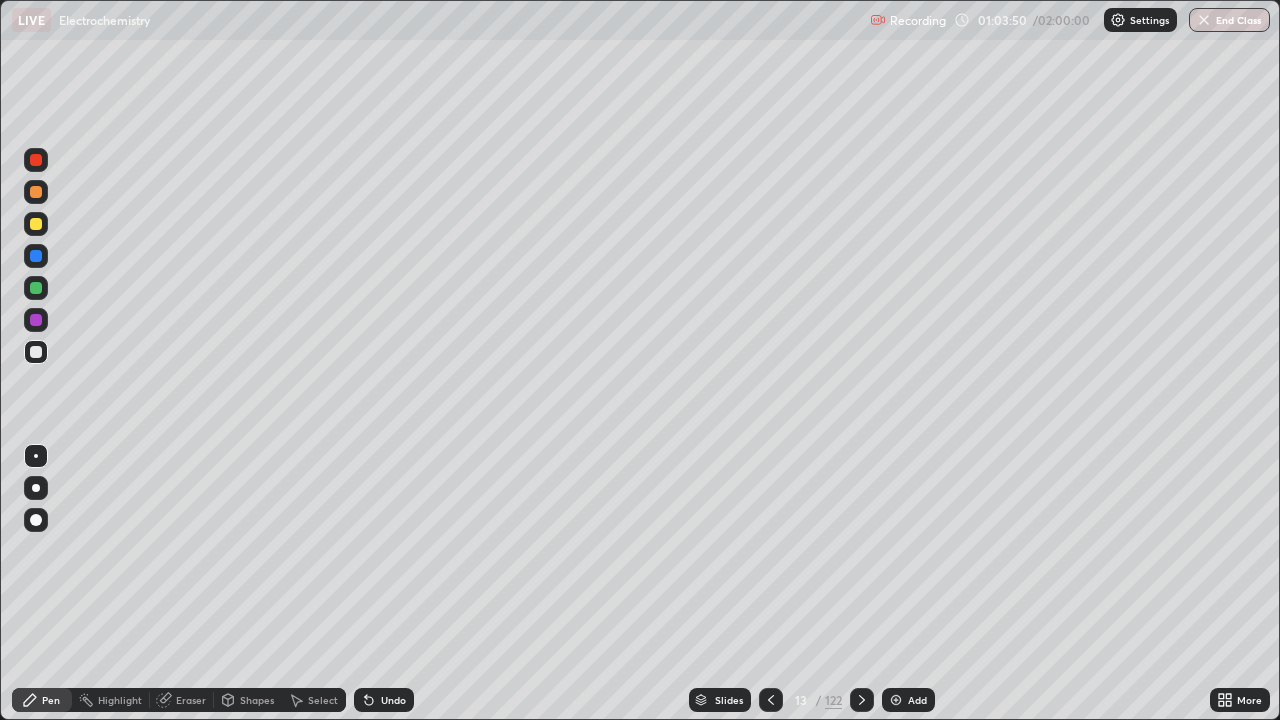 click 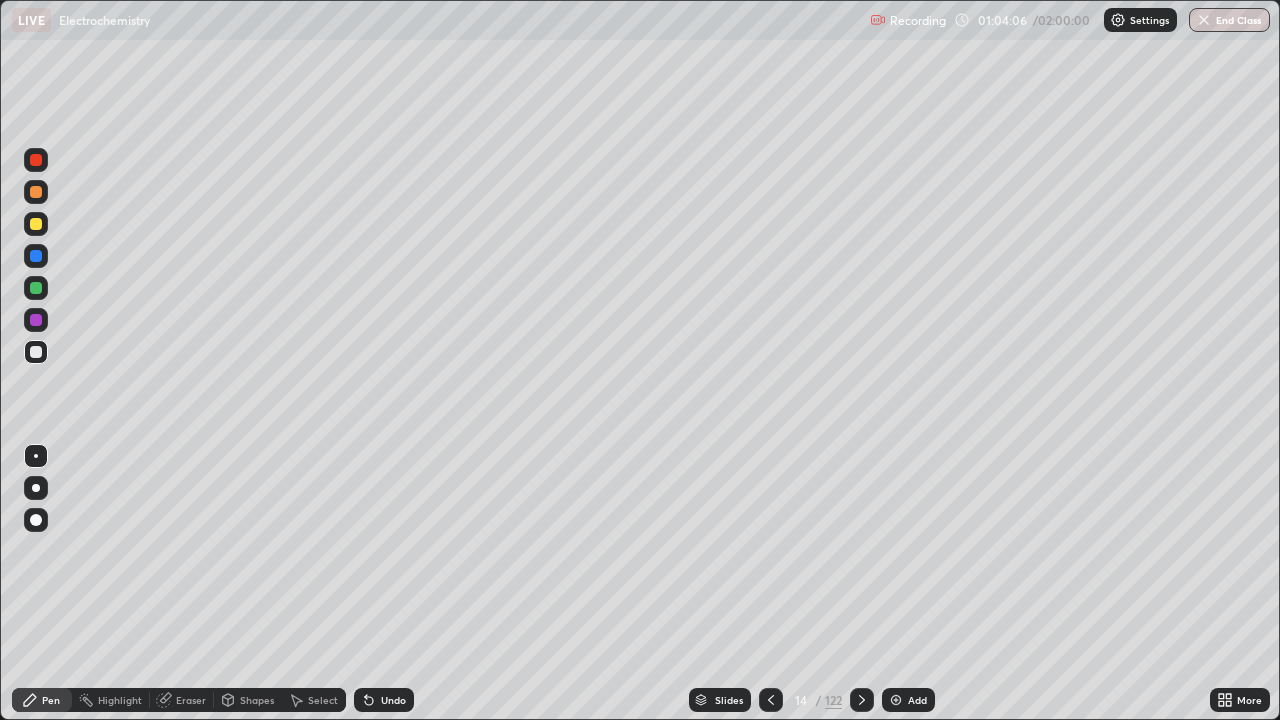 click on "Undo" at bounding box center (393, 700) 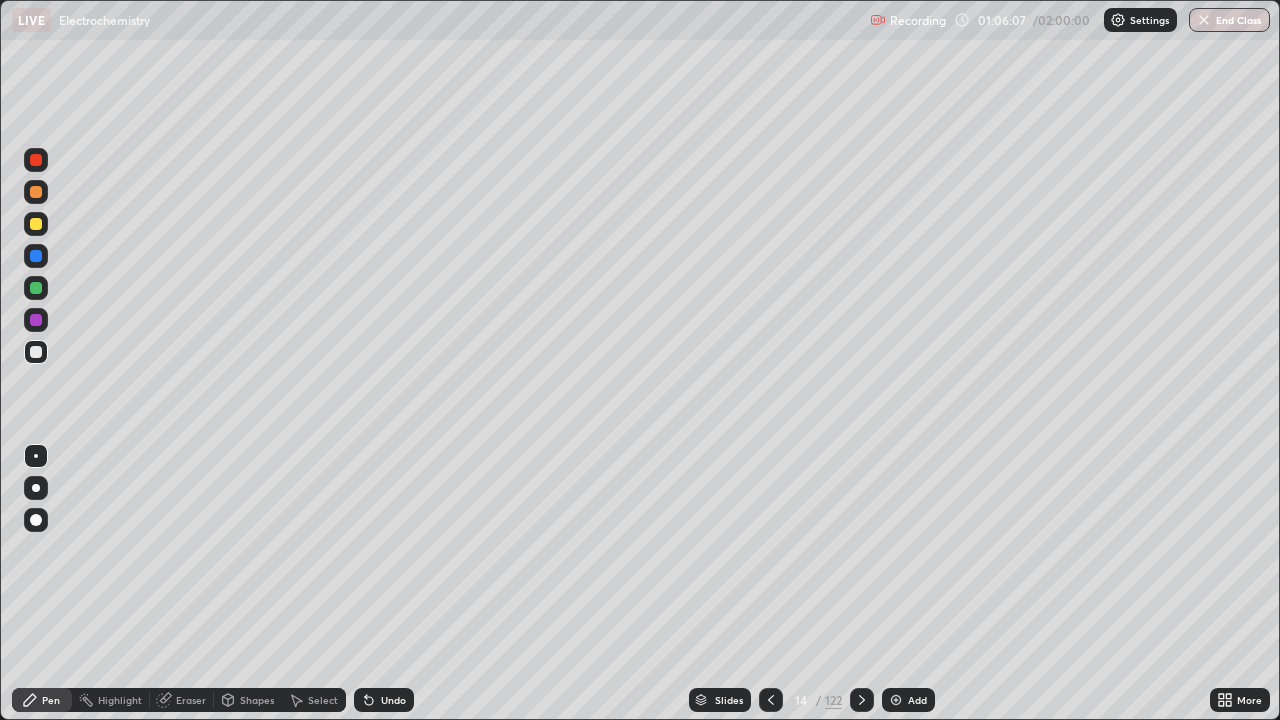 click at bounding box center (771, 700) 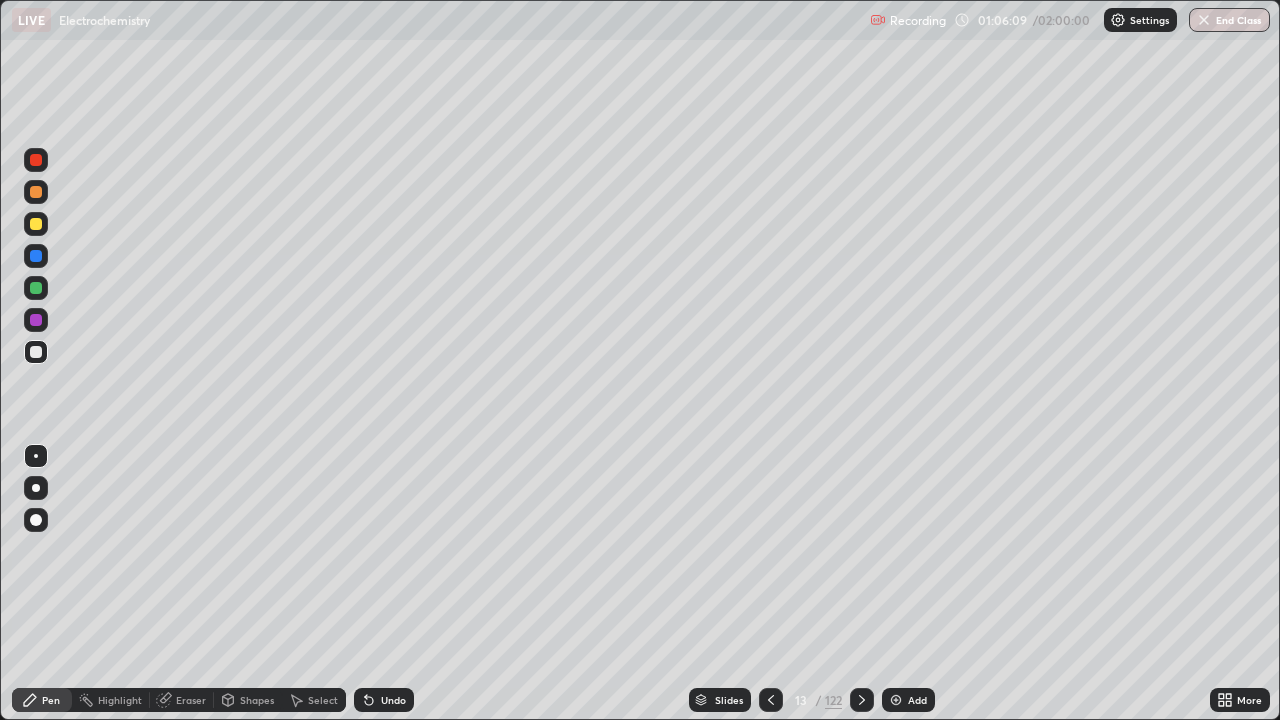 click 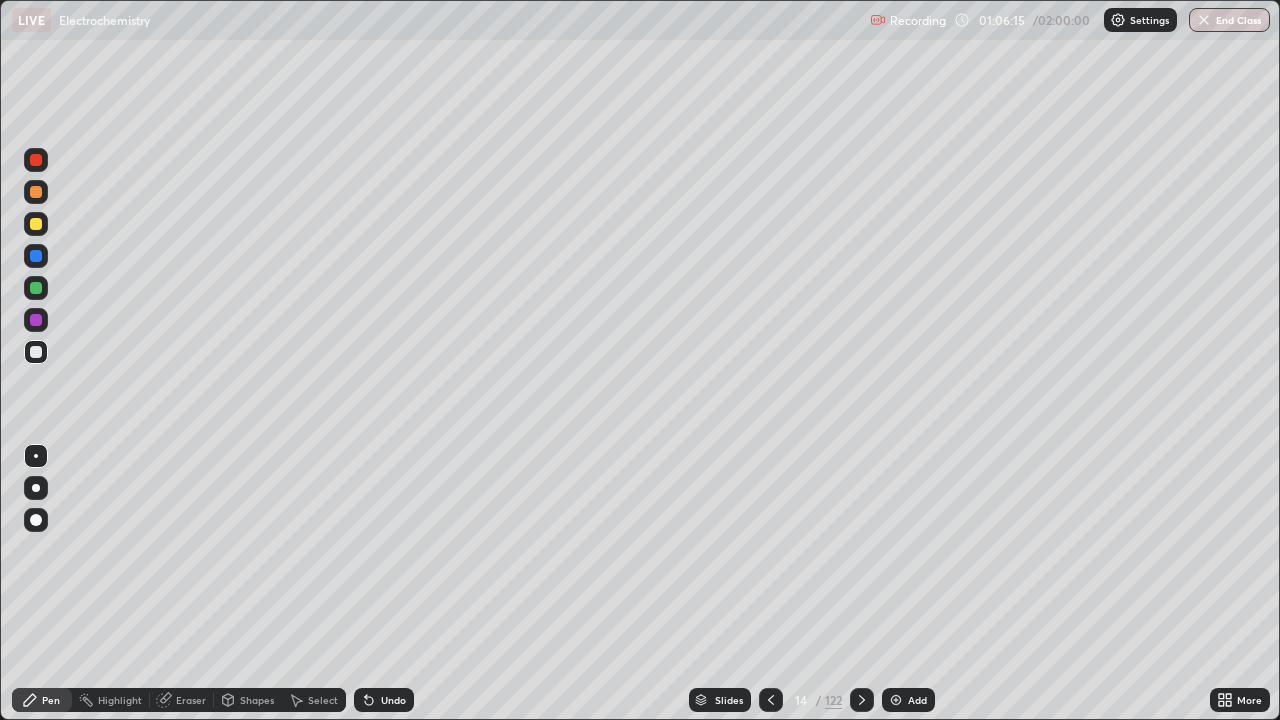 click 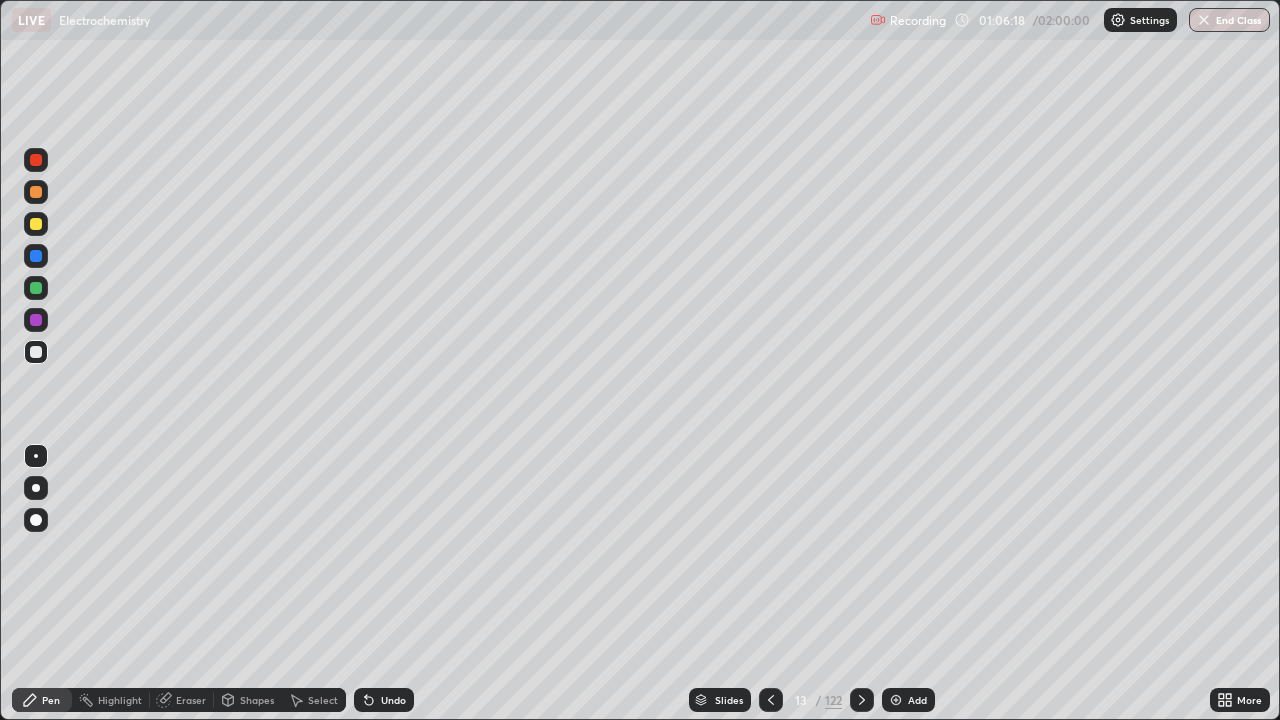 click 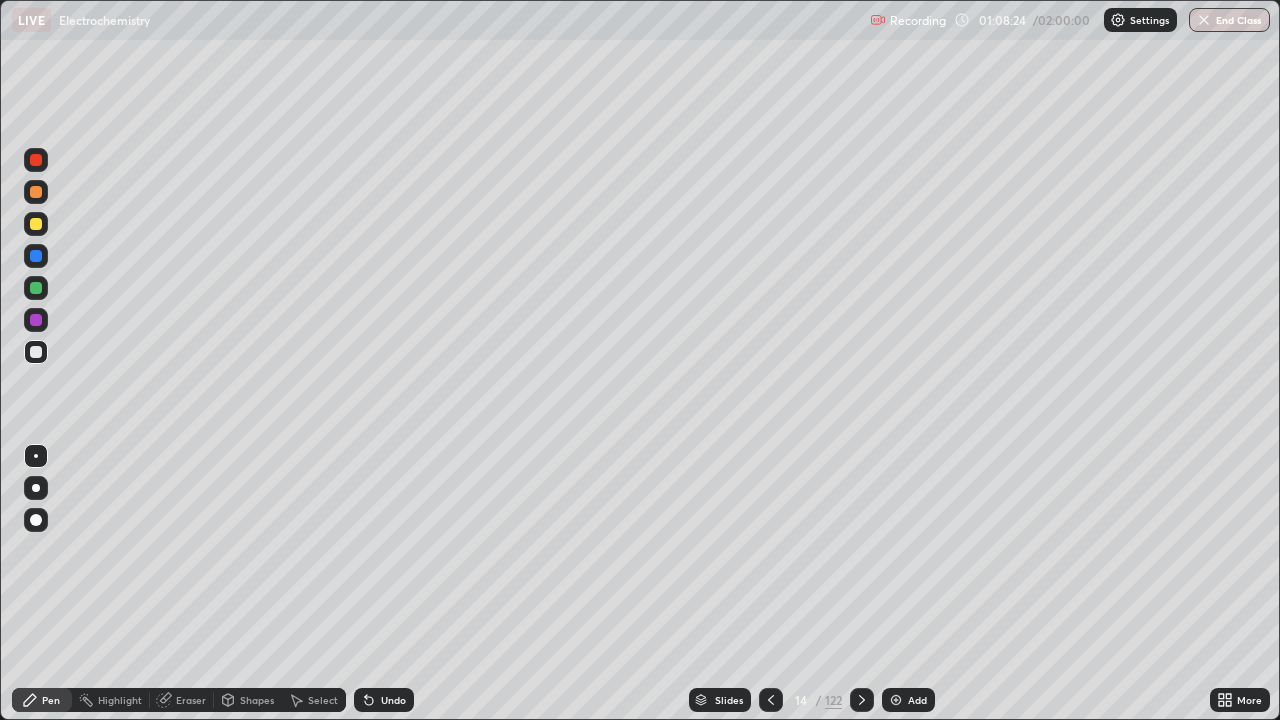 click 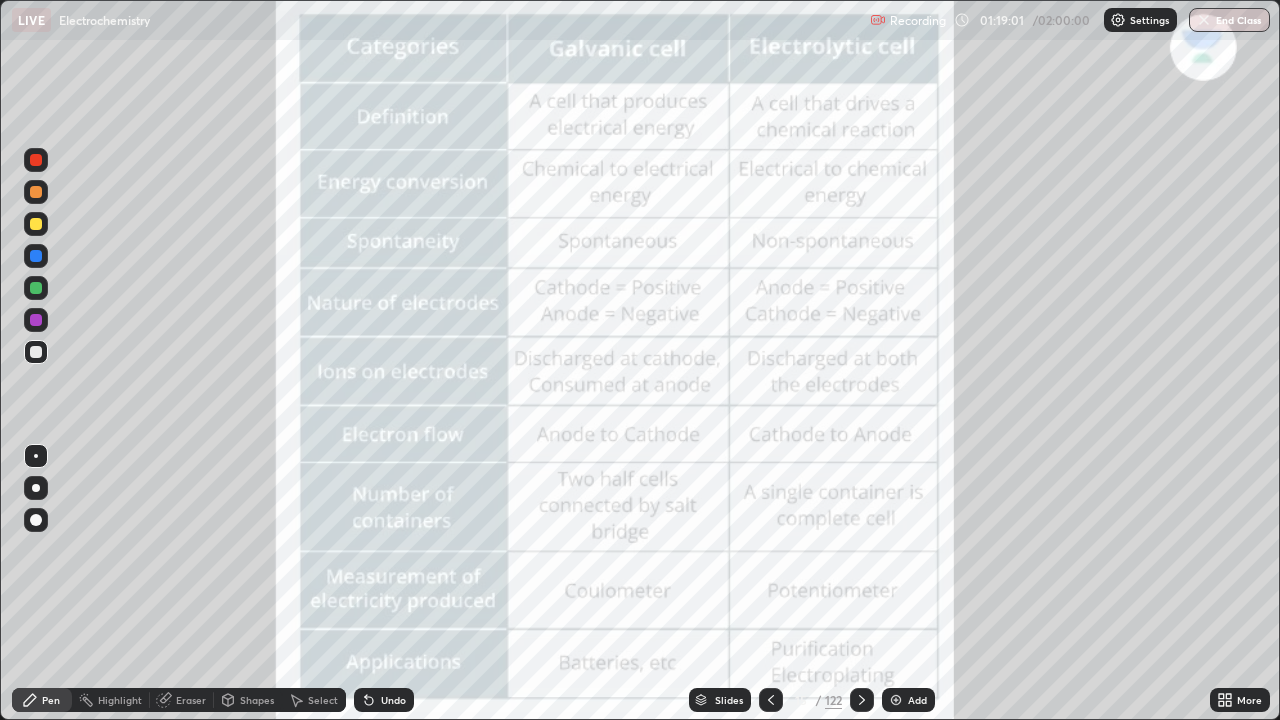 click 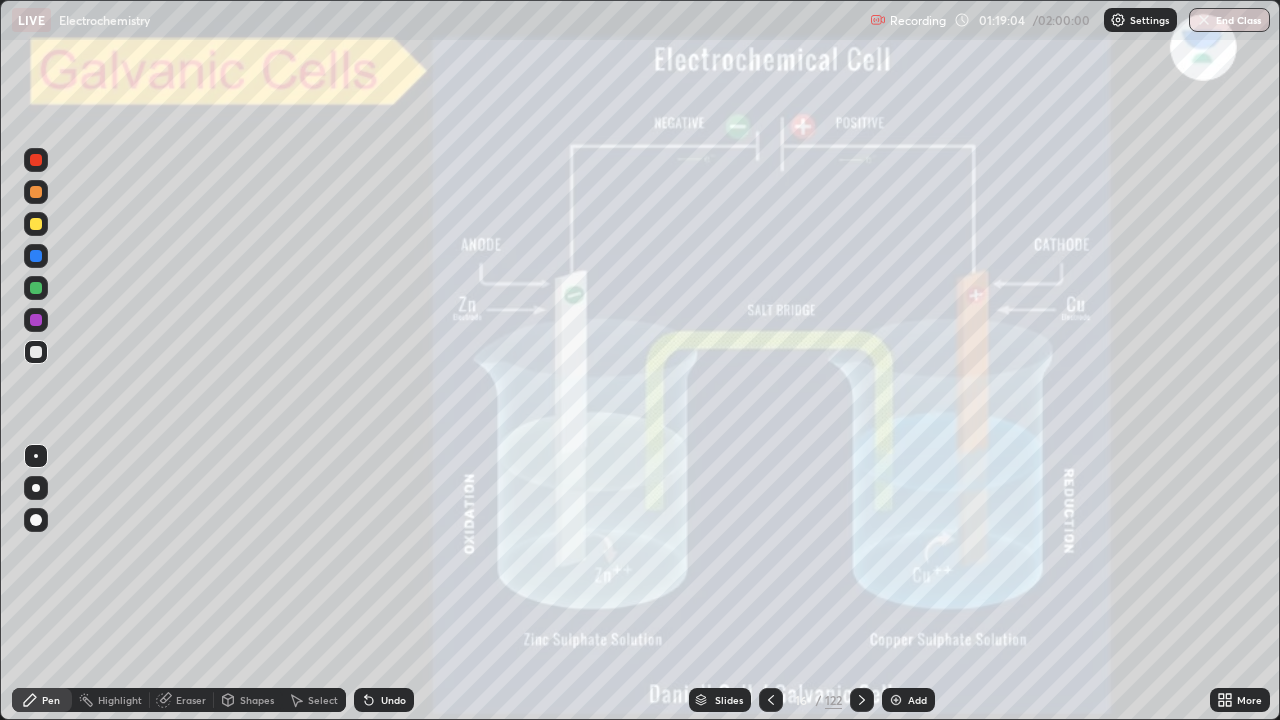 click 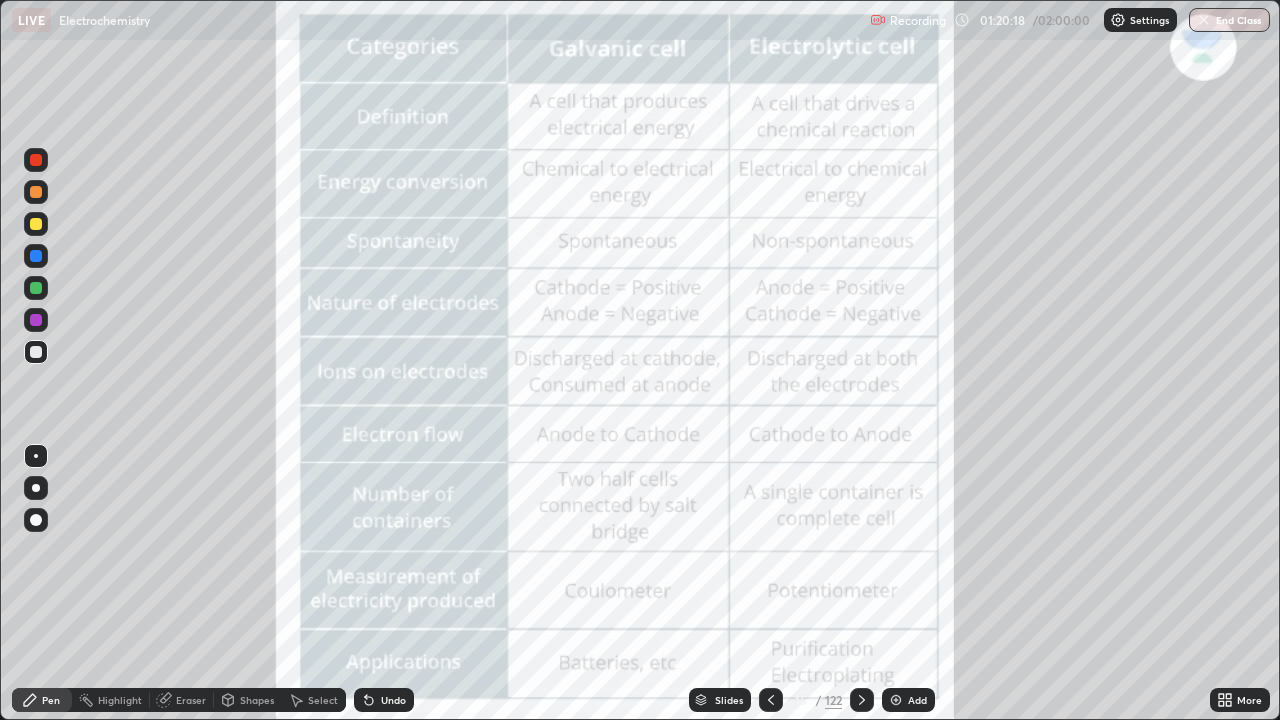 click 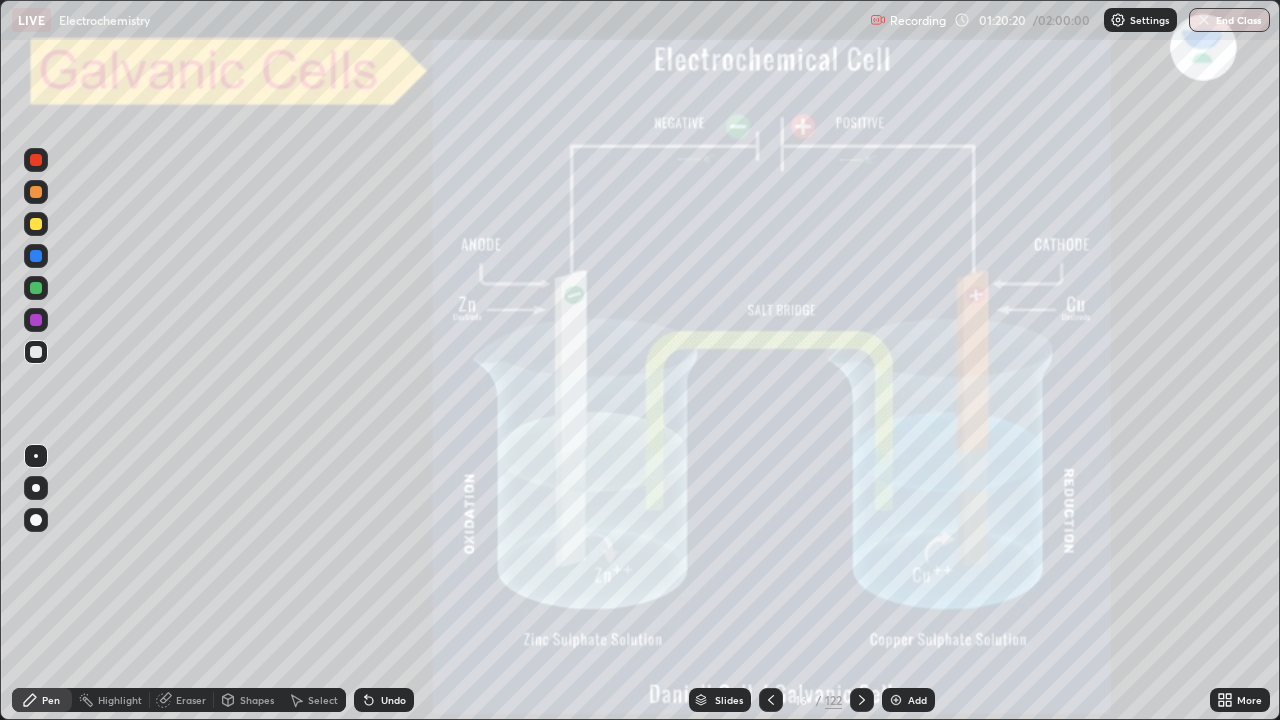 click 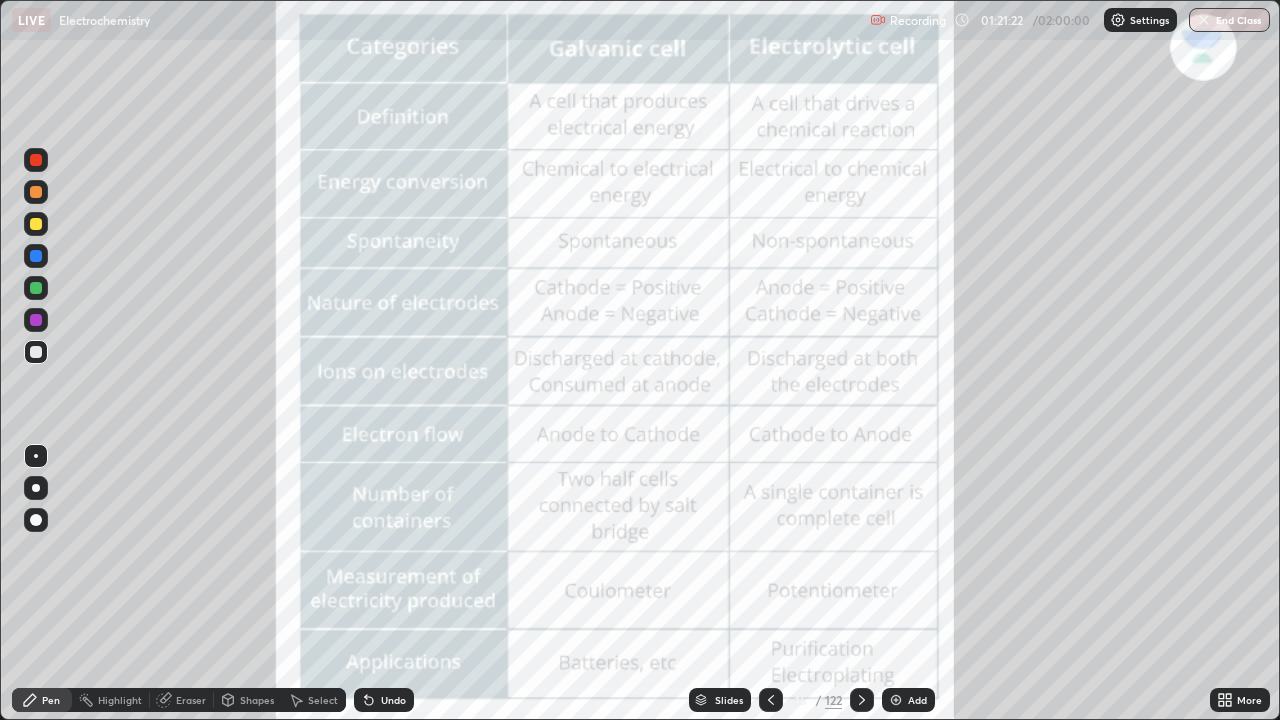click at bounding box center [36, 160] 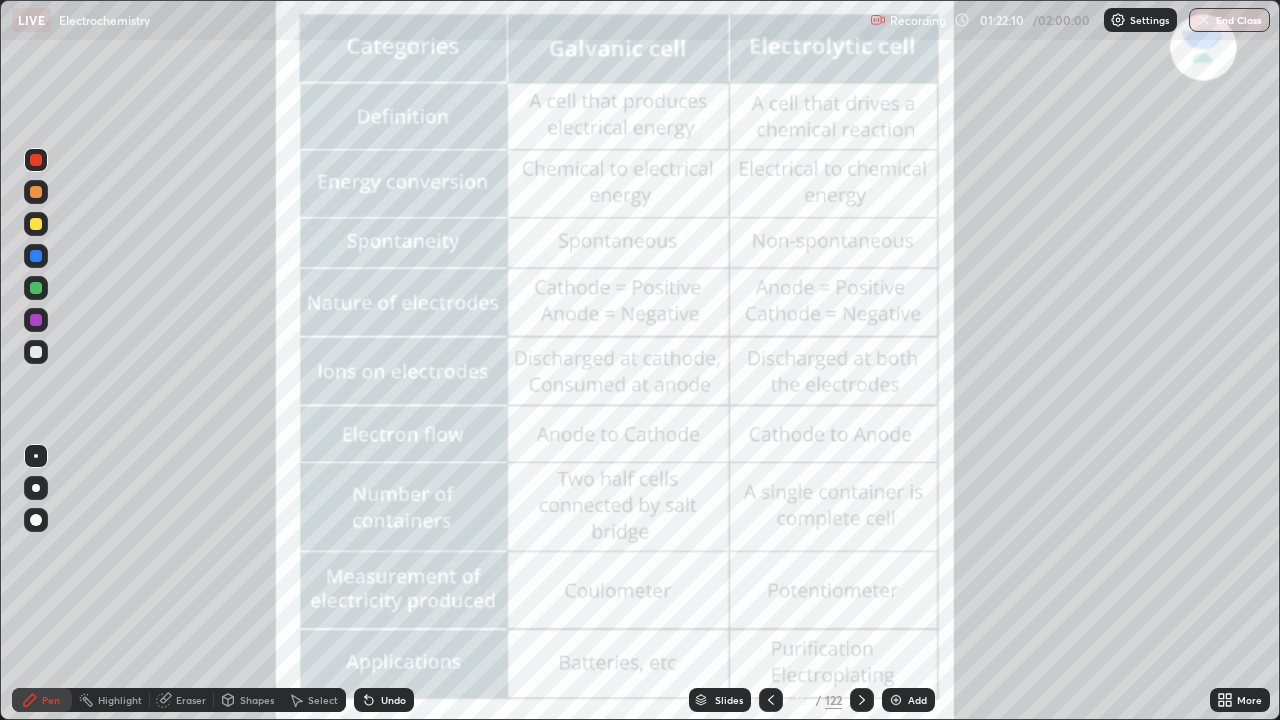click 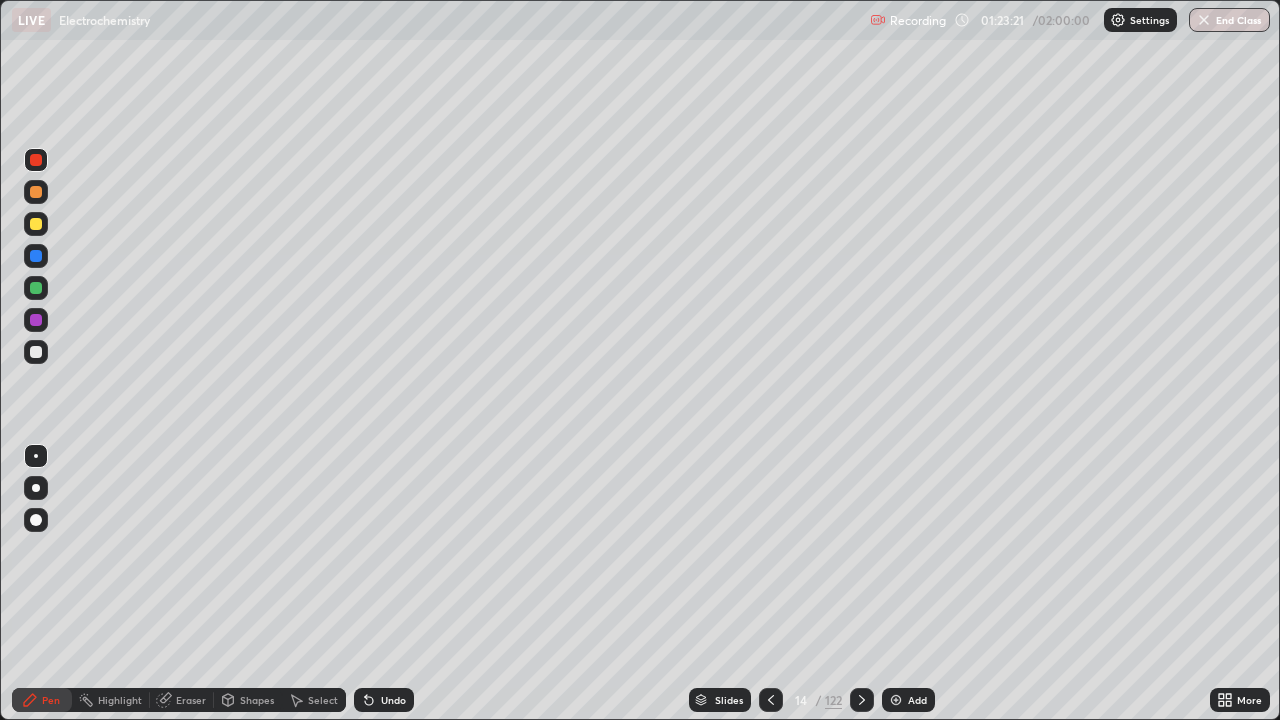click at bounding box center [771, 700] 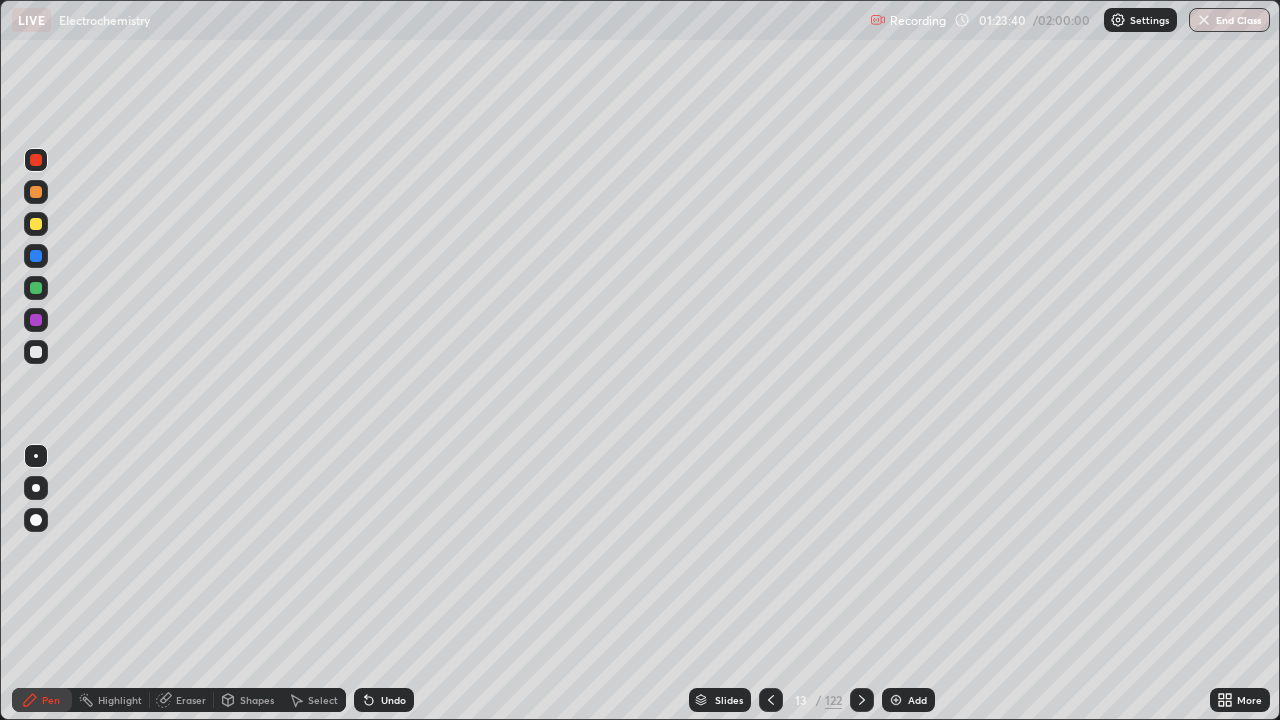 click 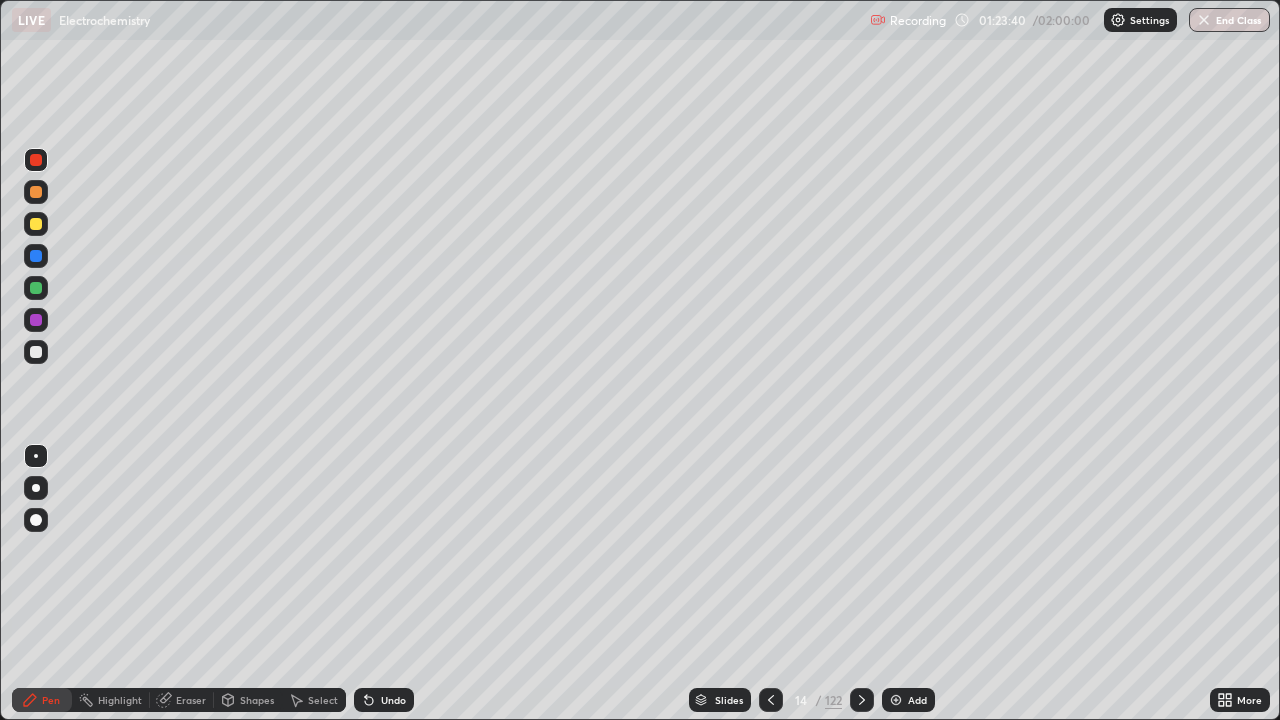 click 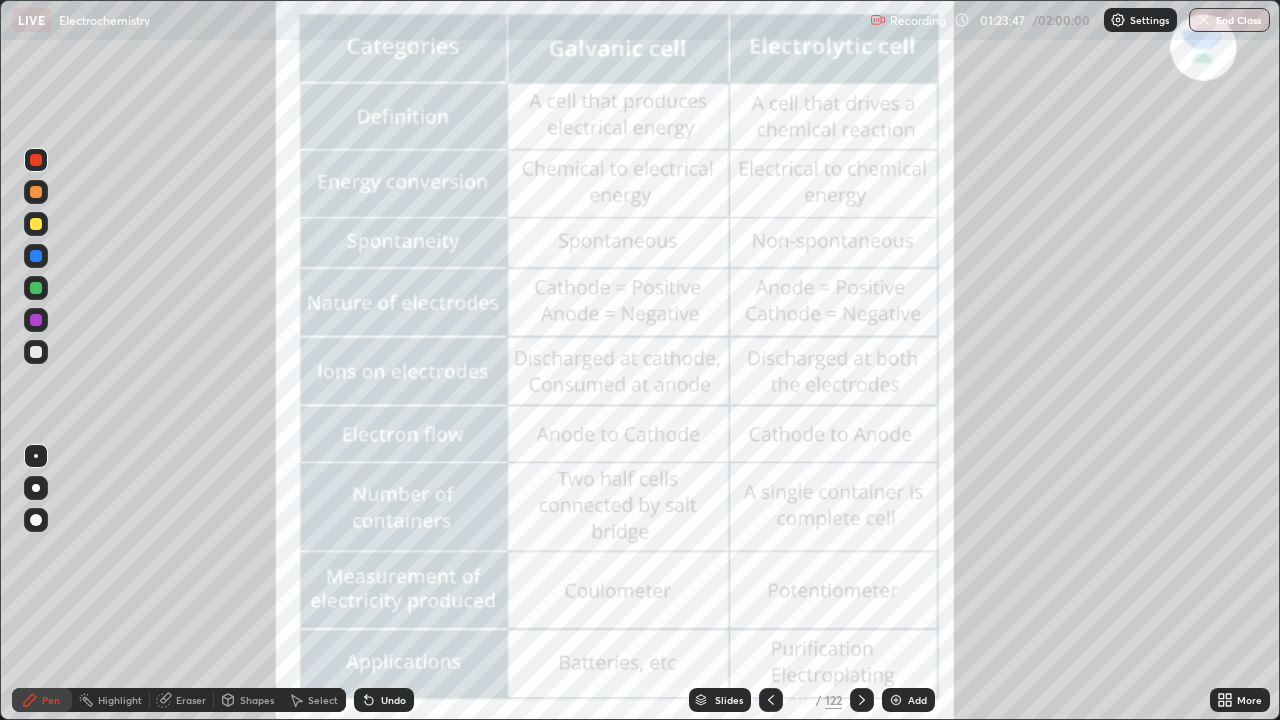click 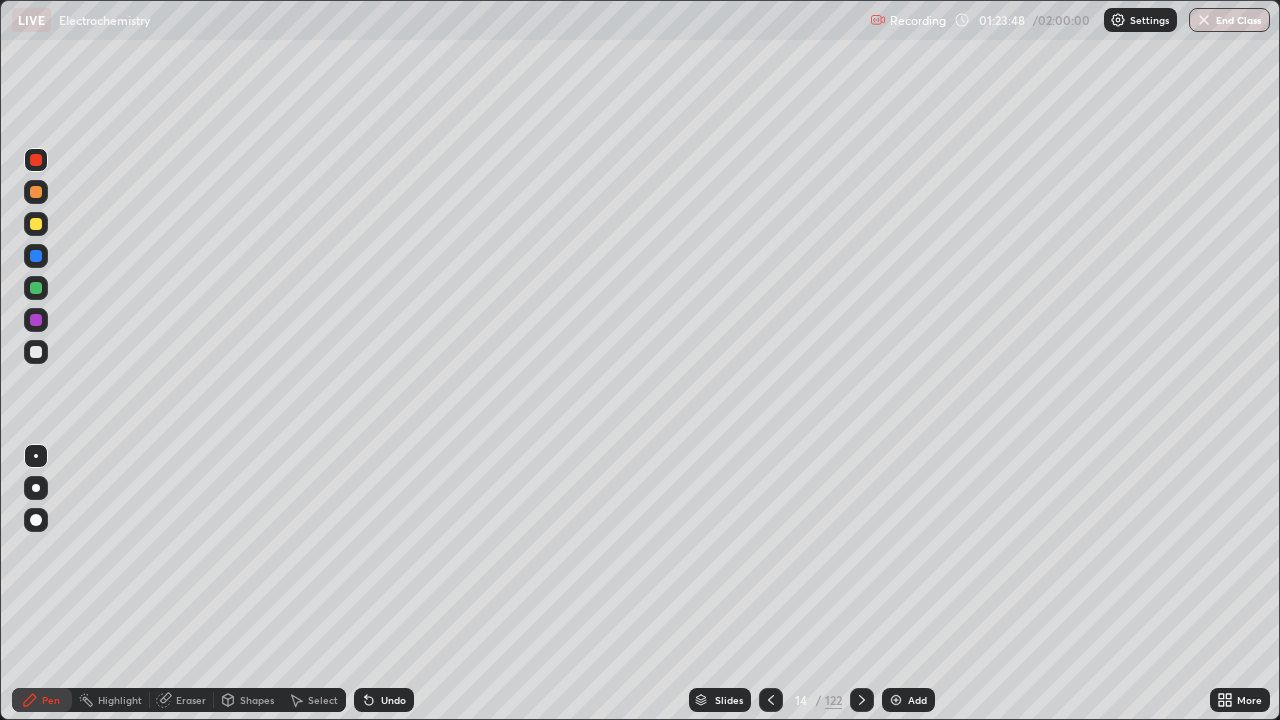 click at bounding box center (771, 700) 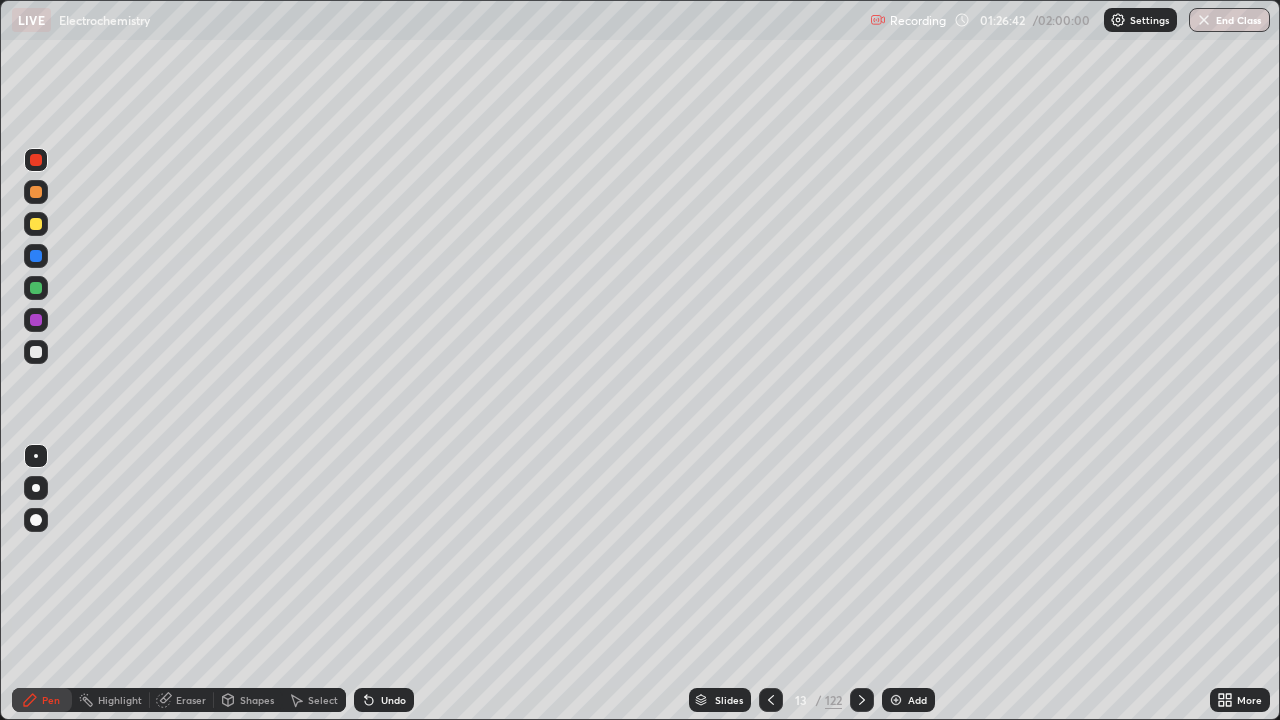 click at bounding box center (862, 700) 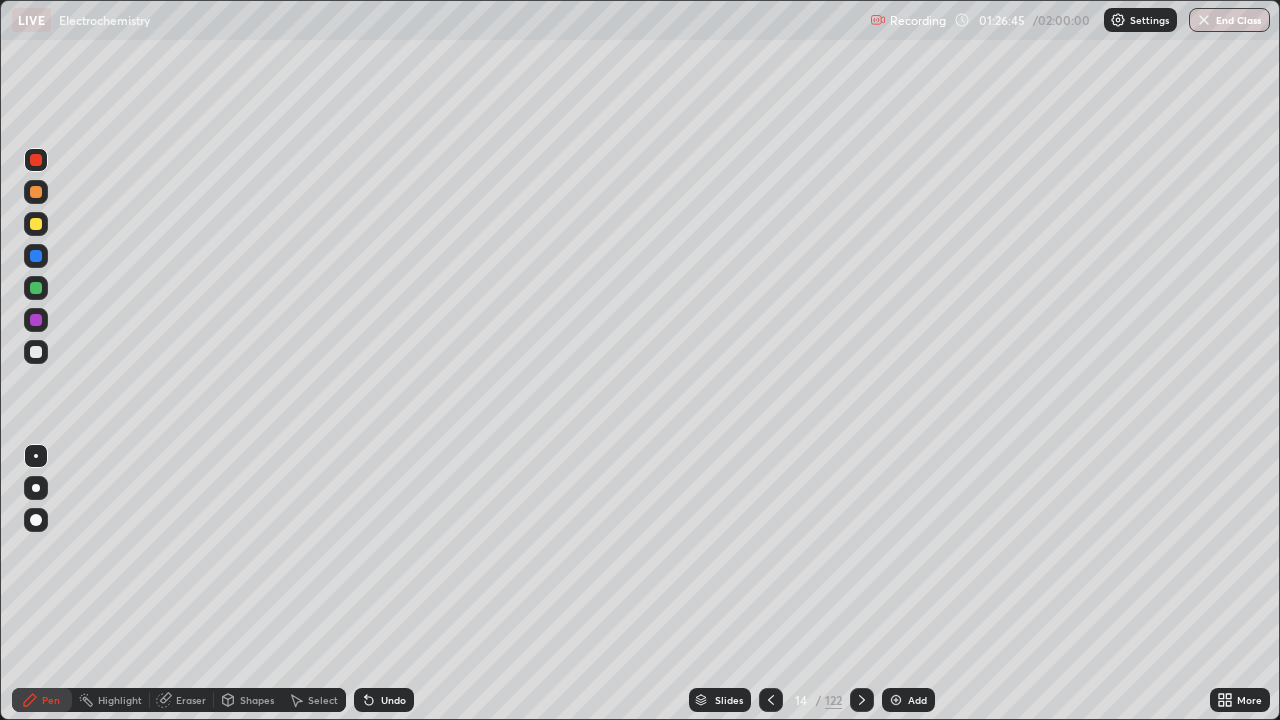 click 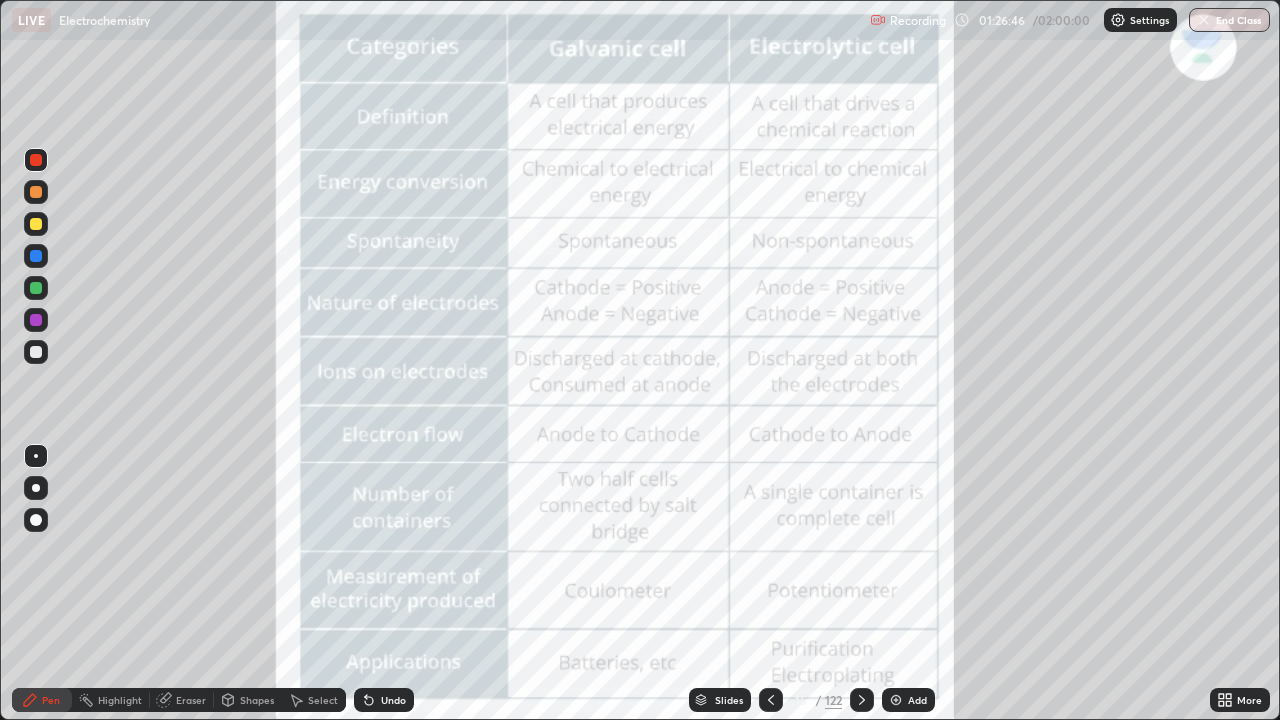 click 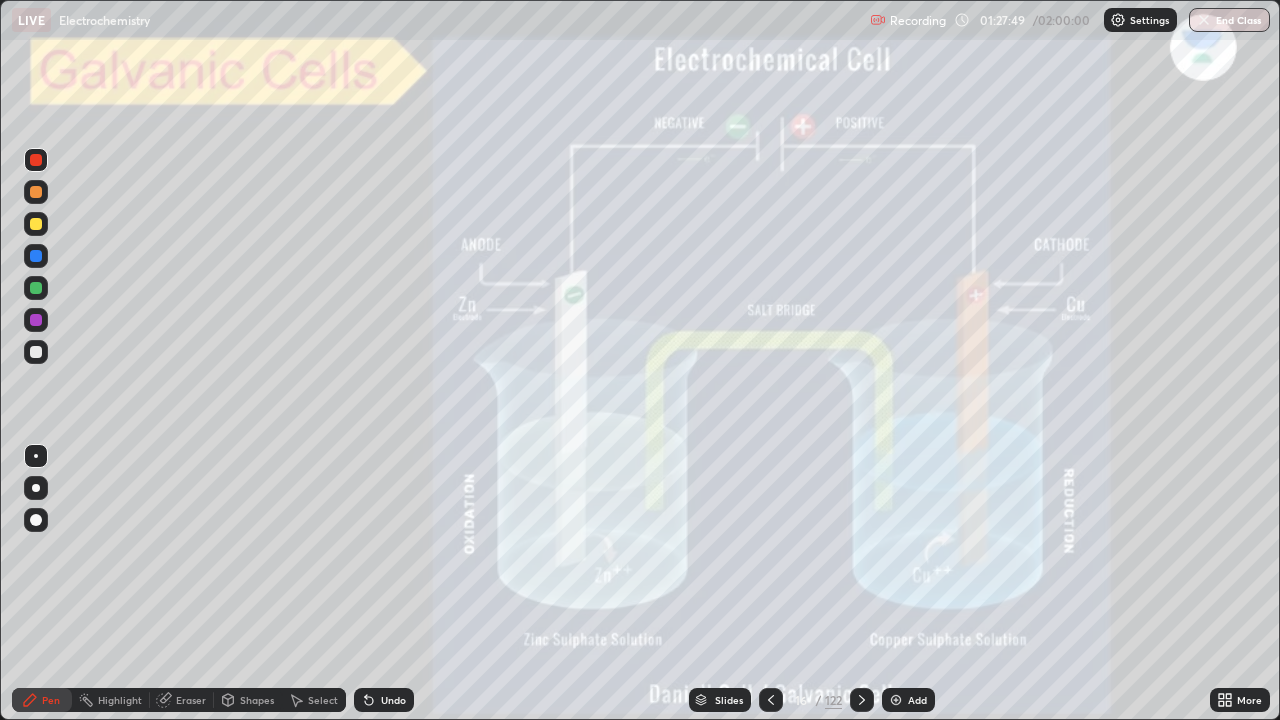 click at bounding box center (36, 160) 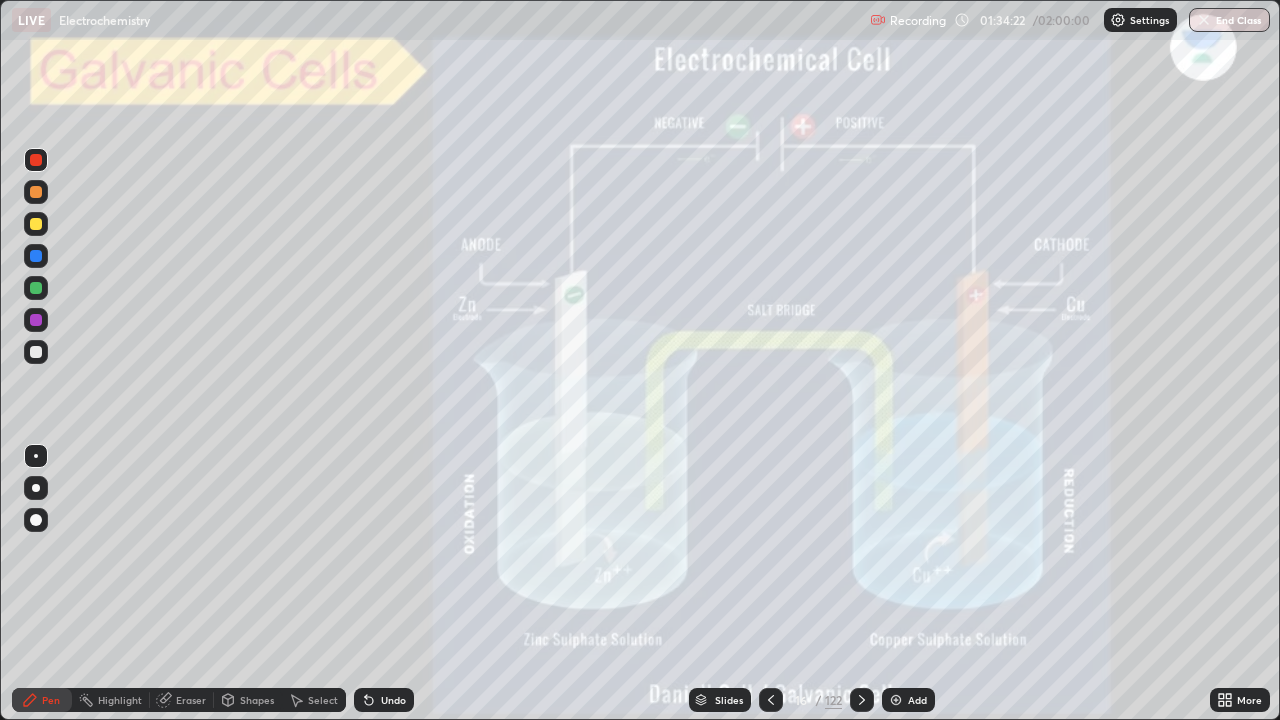 click 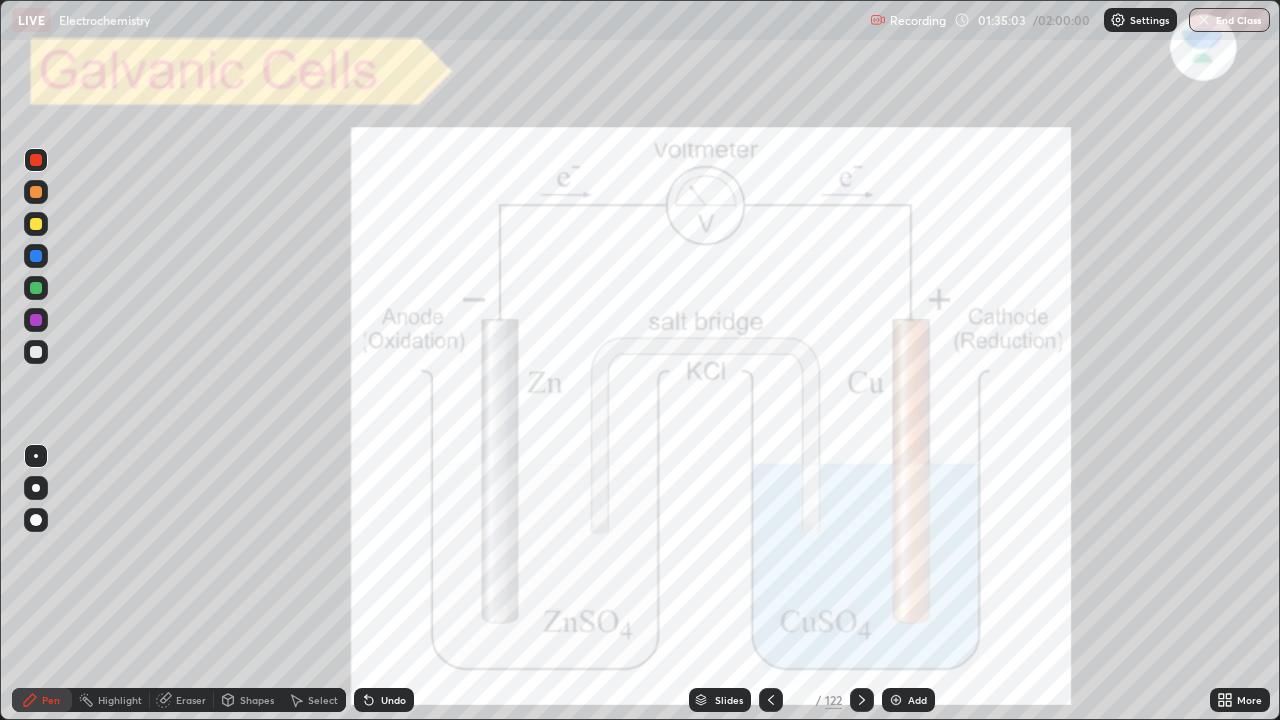 click at bounding box center [862, 700] 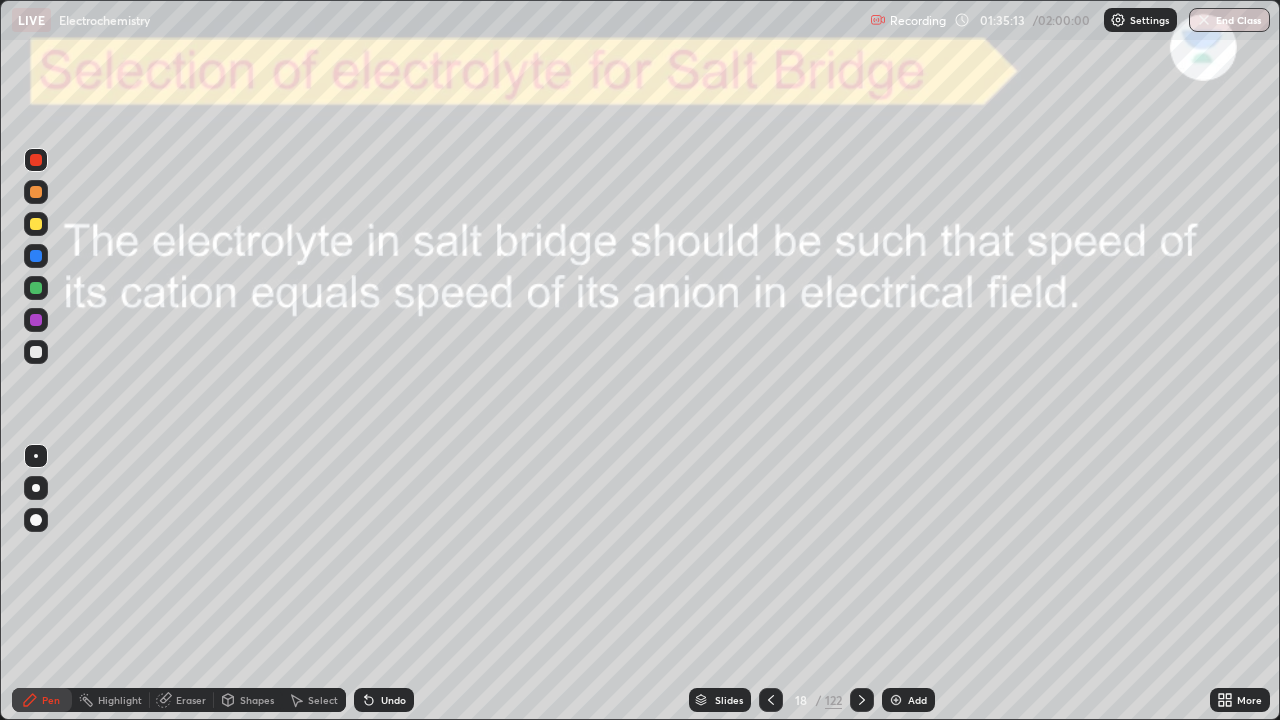 click 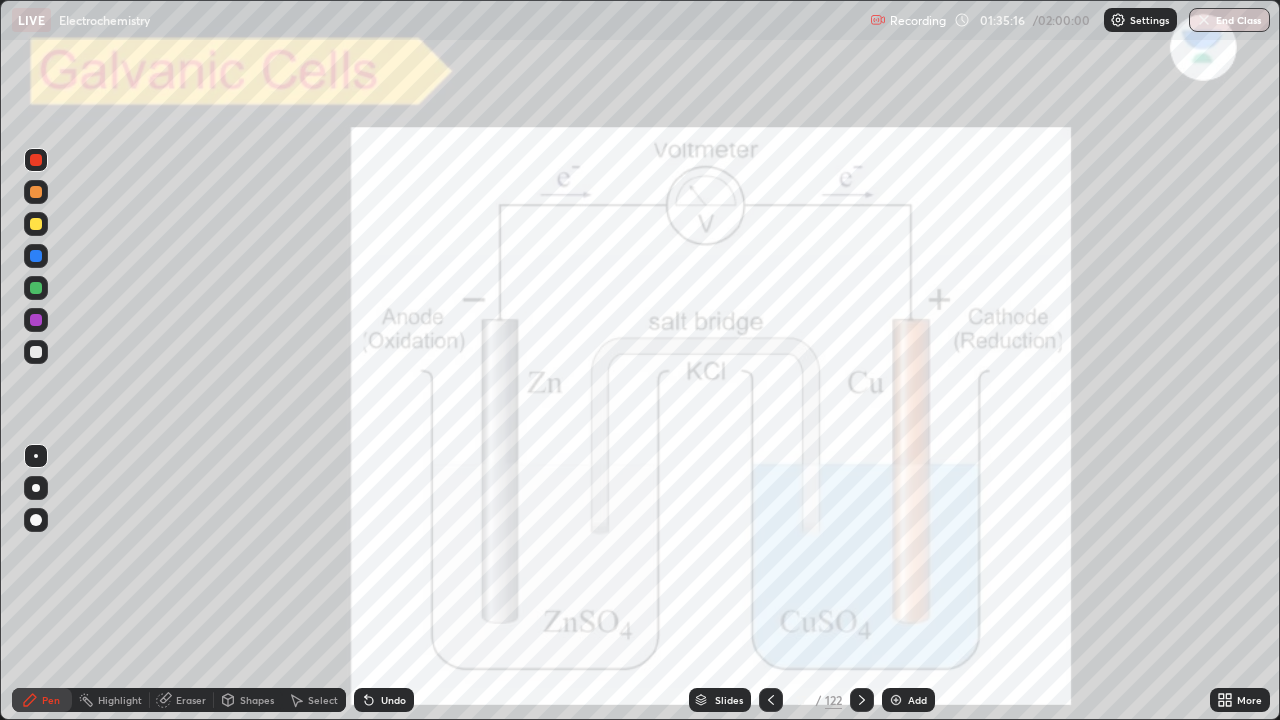 click at bounding box center [36, 224] 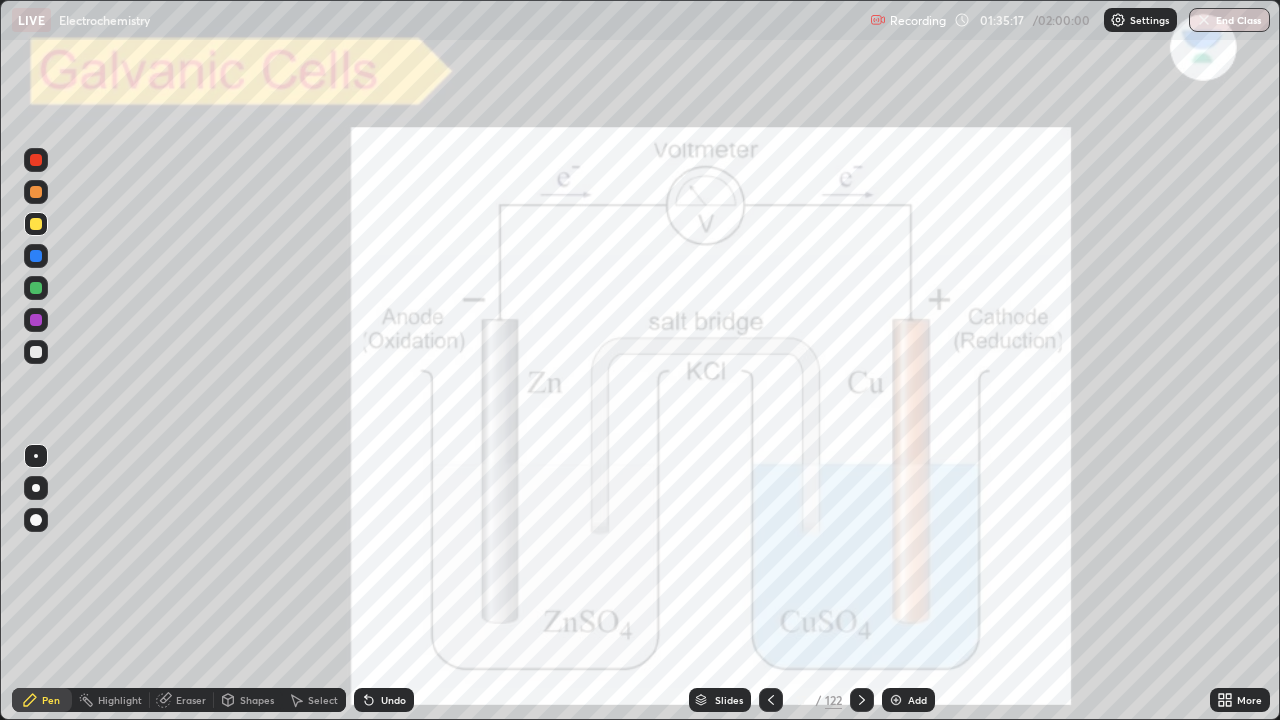 click at bounding box center (36, 224) 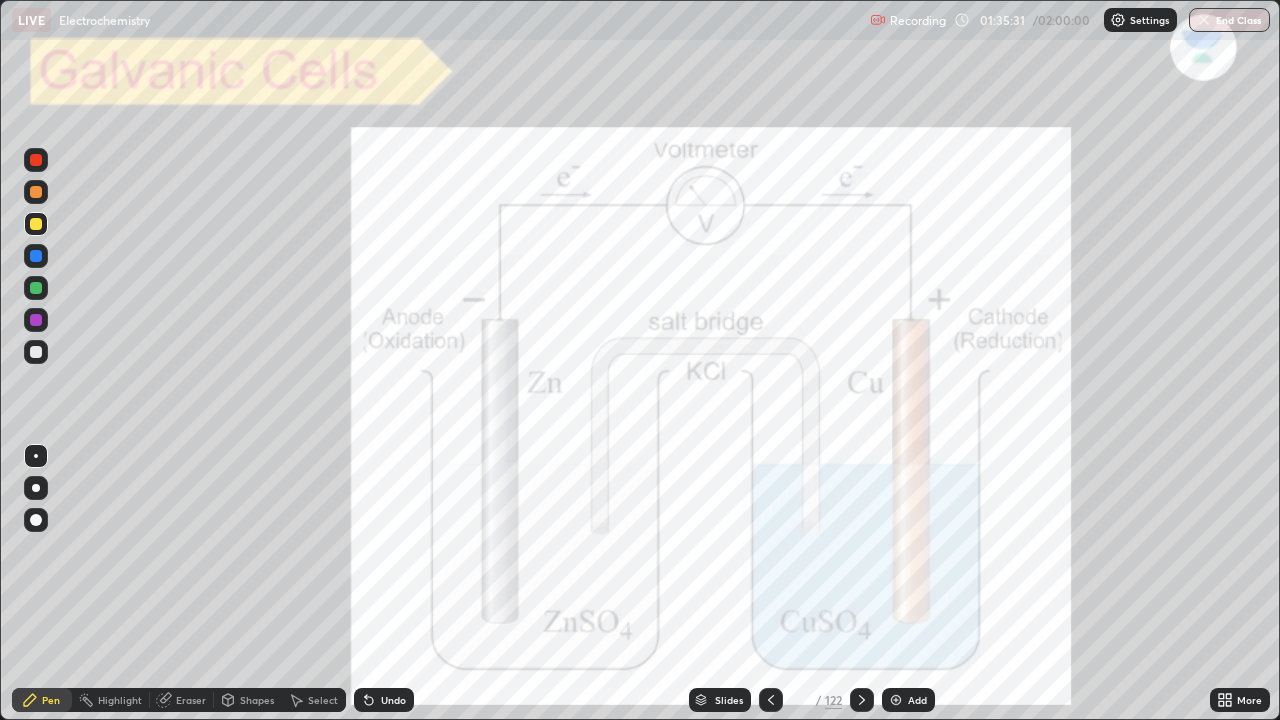click at bounding box center (771, 700) 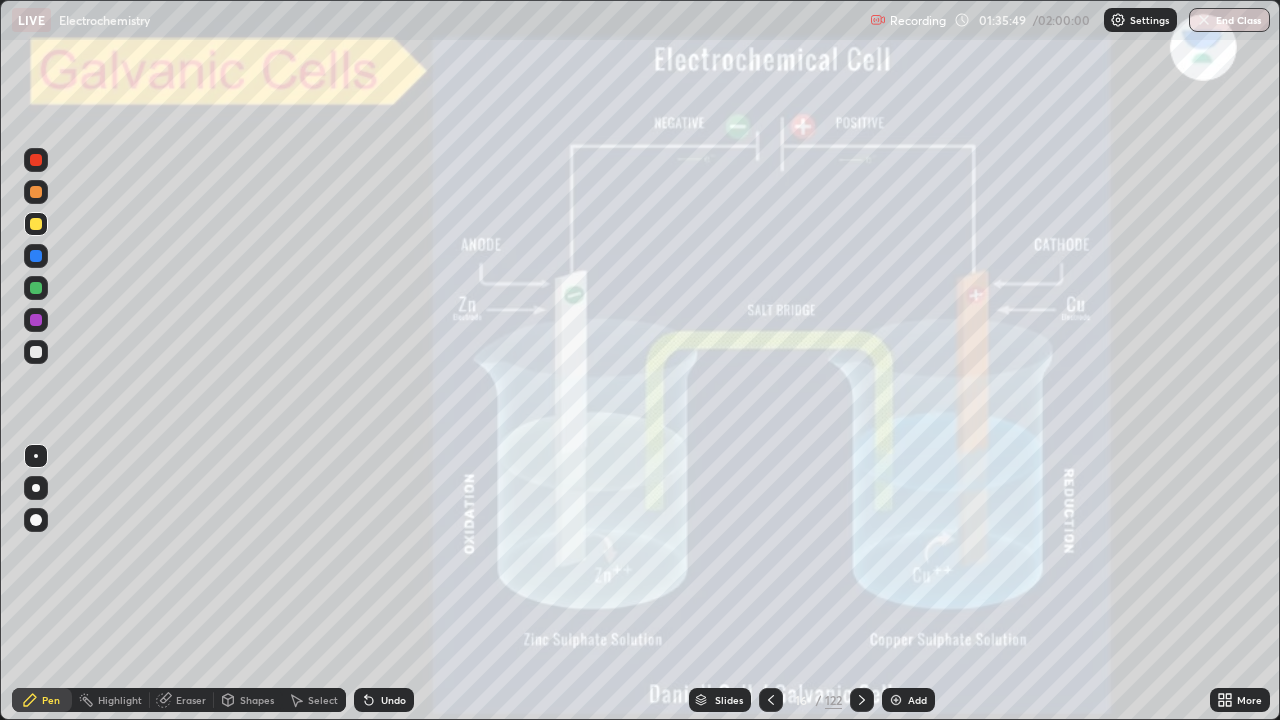 click at bounding box center (862, 700) 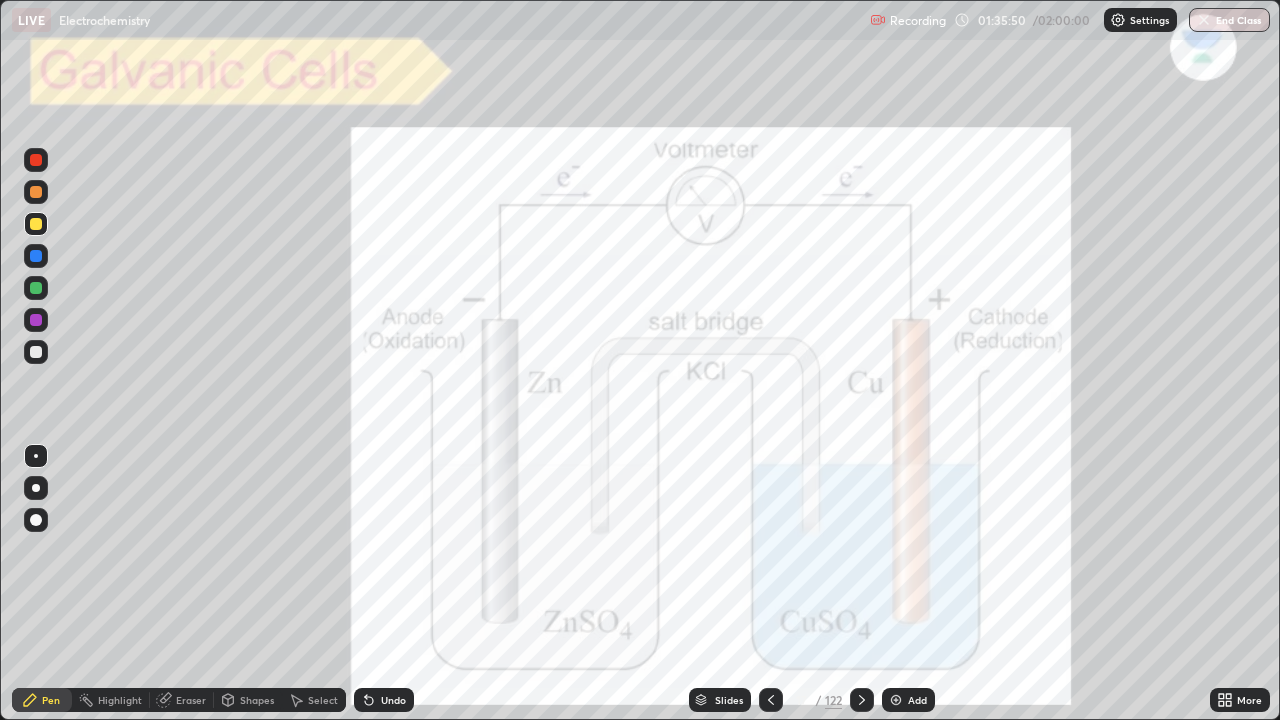 click 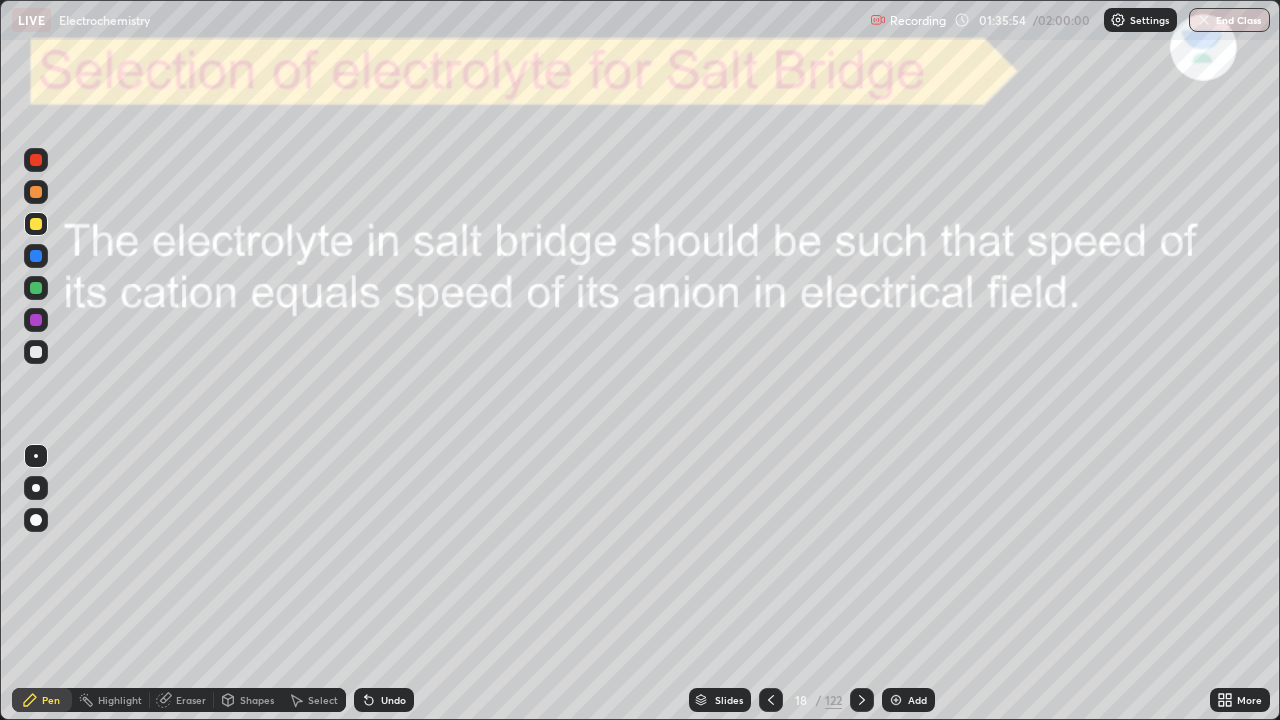 click 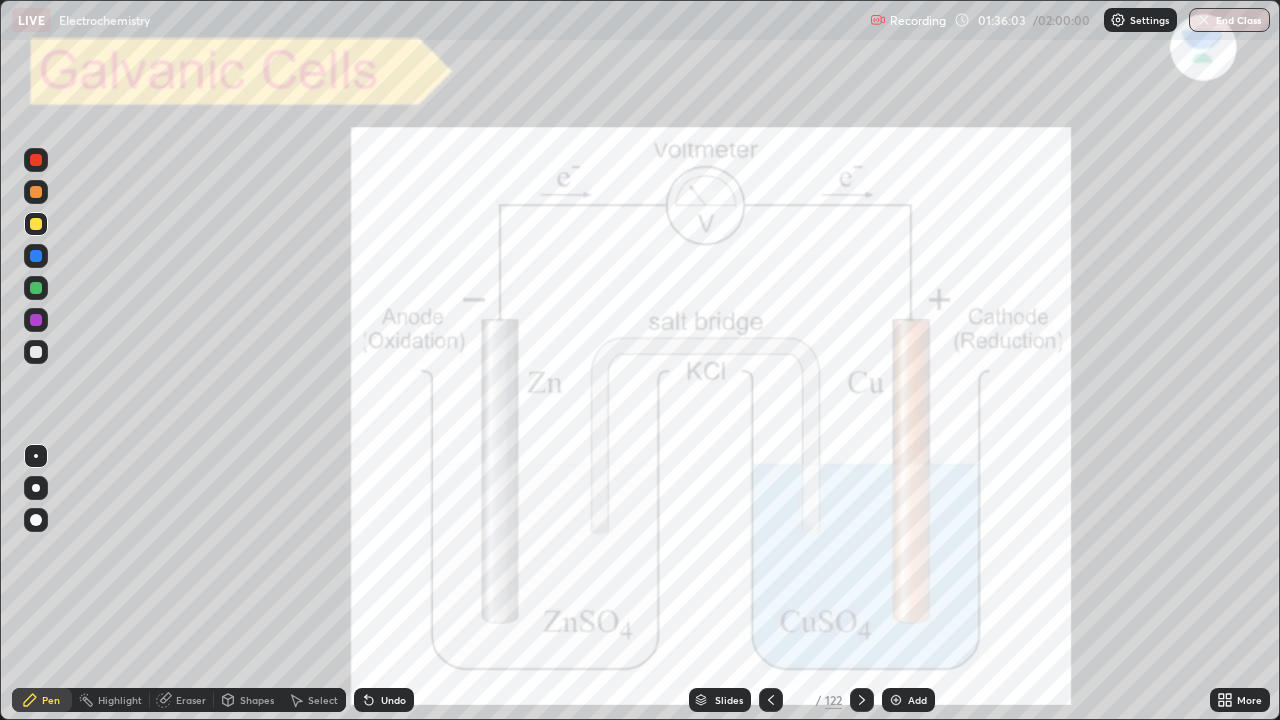 click at bounding box center (36, 160) 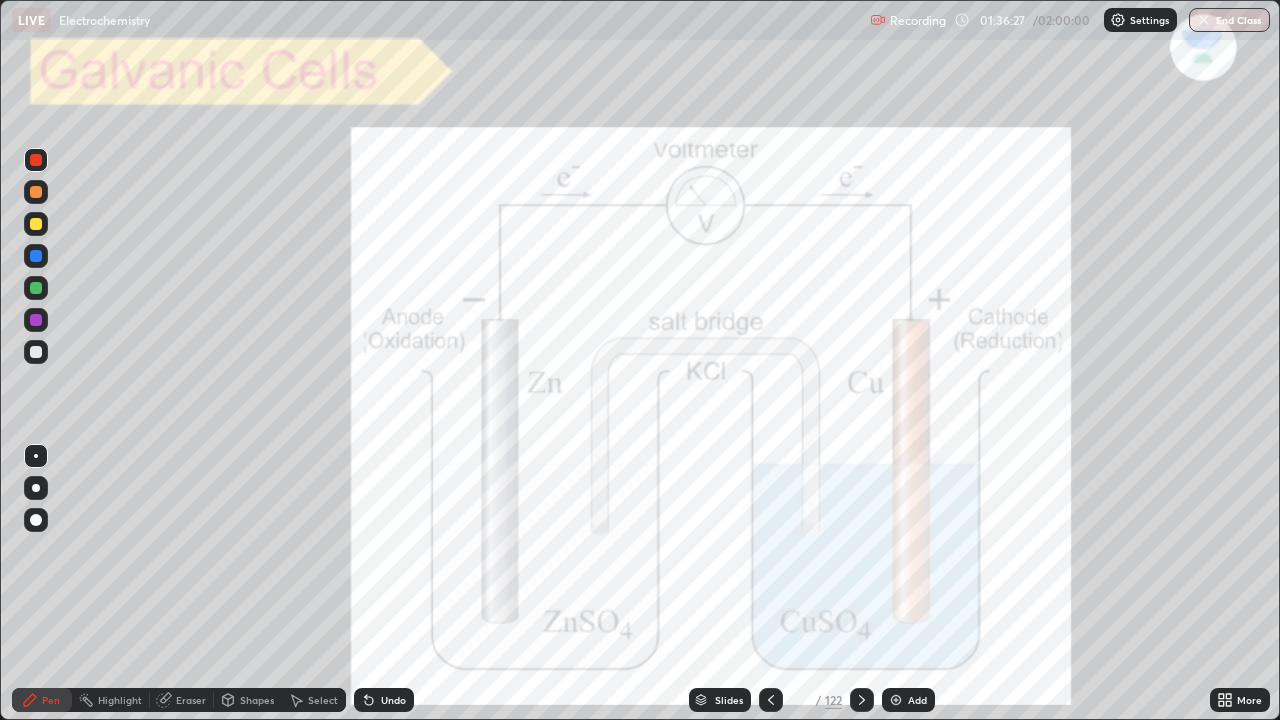 click 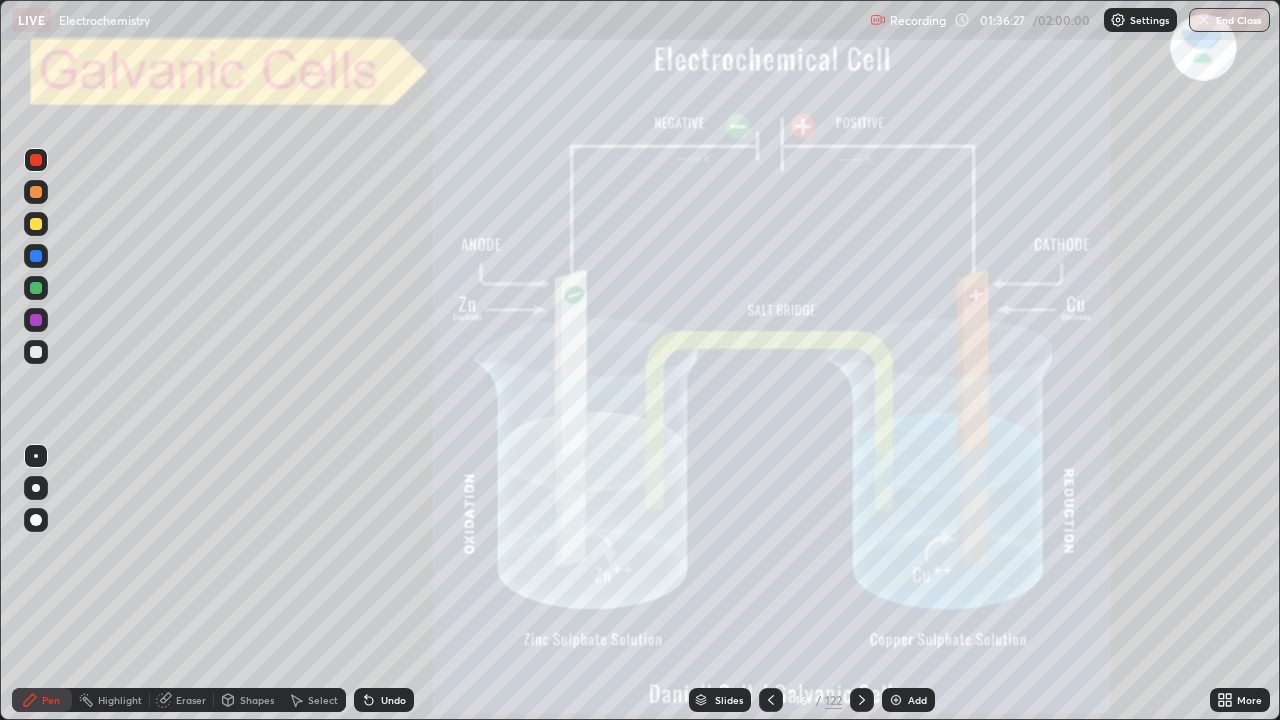 click 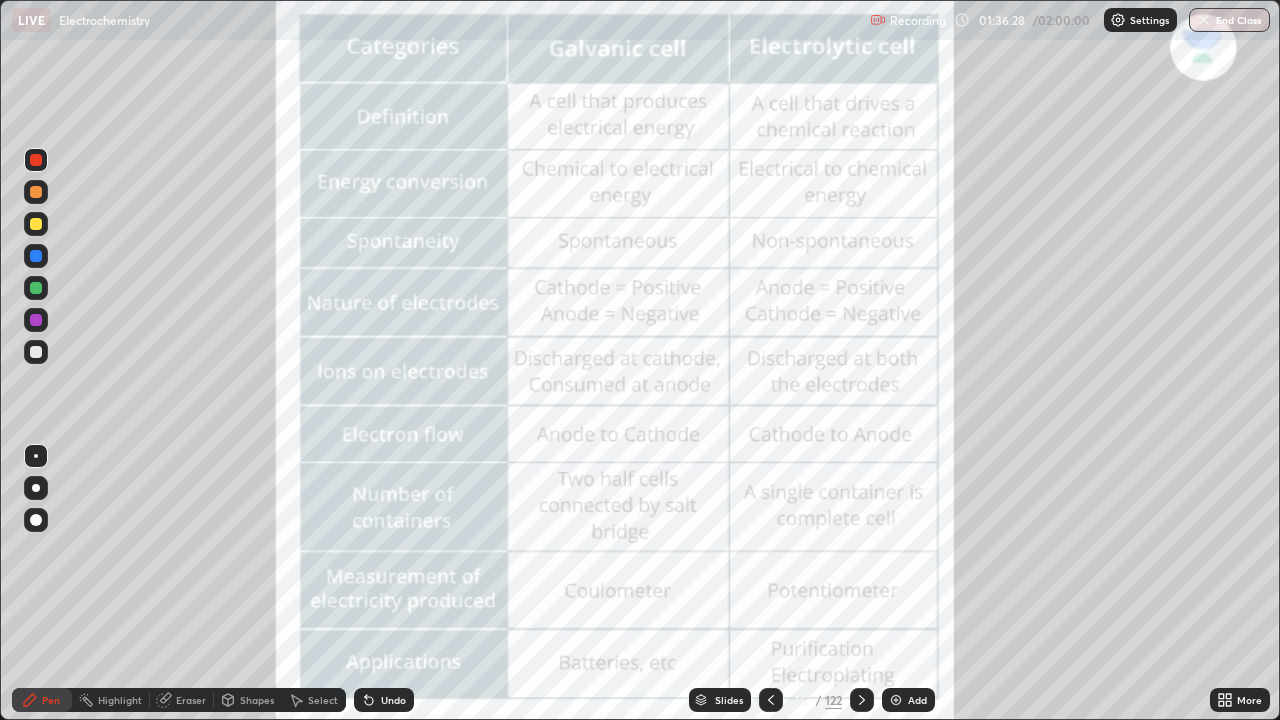 click 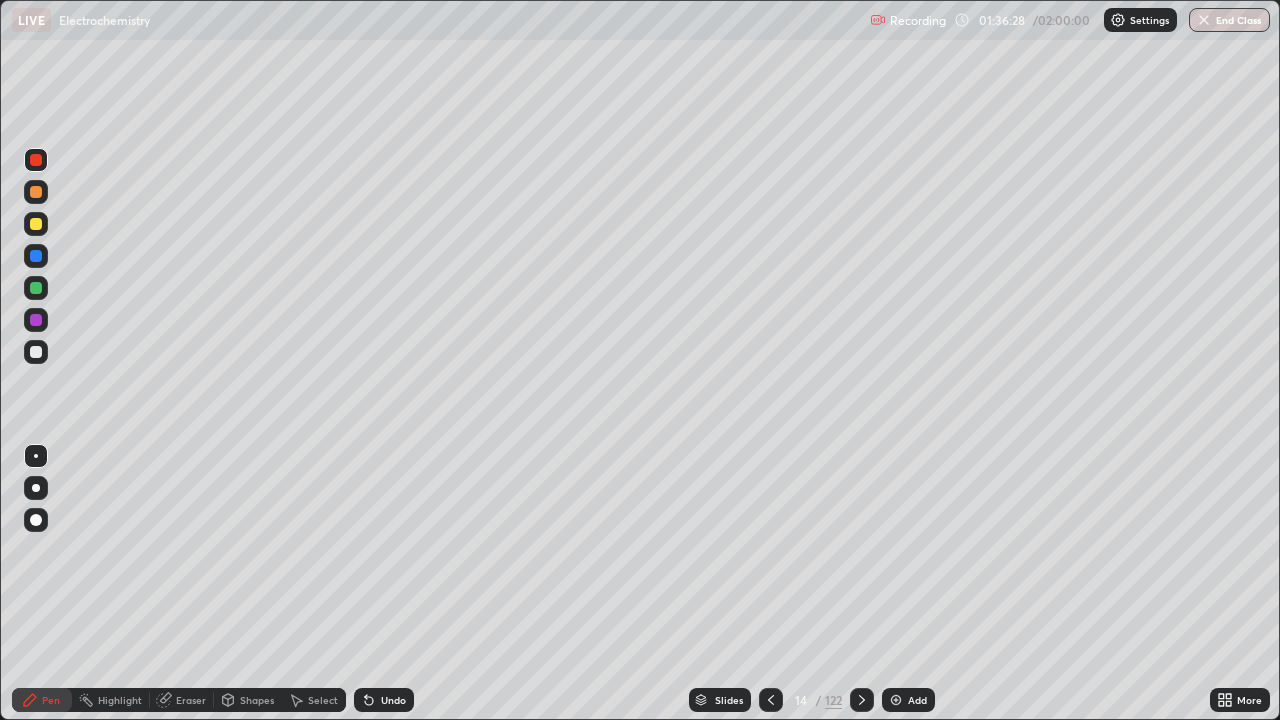 click 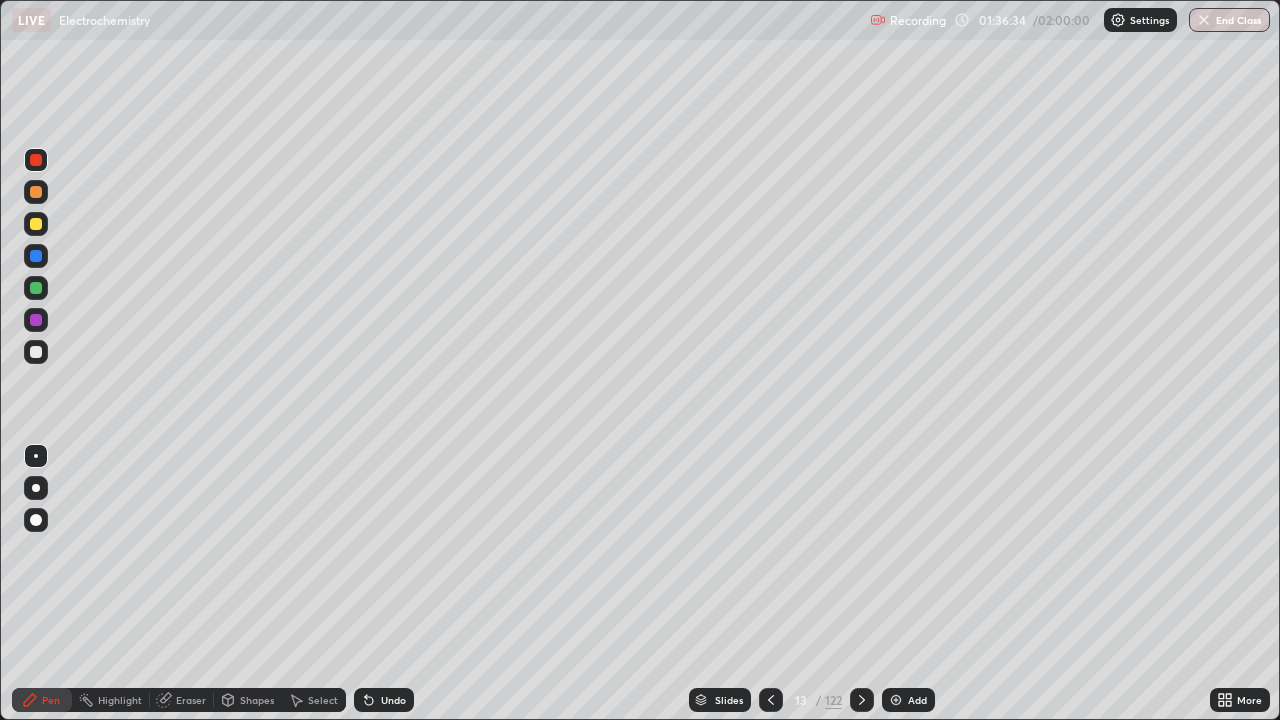 click at bounding box center [862, 700] 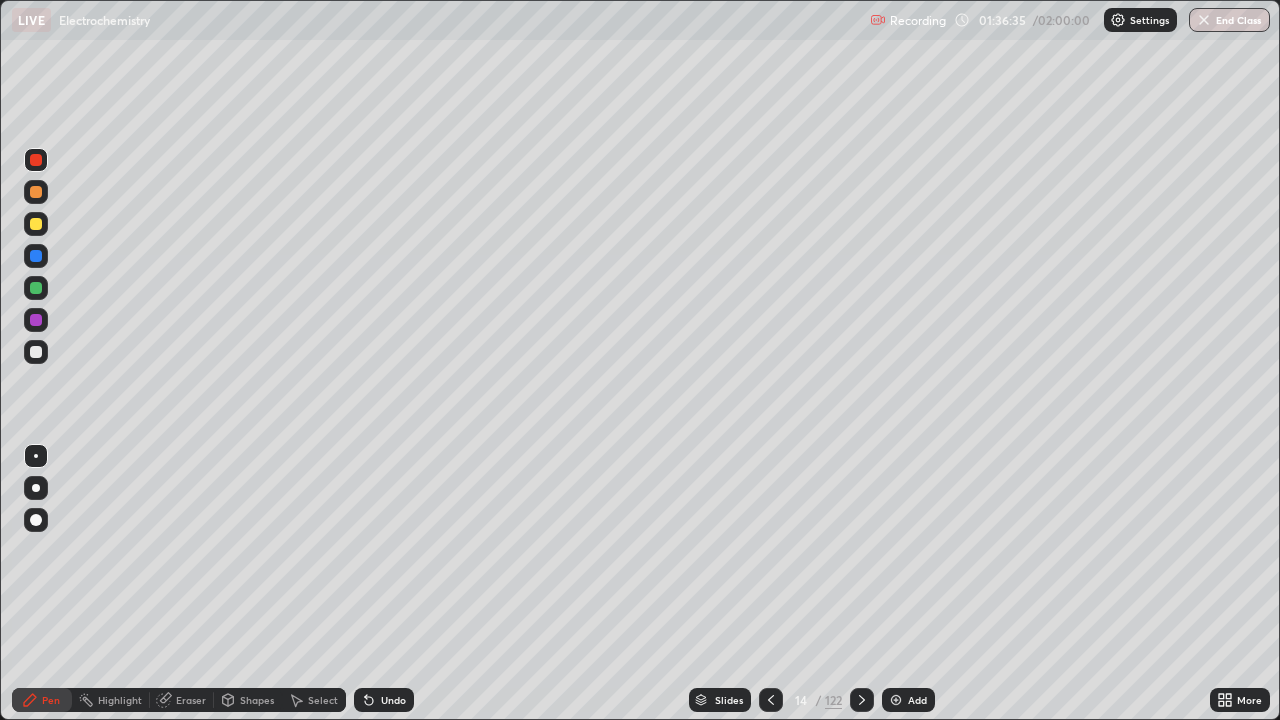 click 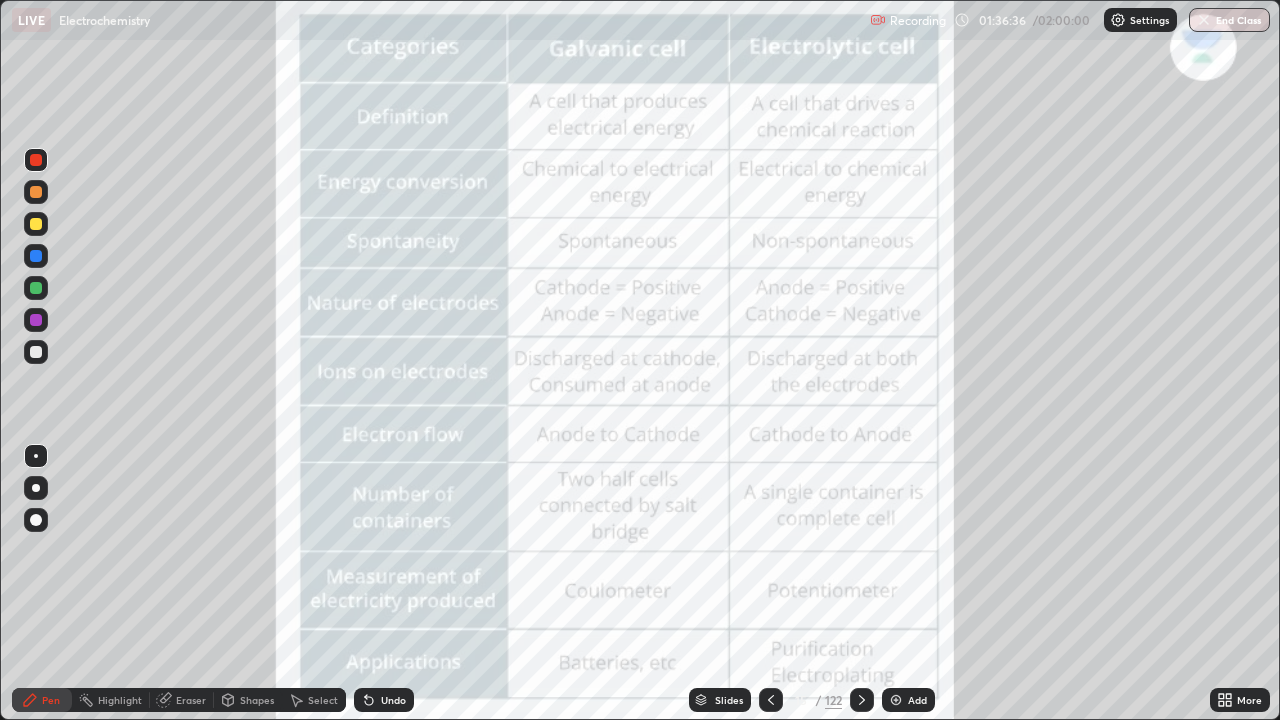 click 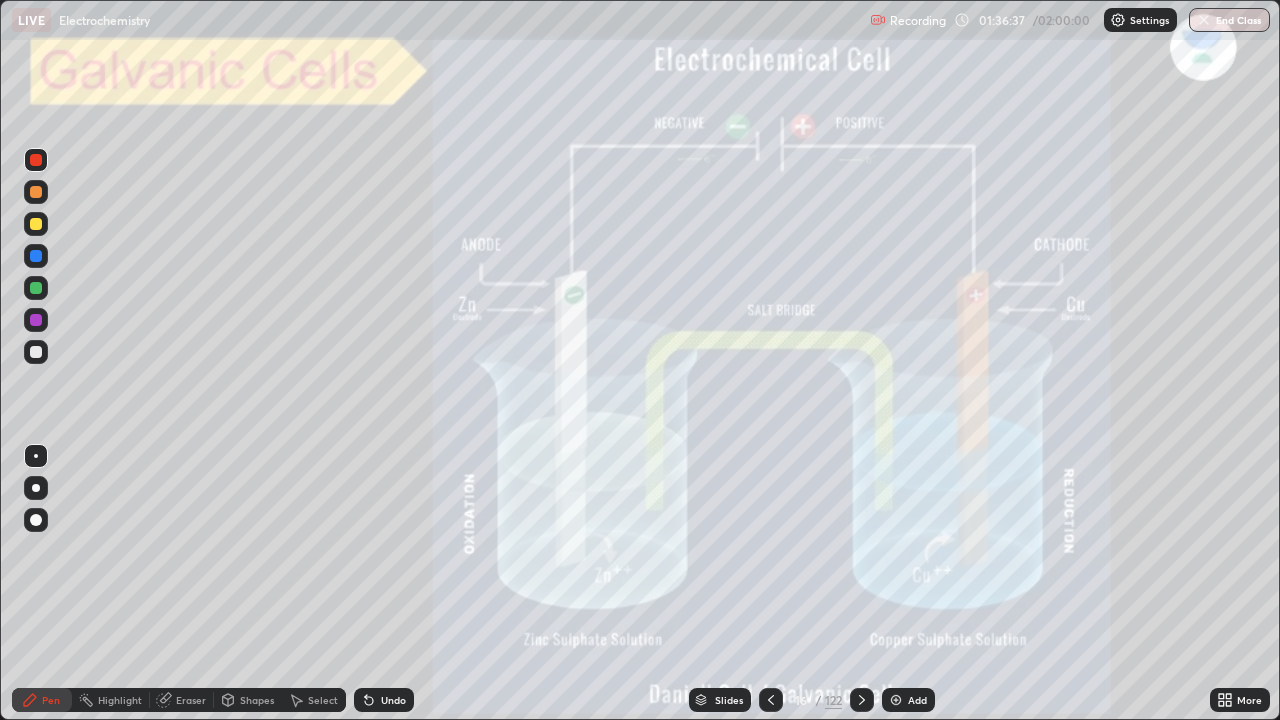 click 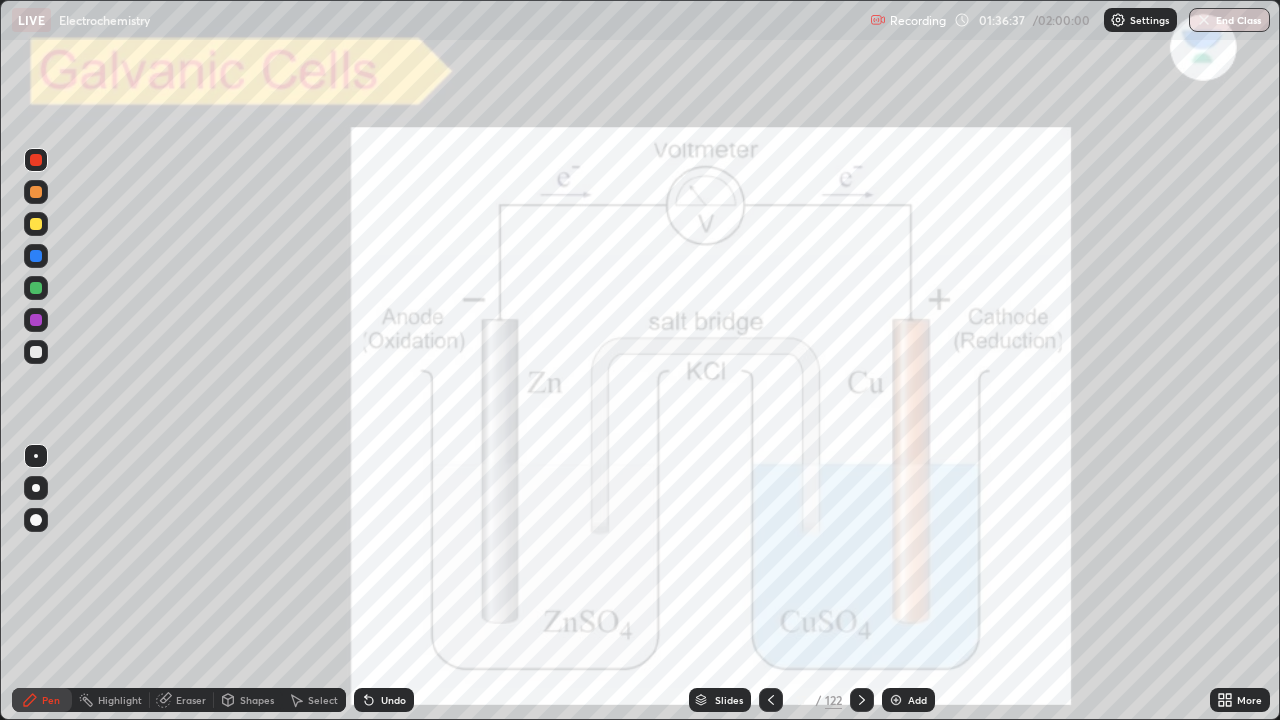 click 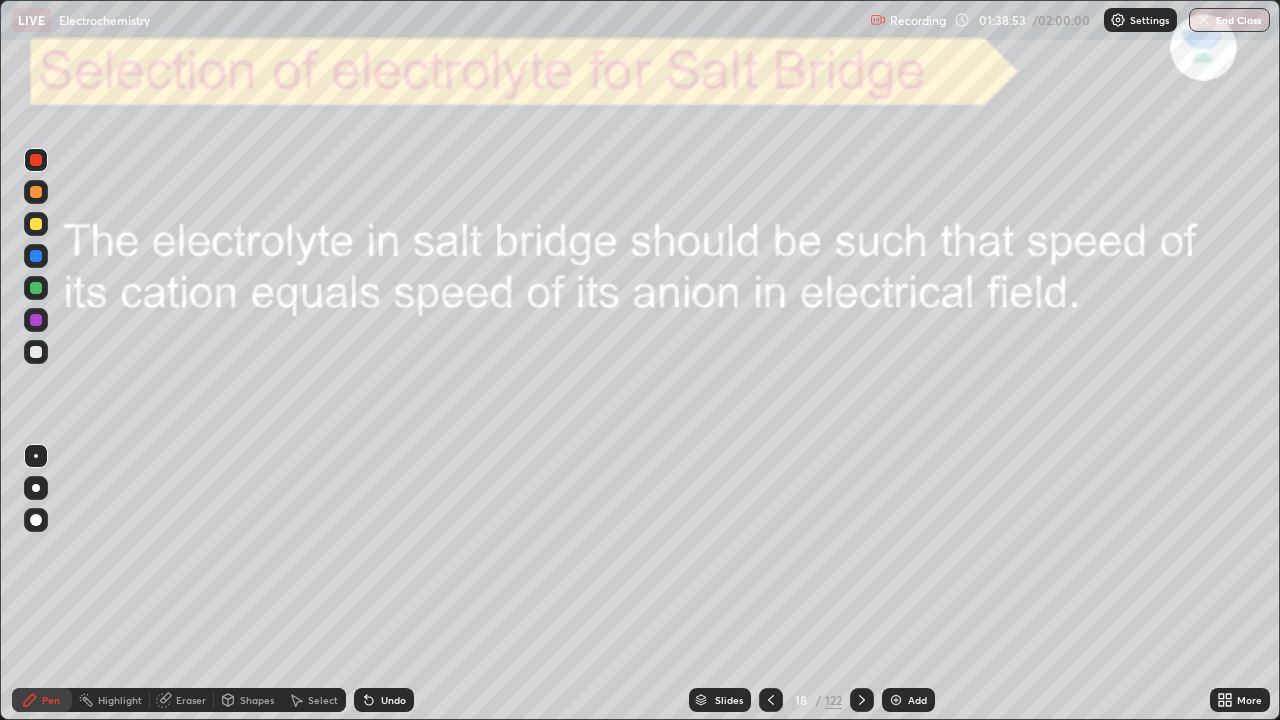 click 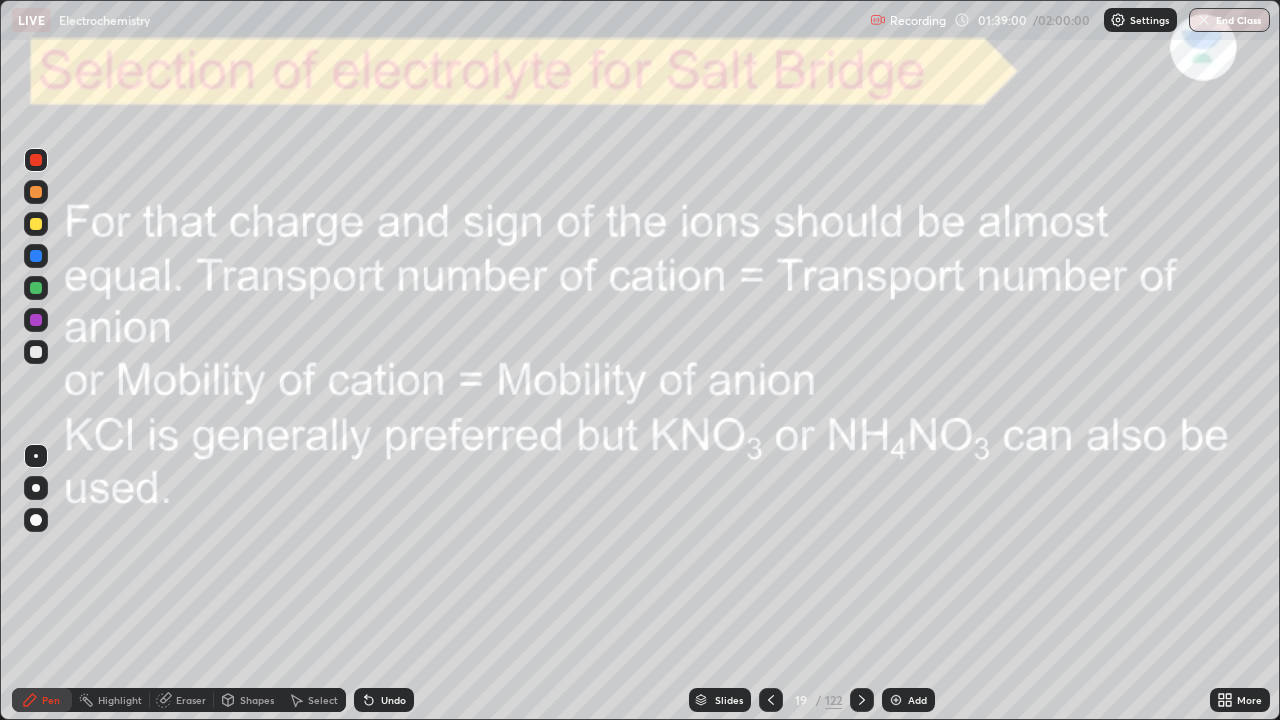 click at bounding box center [36, 224] 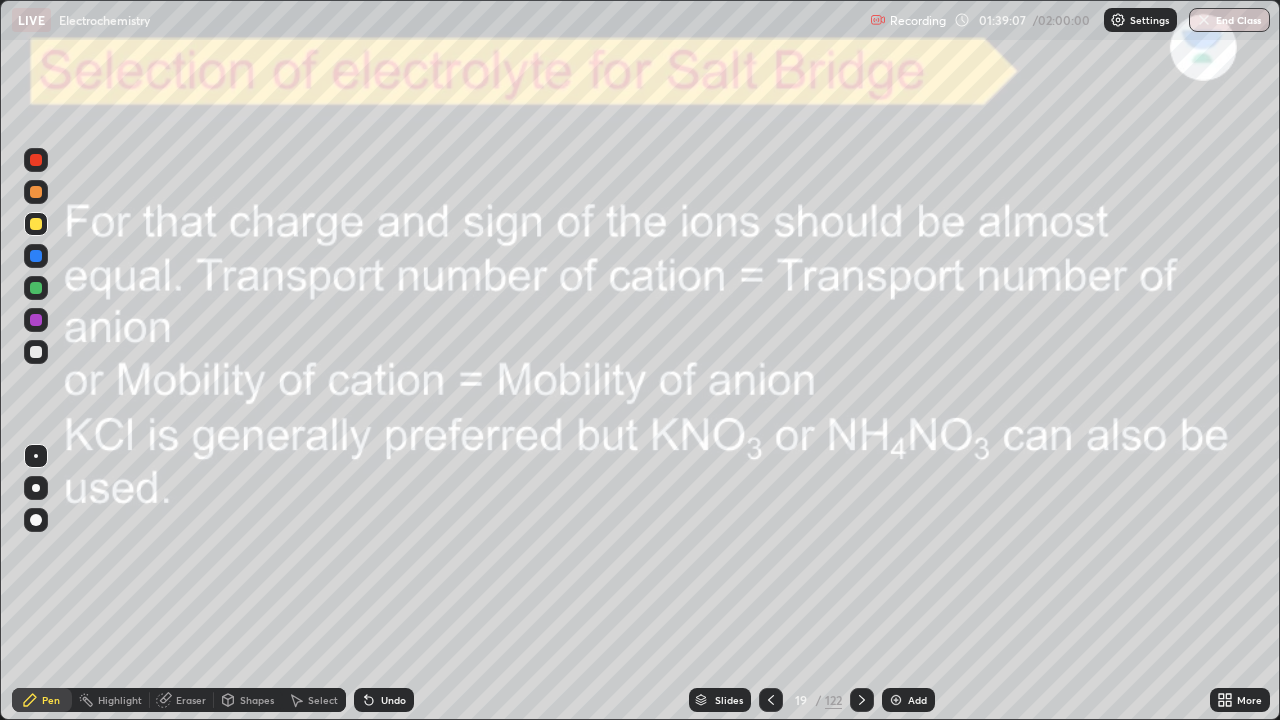 click at bounding box center [36, 160] 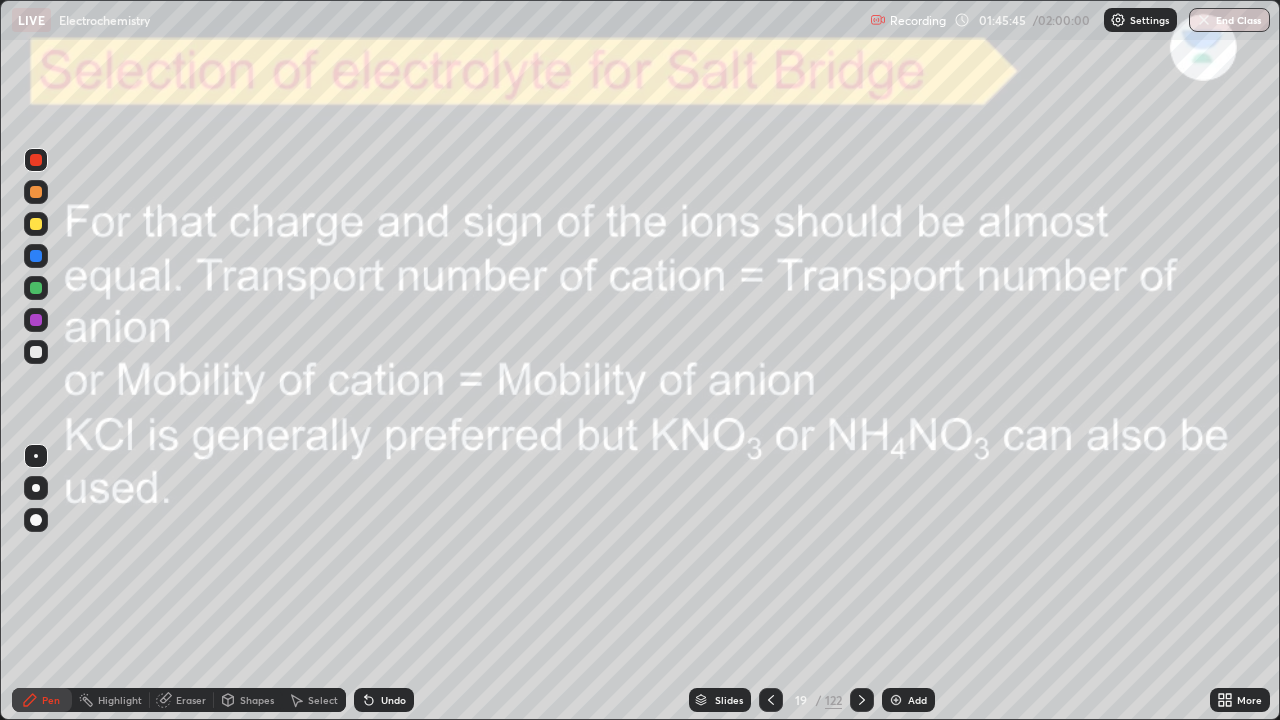click 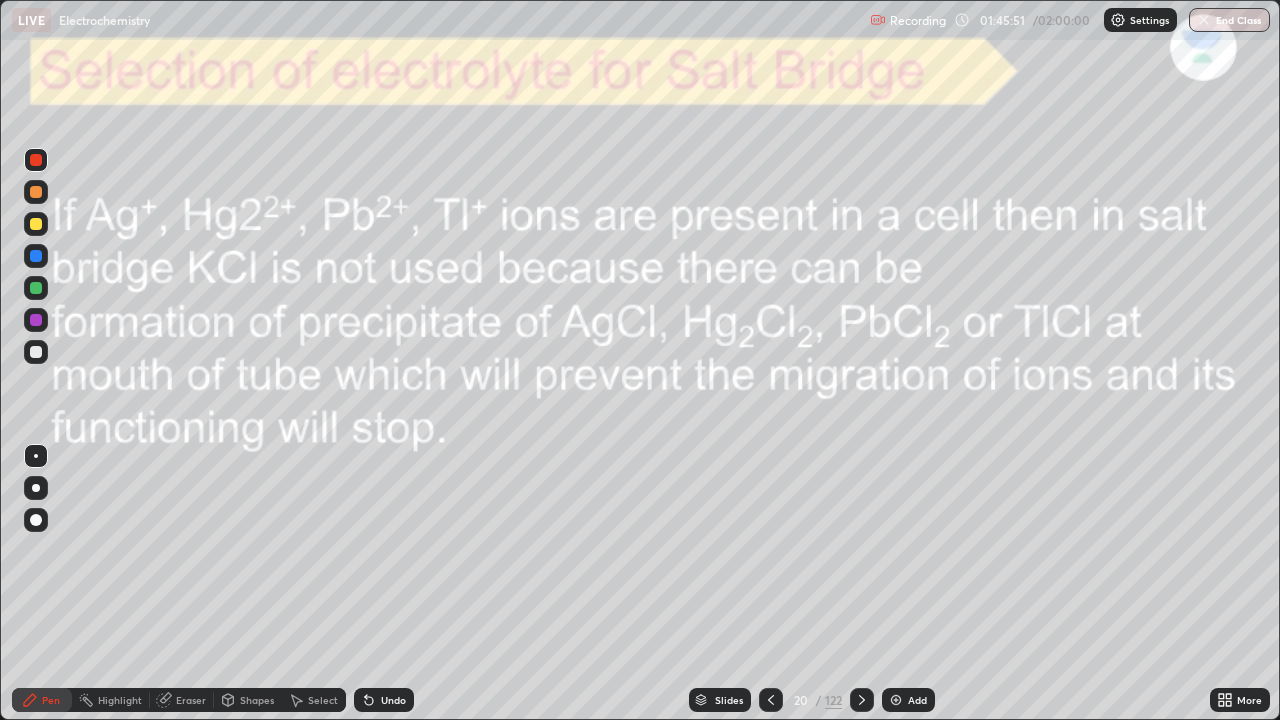click at bounding box center [36, 160] 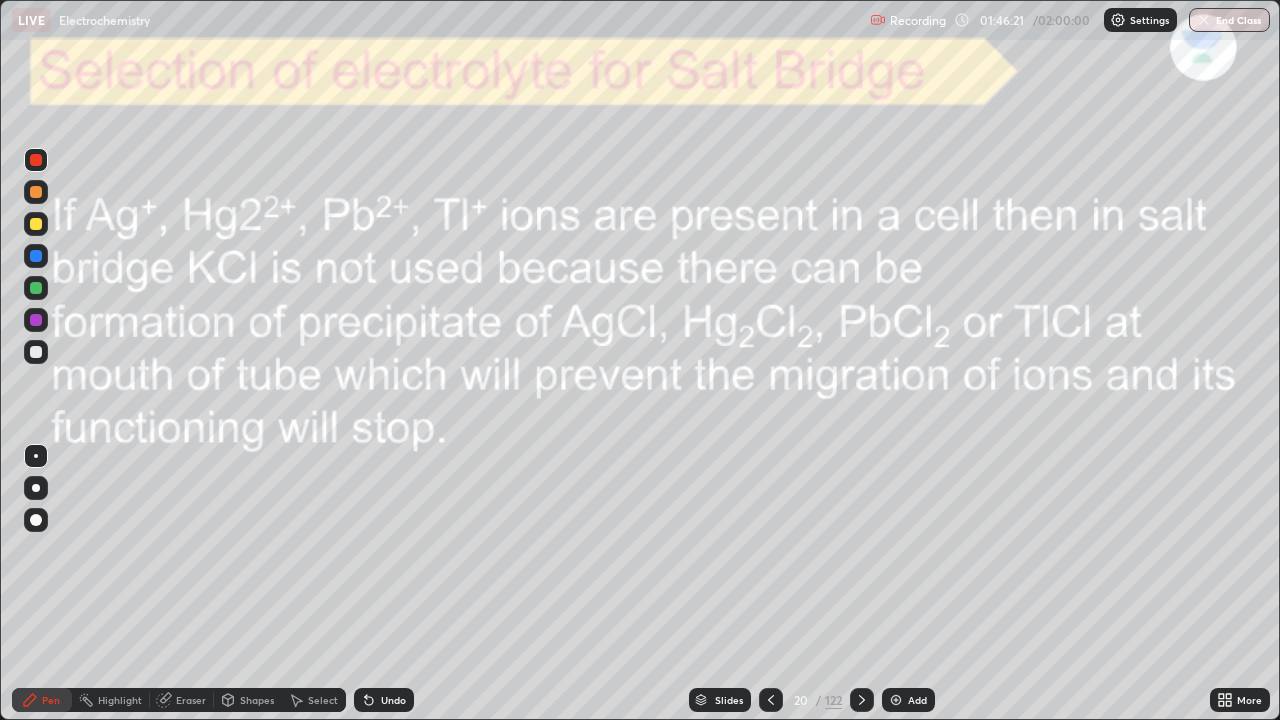 click at bounding box center [36, 160] 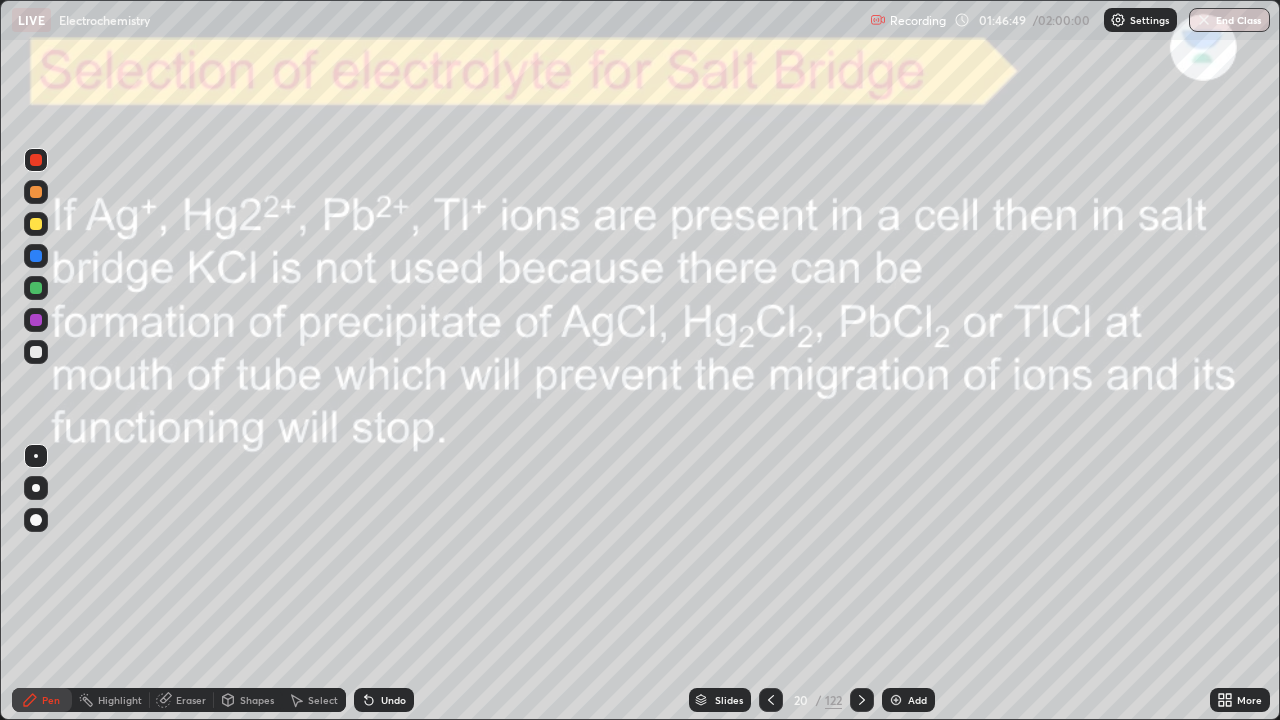 click on "Undo" at bounding box center [393, 700] 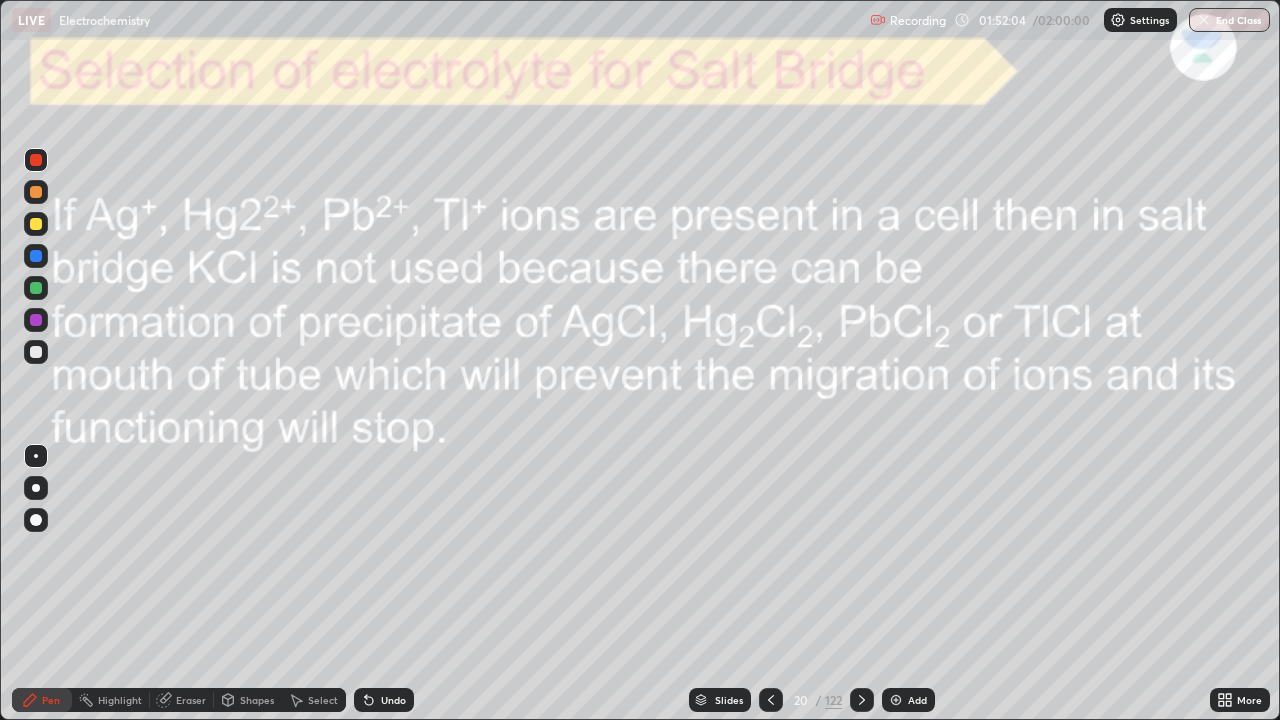 click 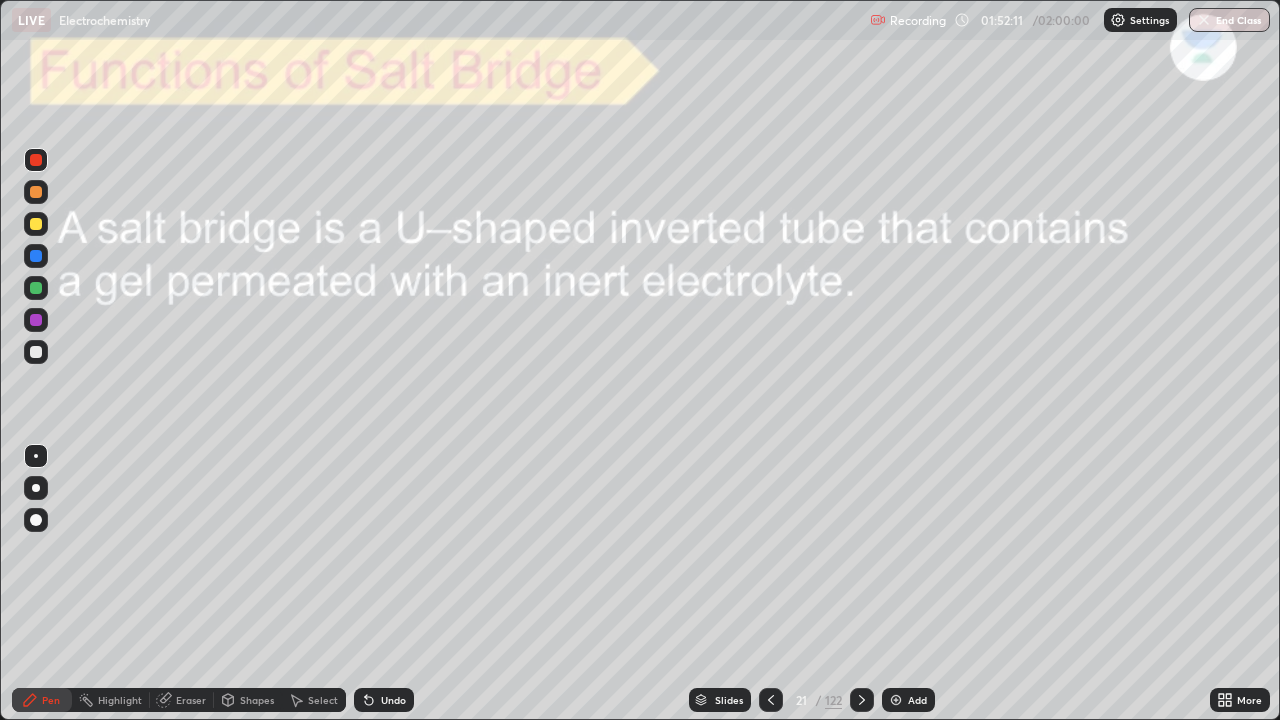 click at bounding box center (36, 224) 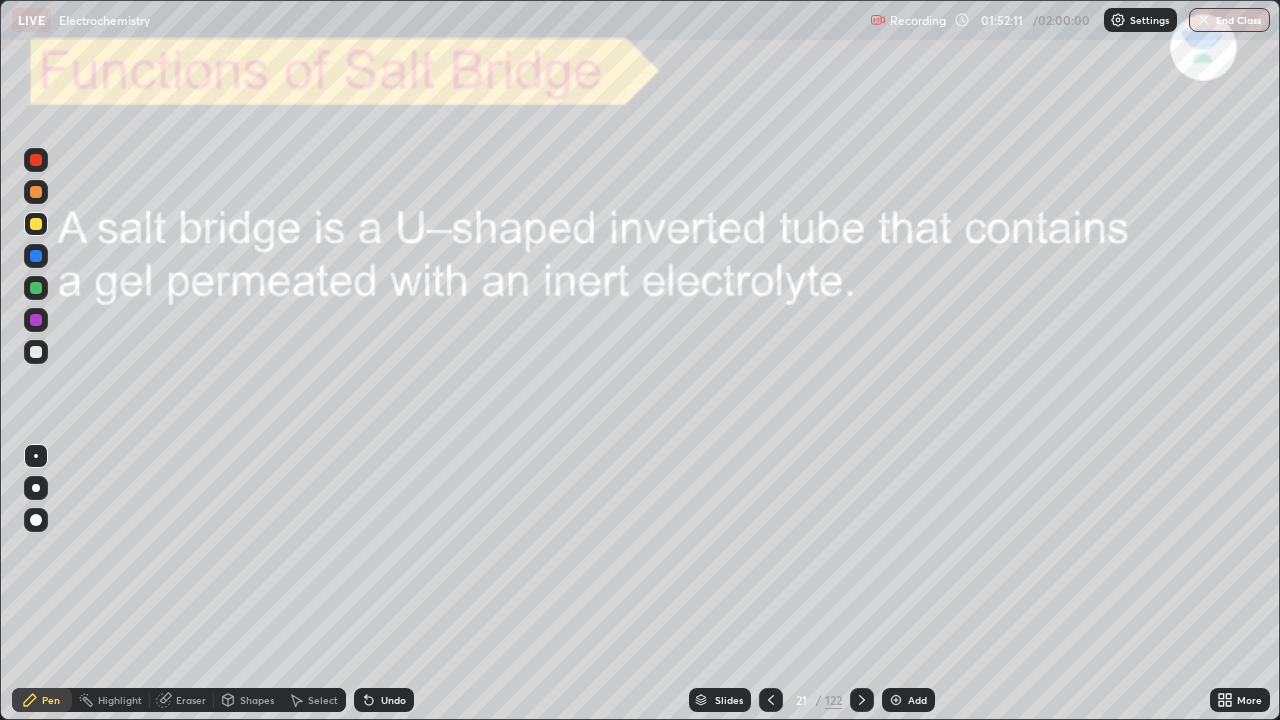 click at bounding box center (36, 224) 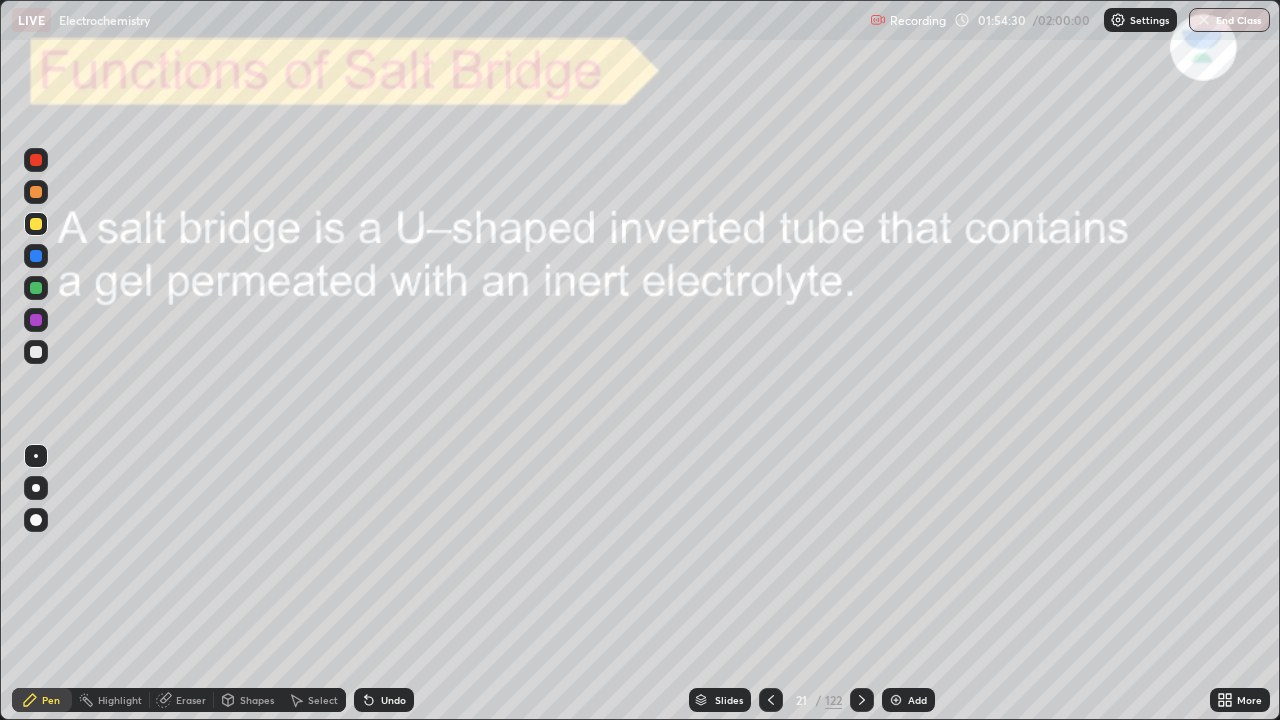 click 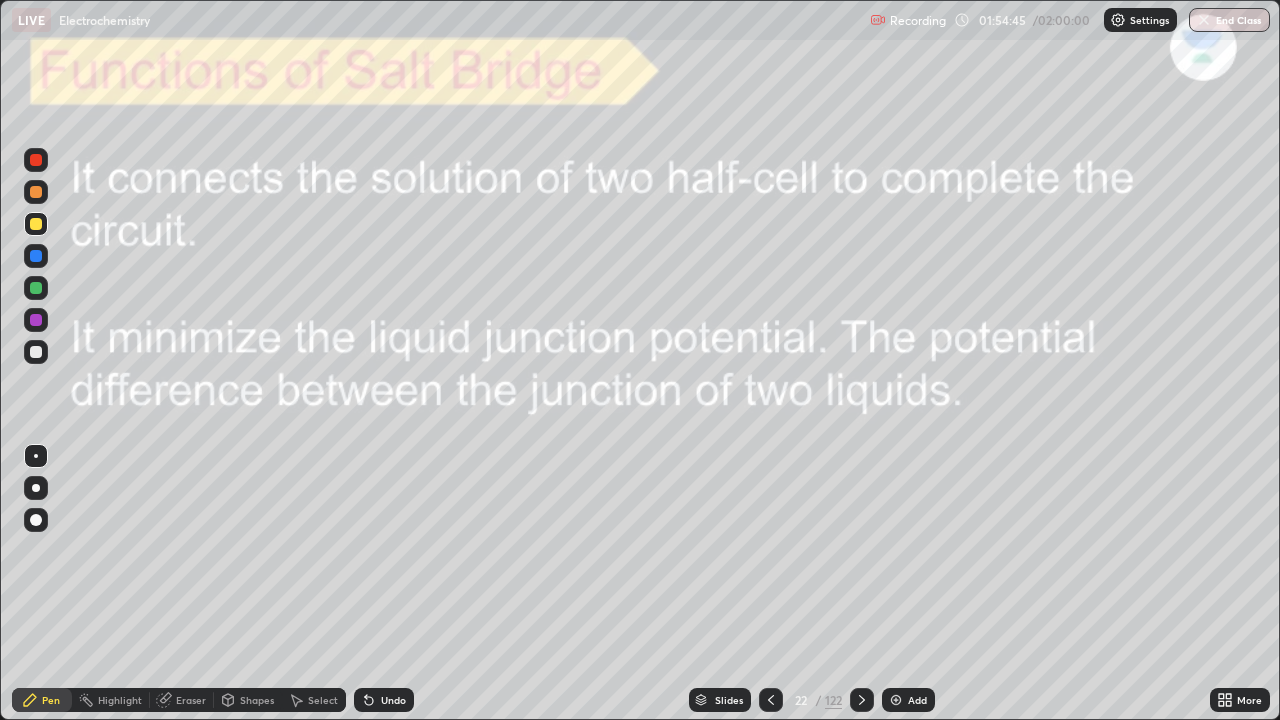click at bounding box center [771, 700] 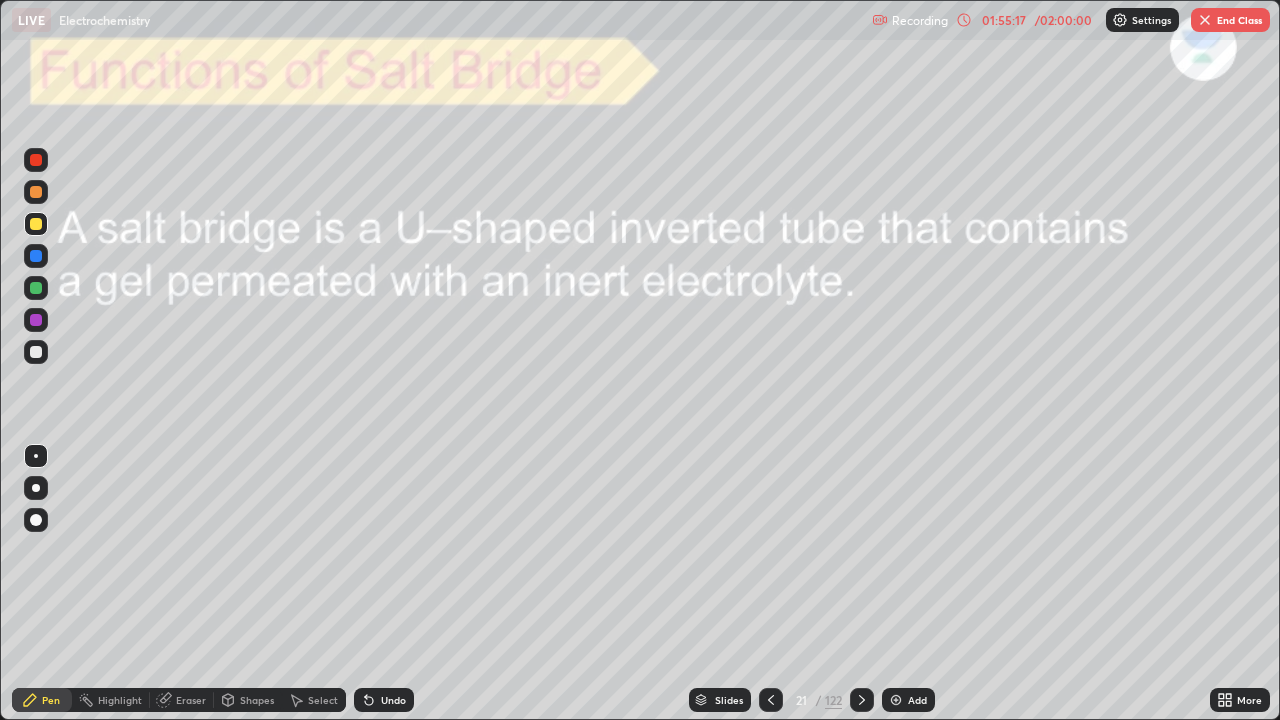 click 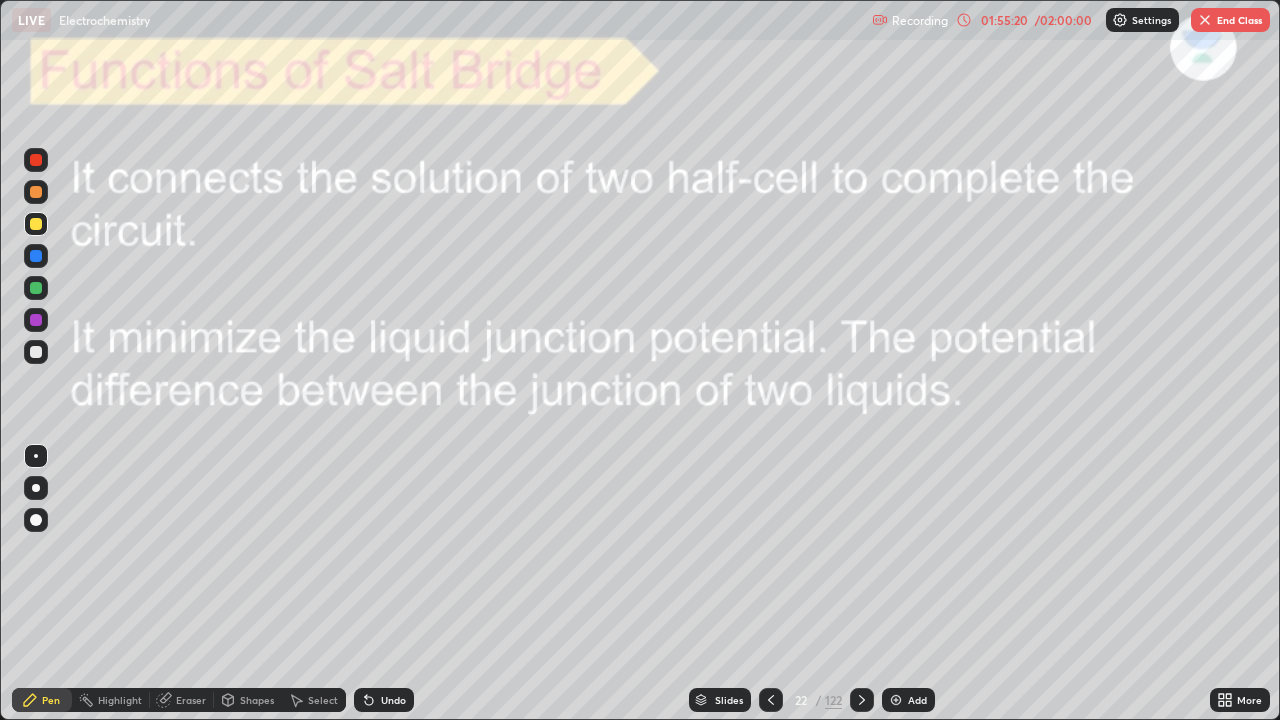 click at bounding box center (36, 160) 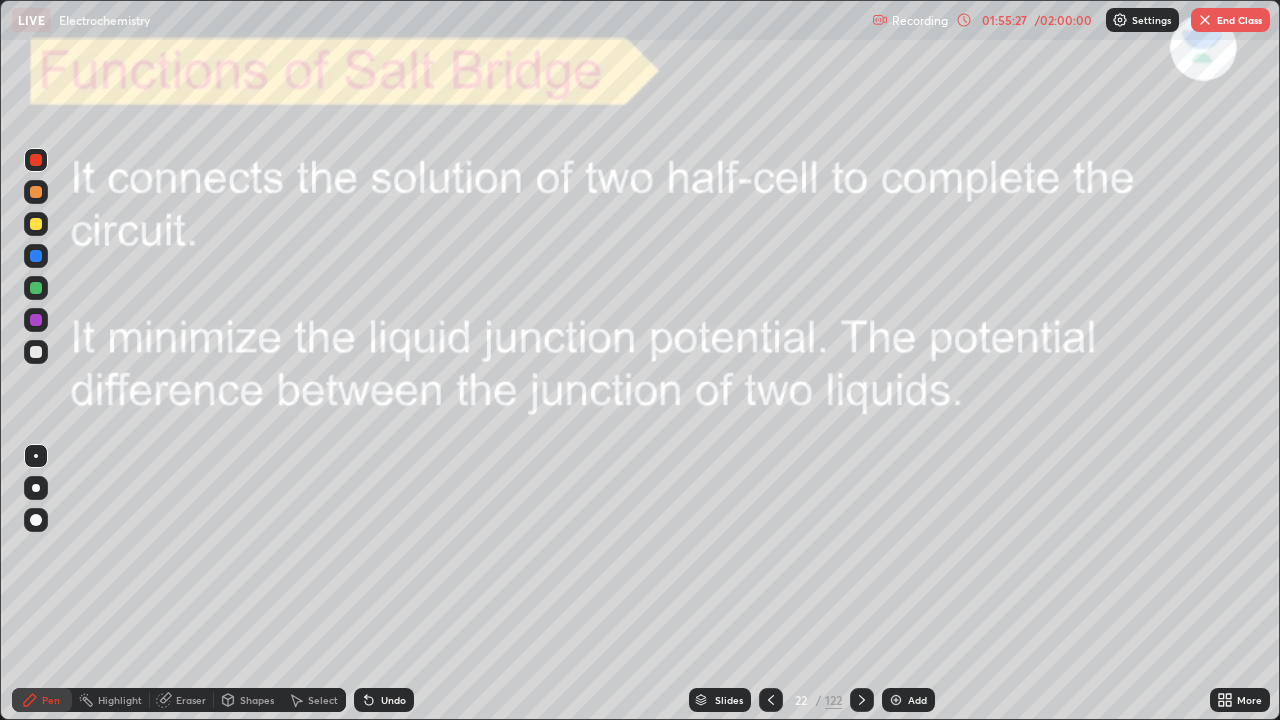 click at bounding box center (771, 700) 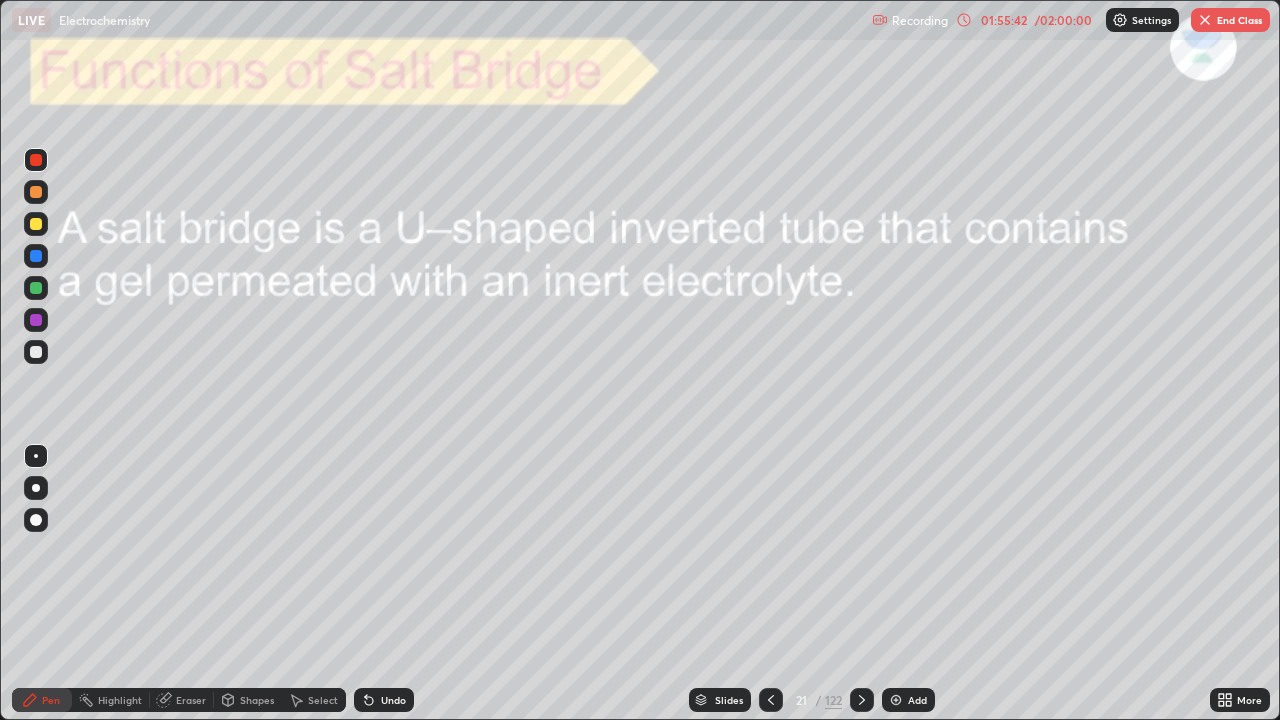 click 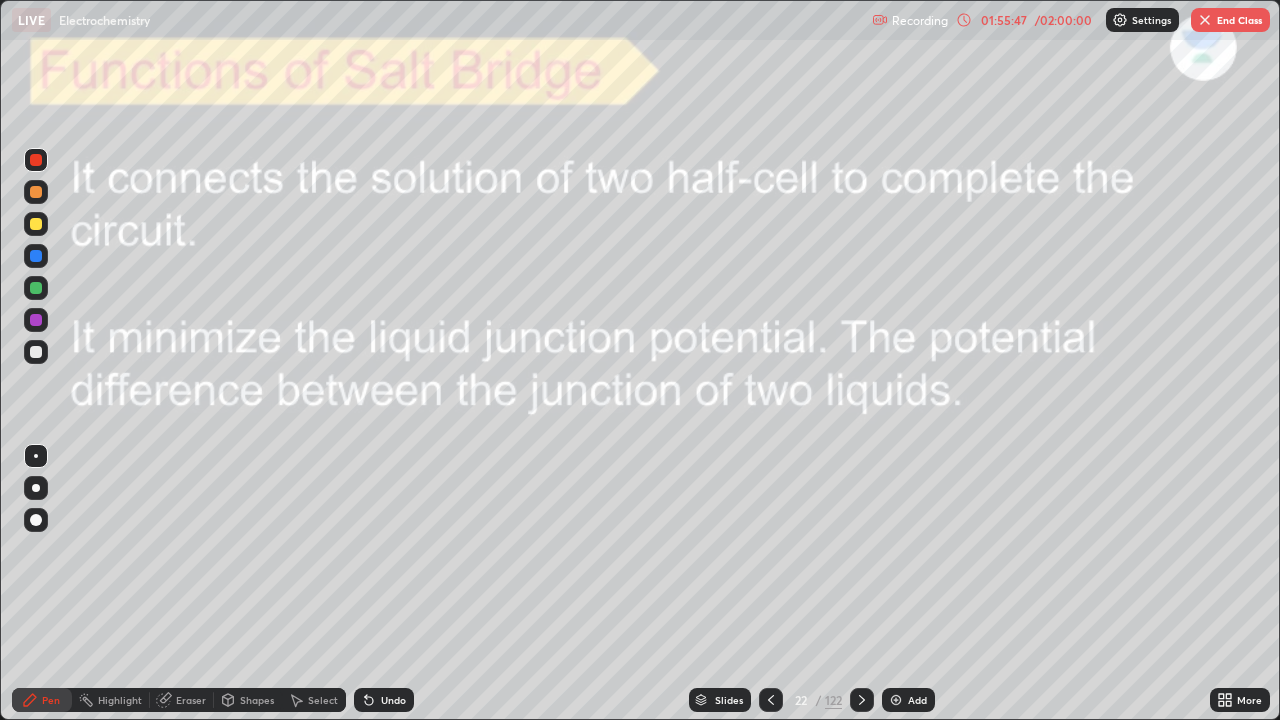 click 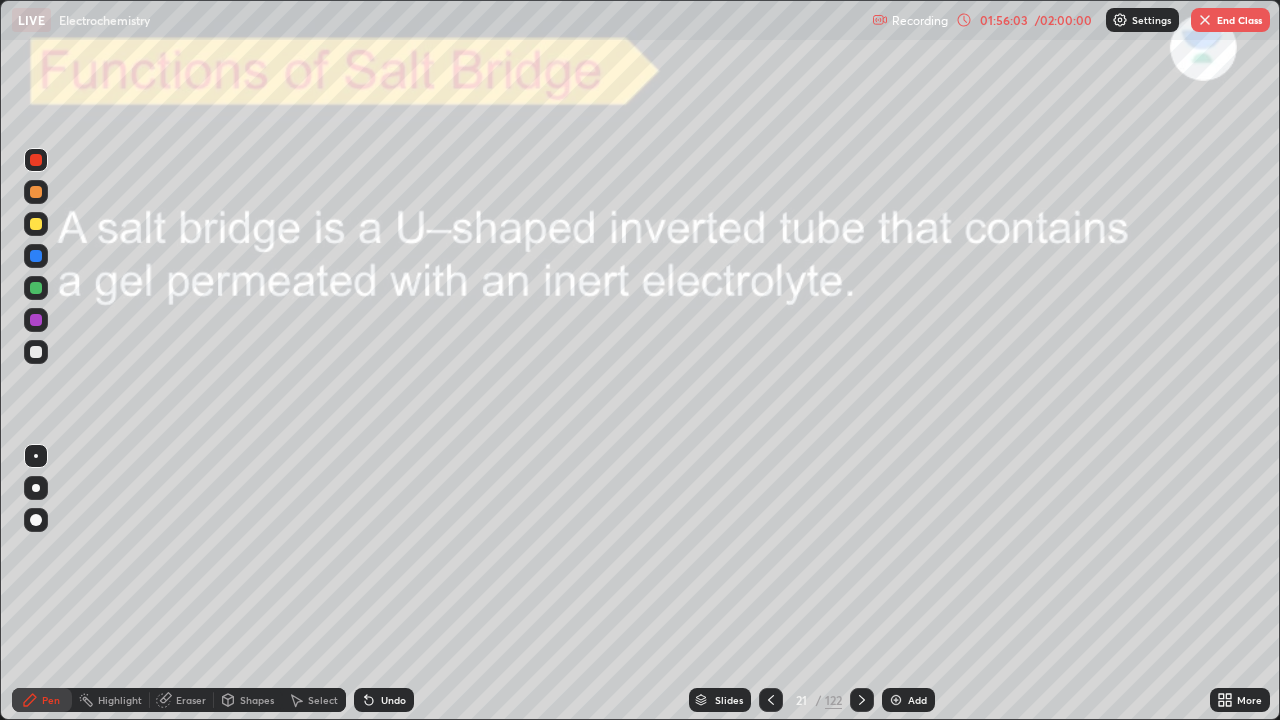 click 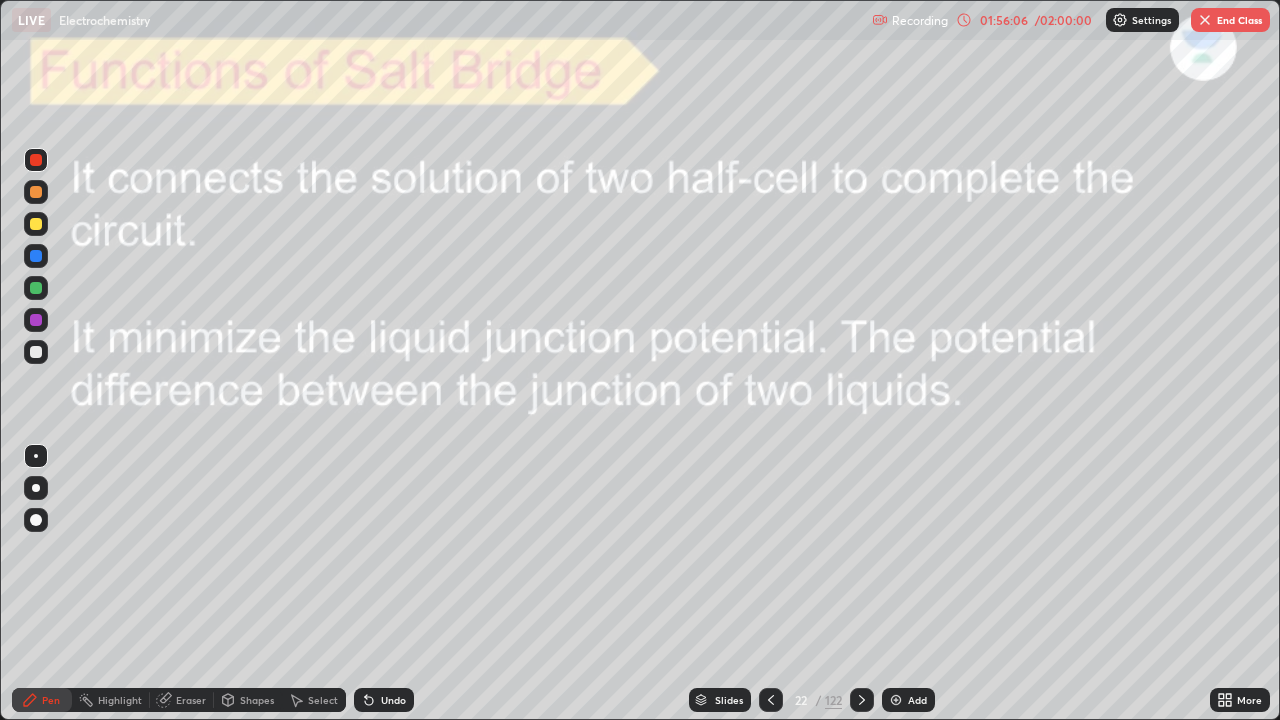 click at bounding box center (36, 160) 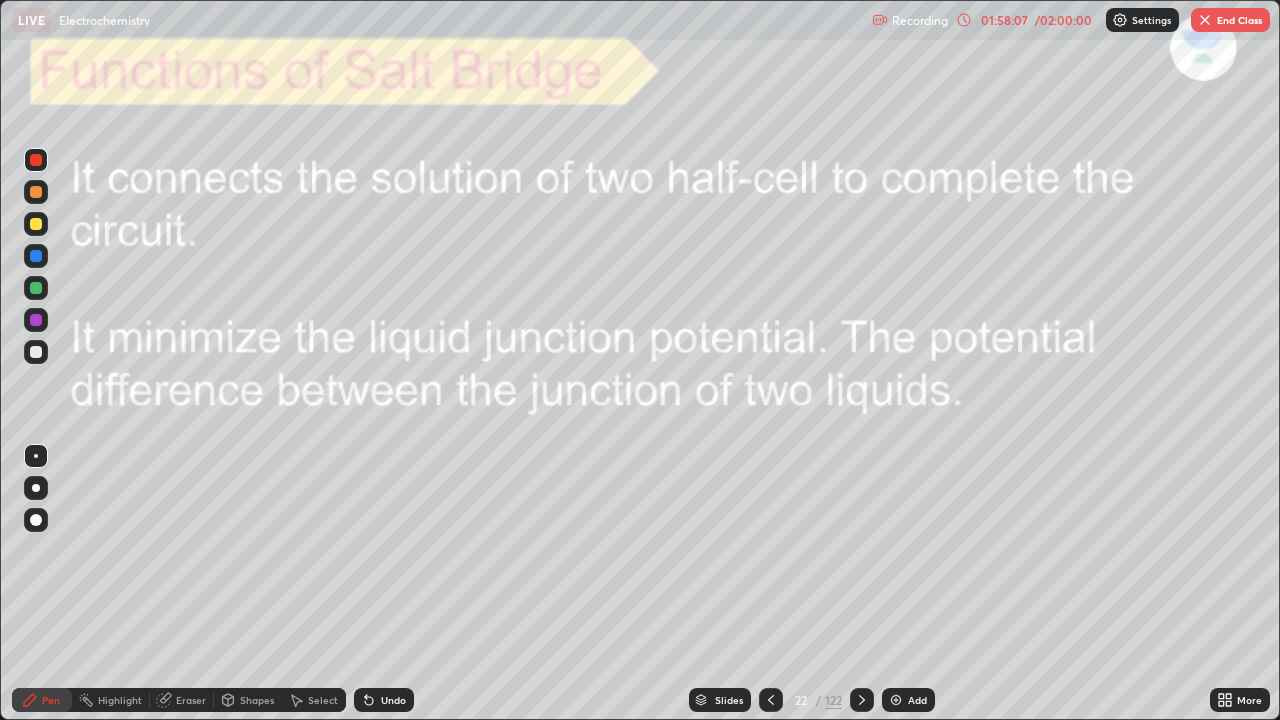 click 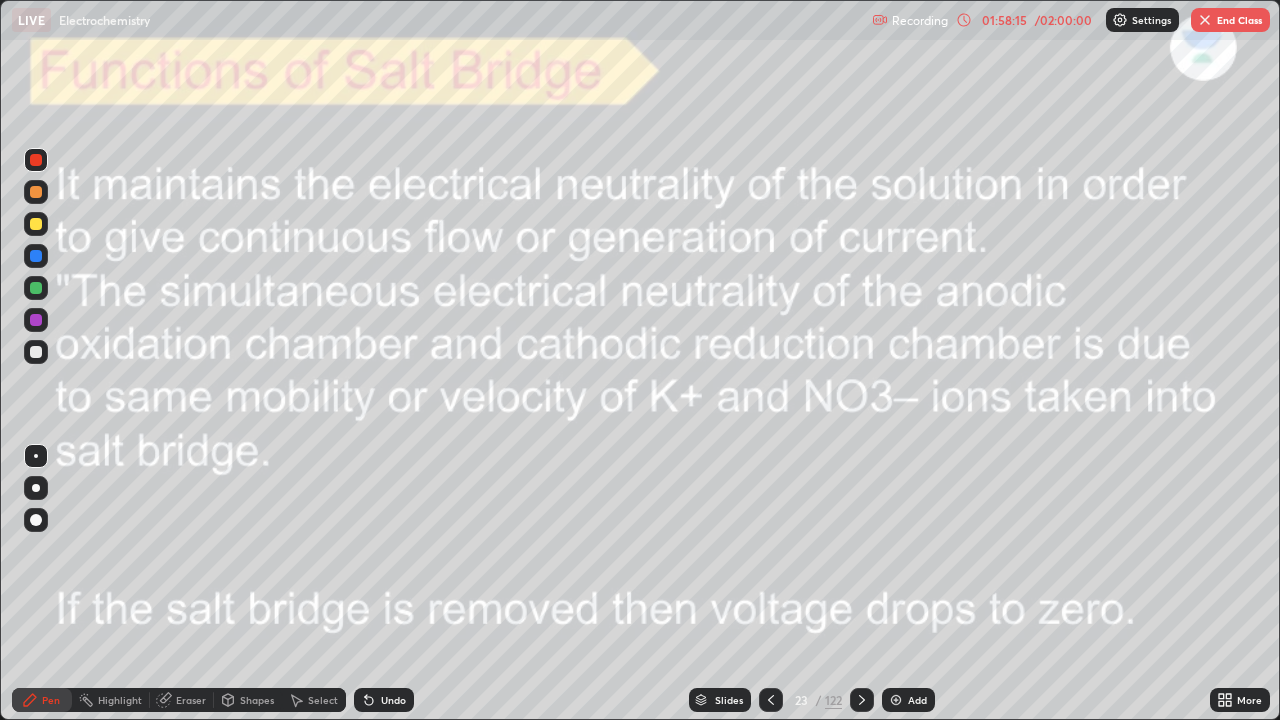 click at bounding box center [36, 160] 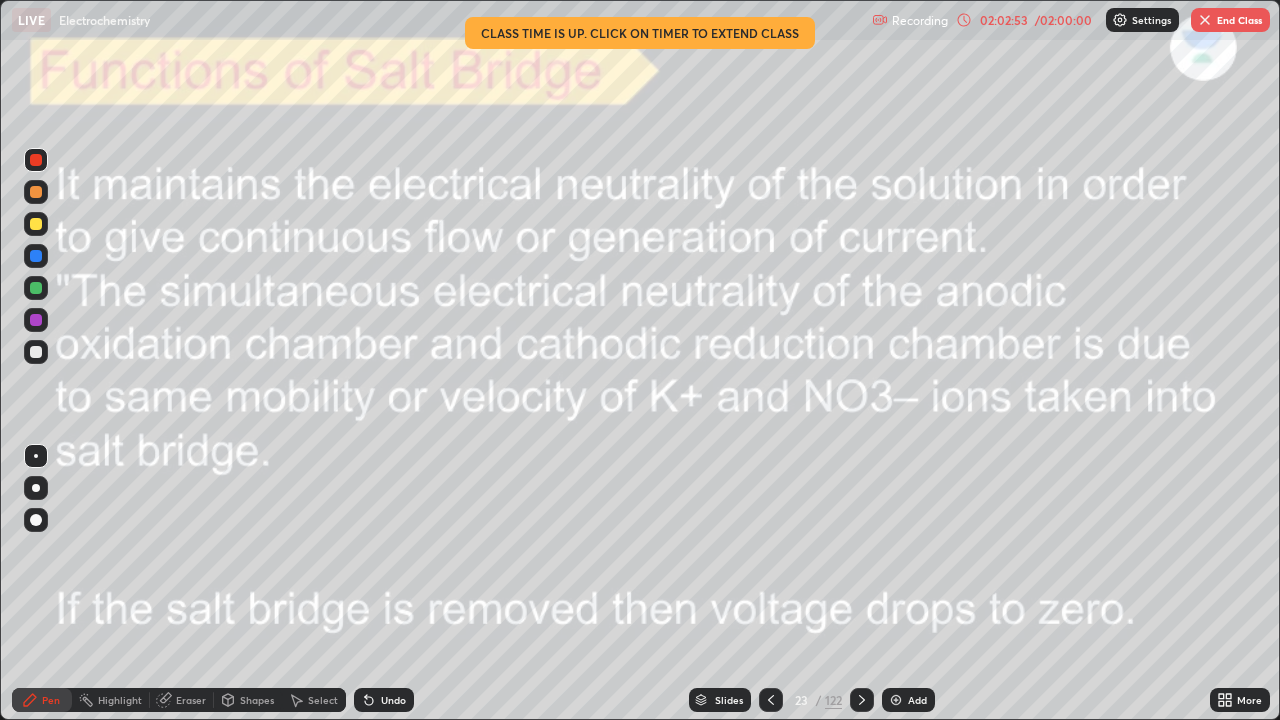 click 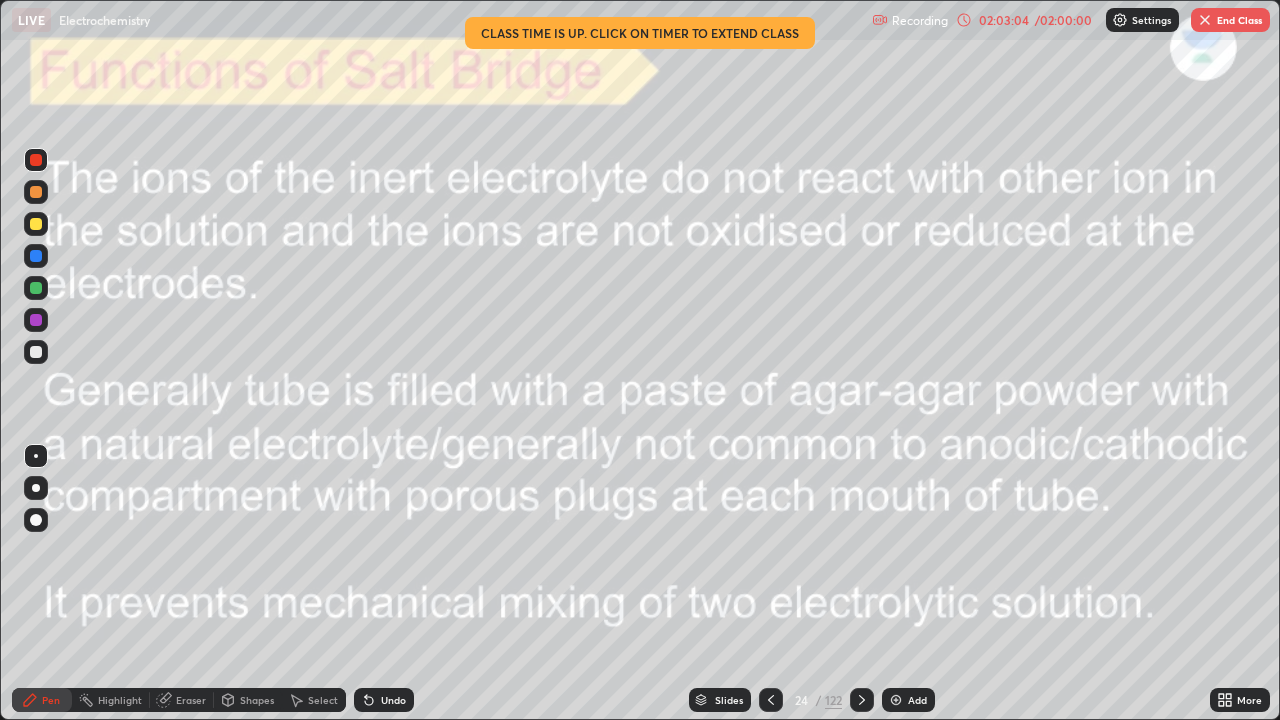 click 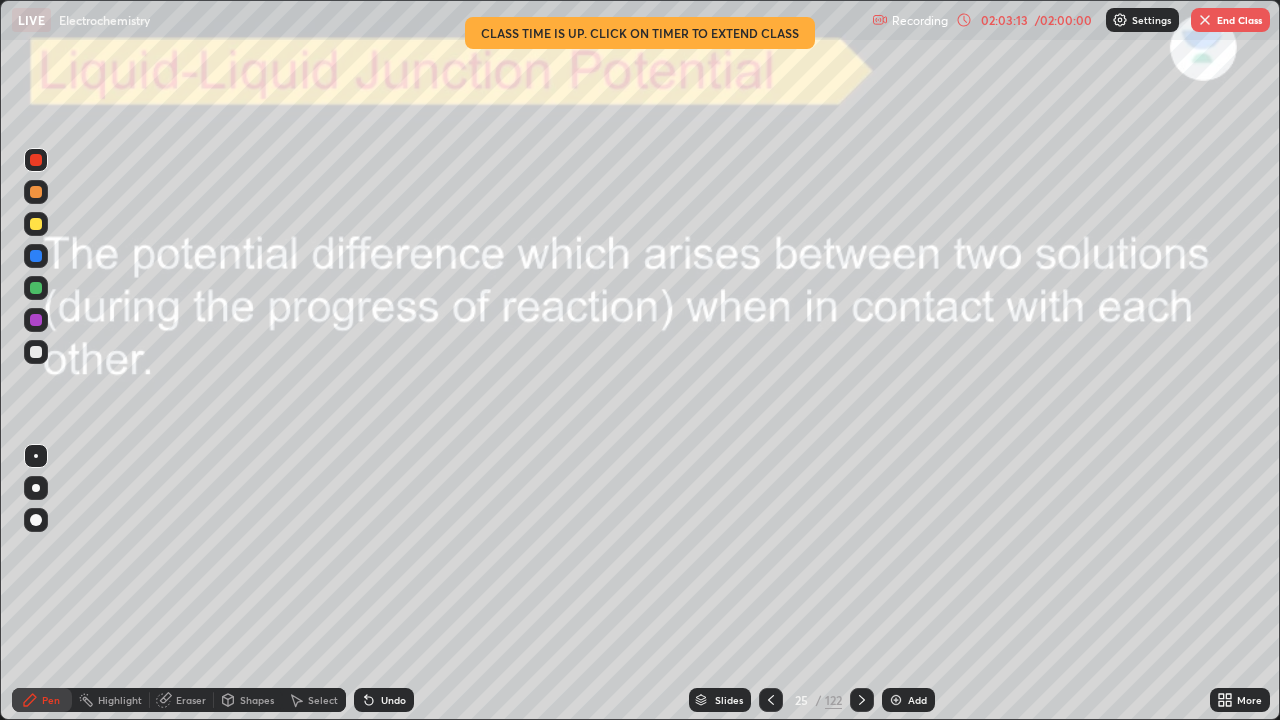 click 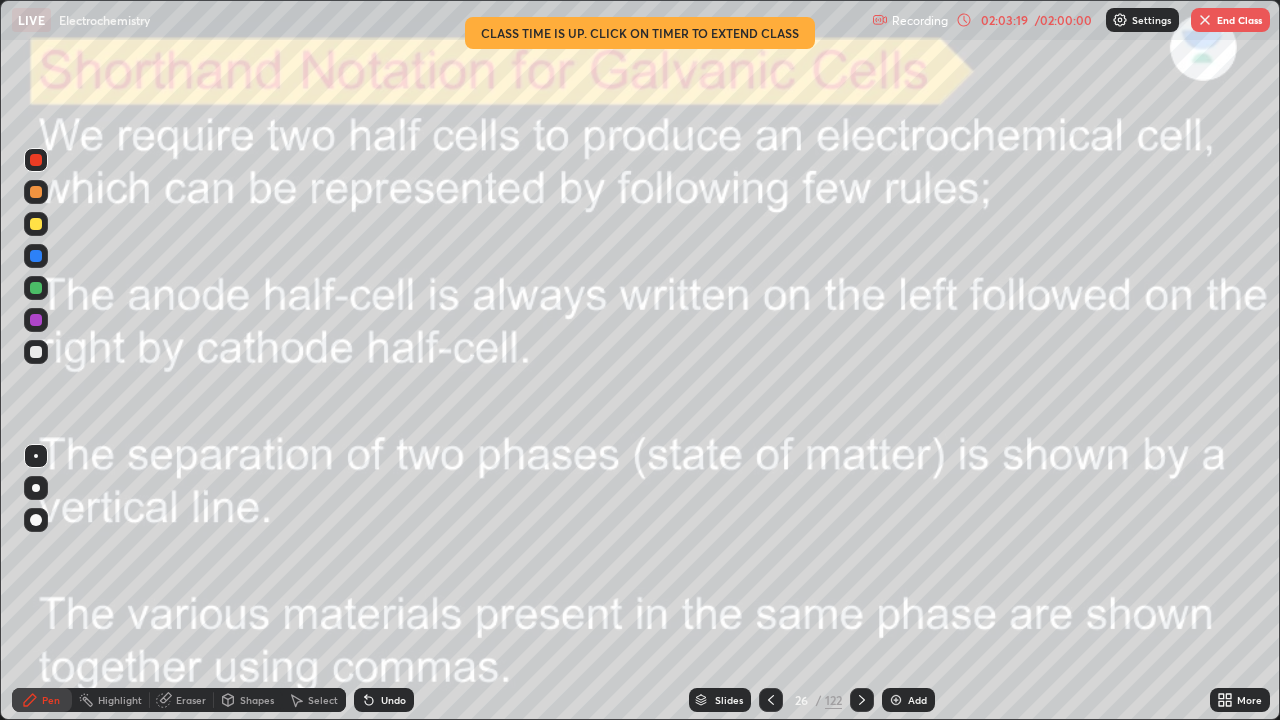 click 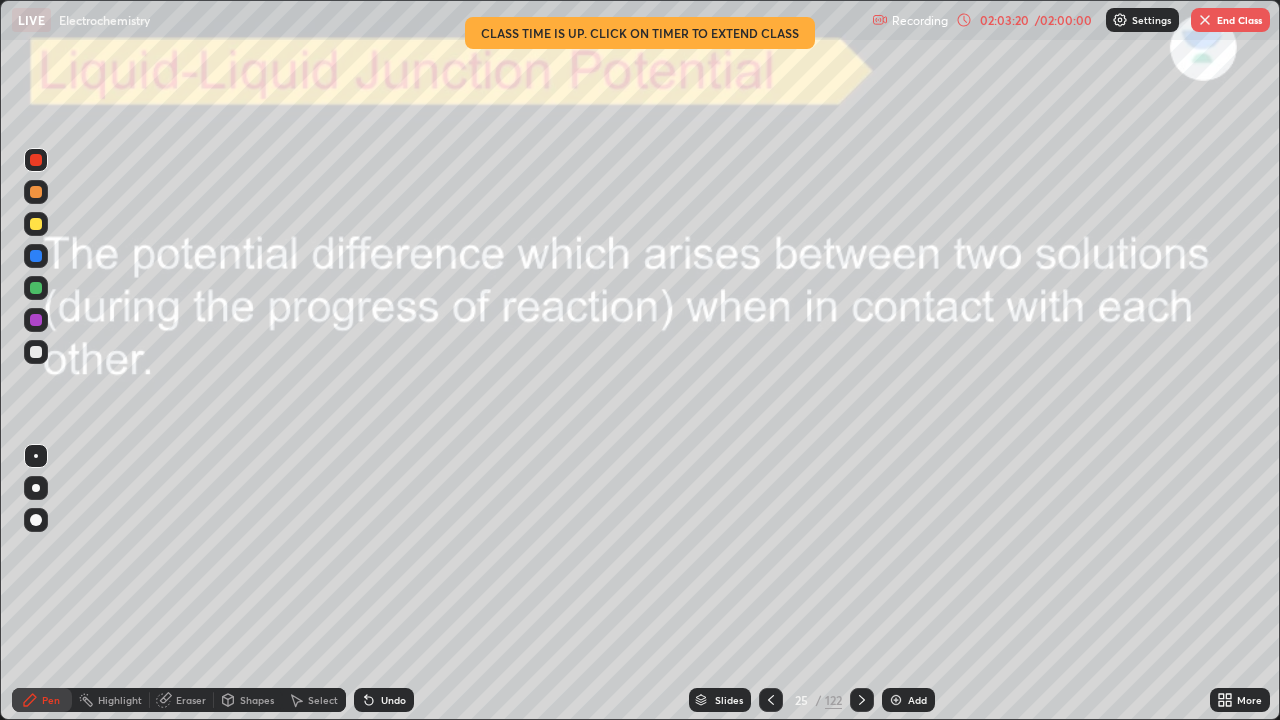 click 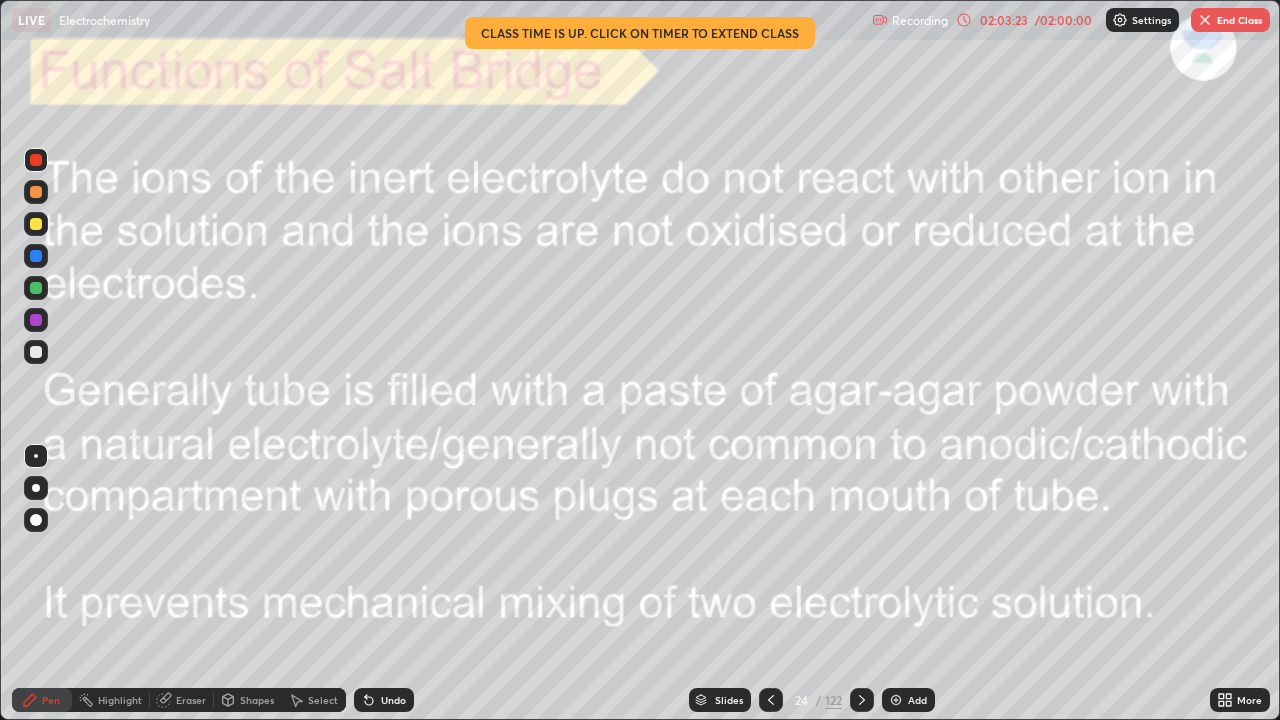 click 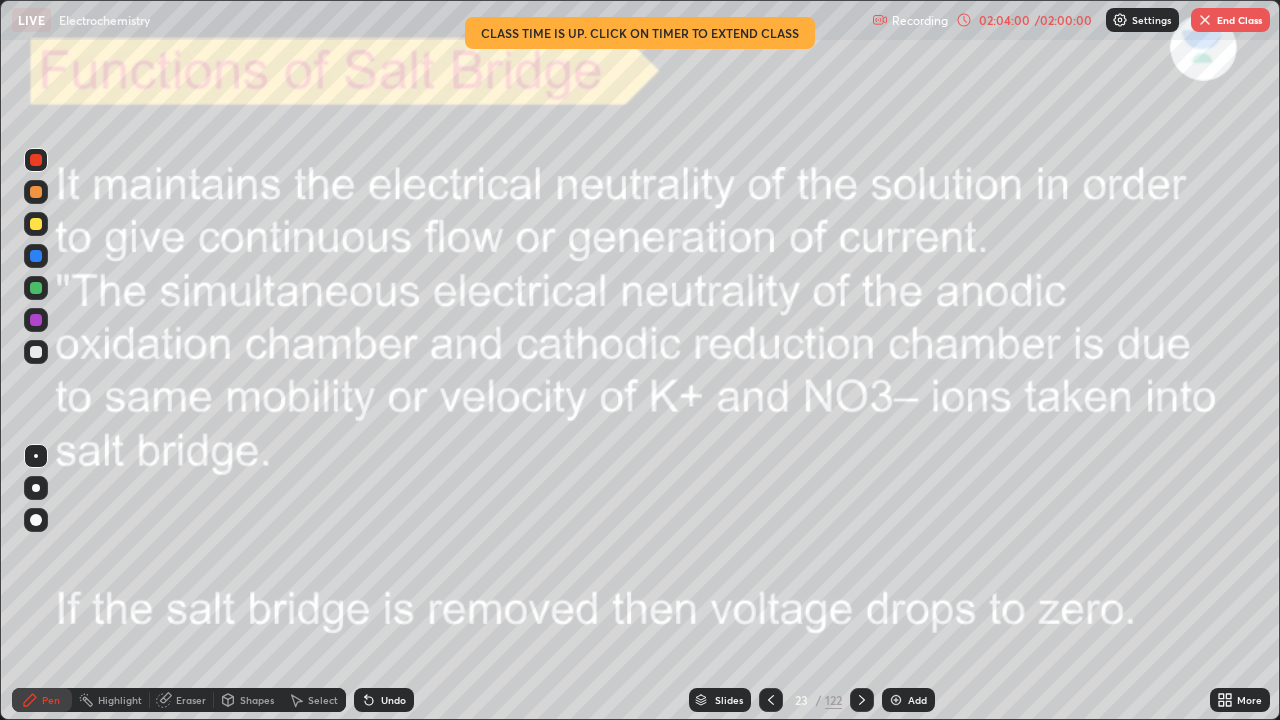 click on "End Class" at bounding box center (1230, 20) 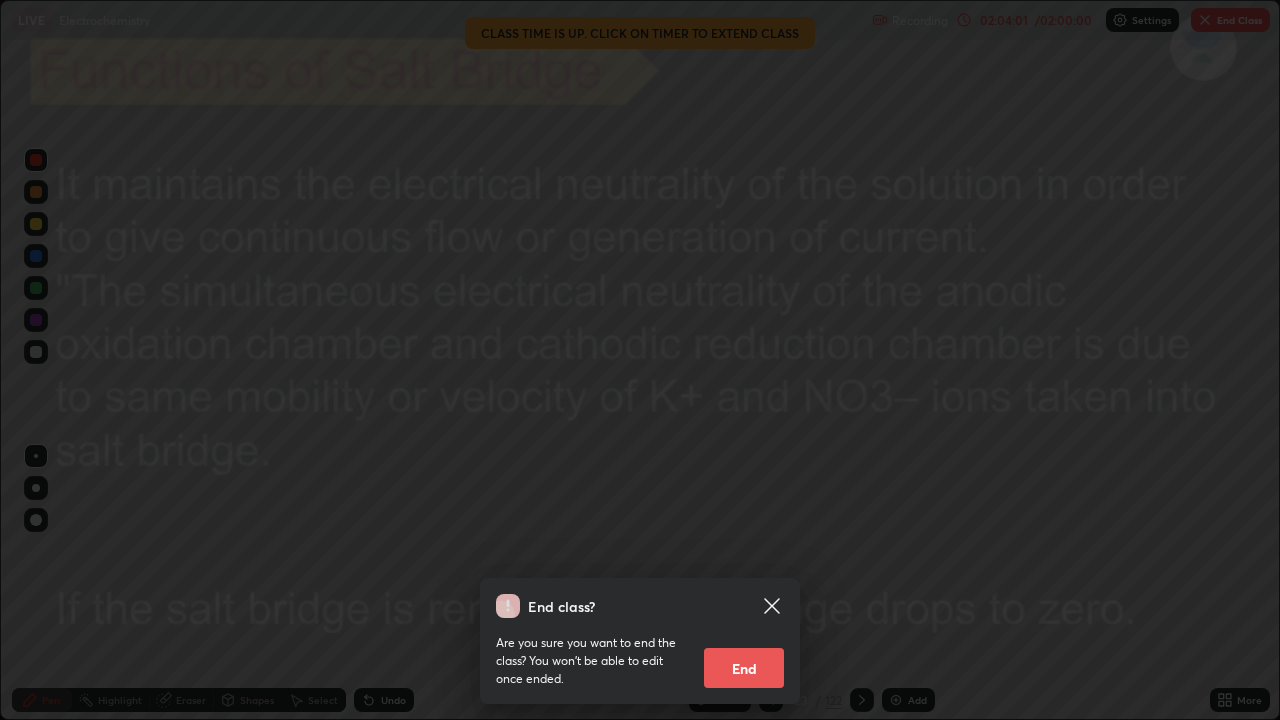 click on "End" at bounding box center (744, 668) 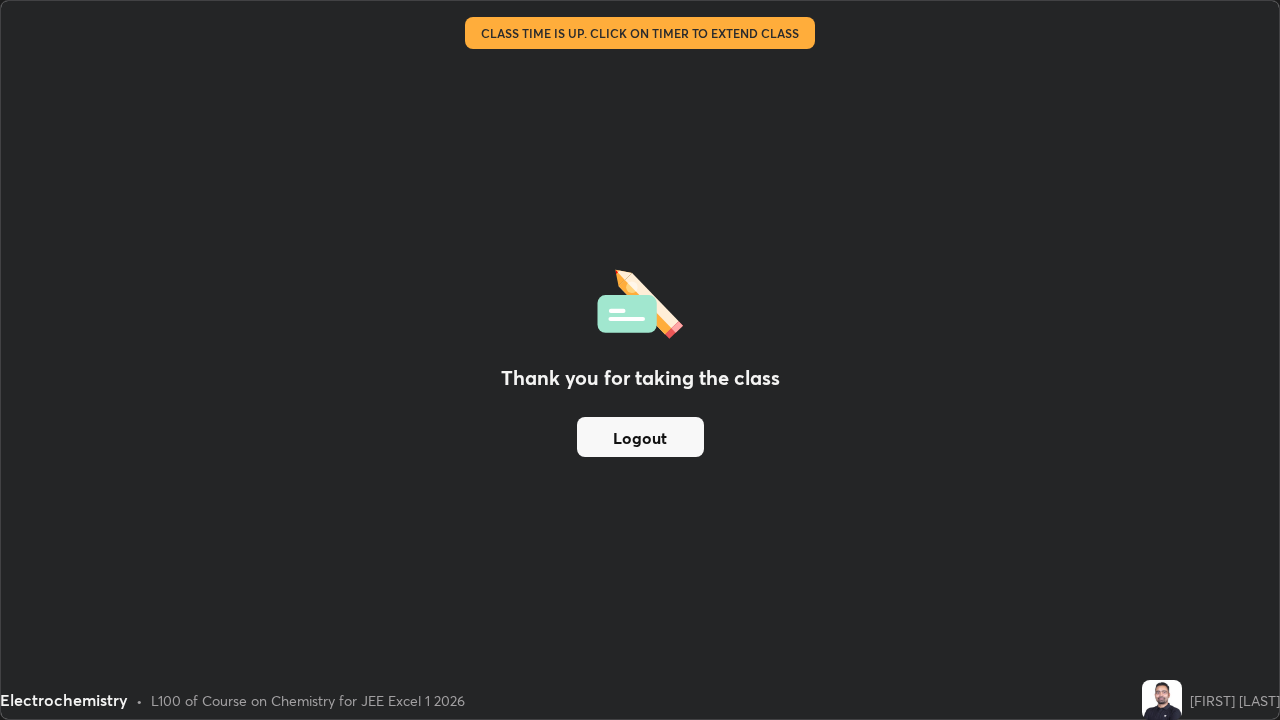 click on "Logout" at bounding box center [640, 437] 